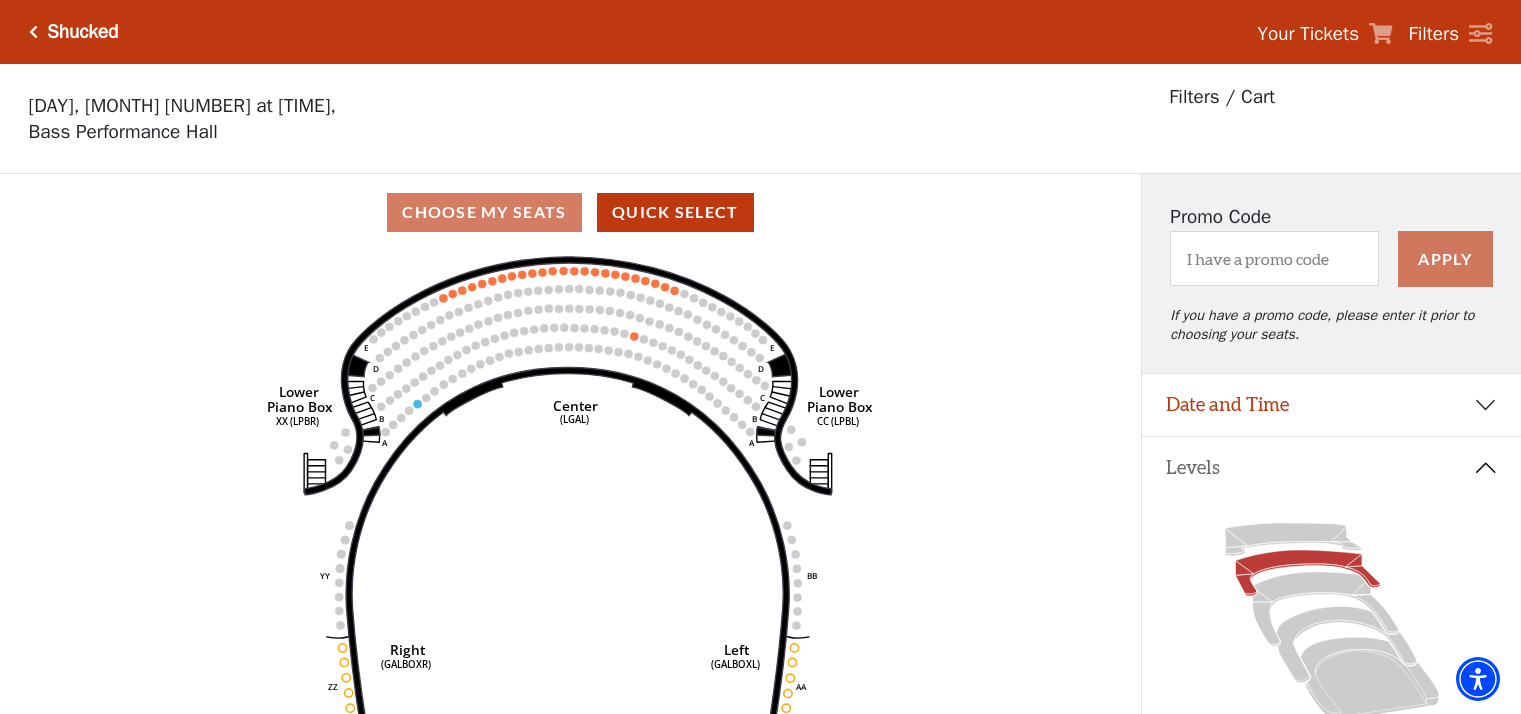 scroll, scrollTop: 92, scrollLeft: 0, axis: vertical 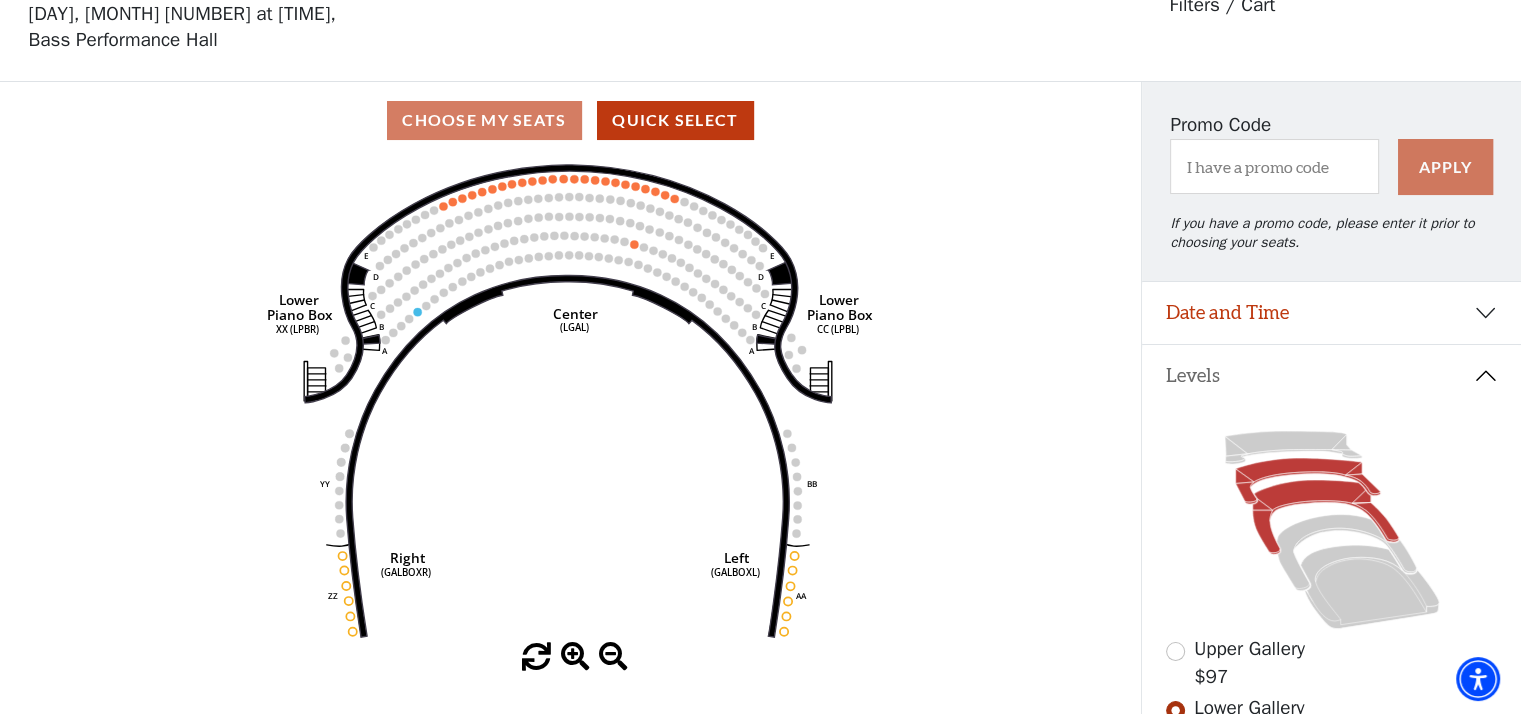 click 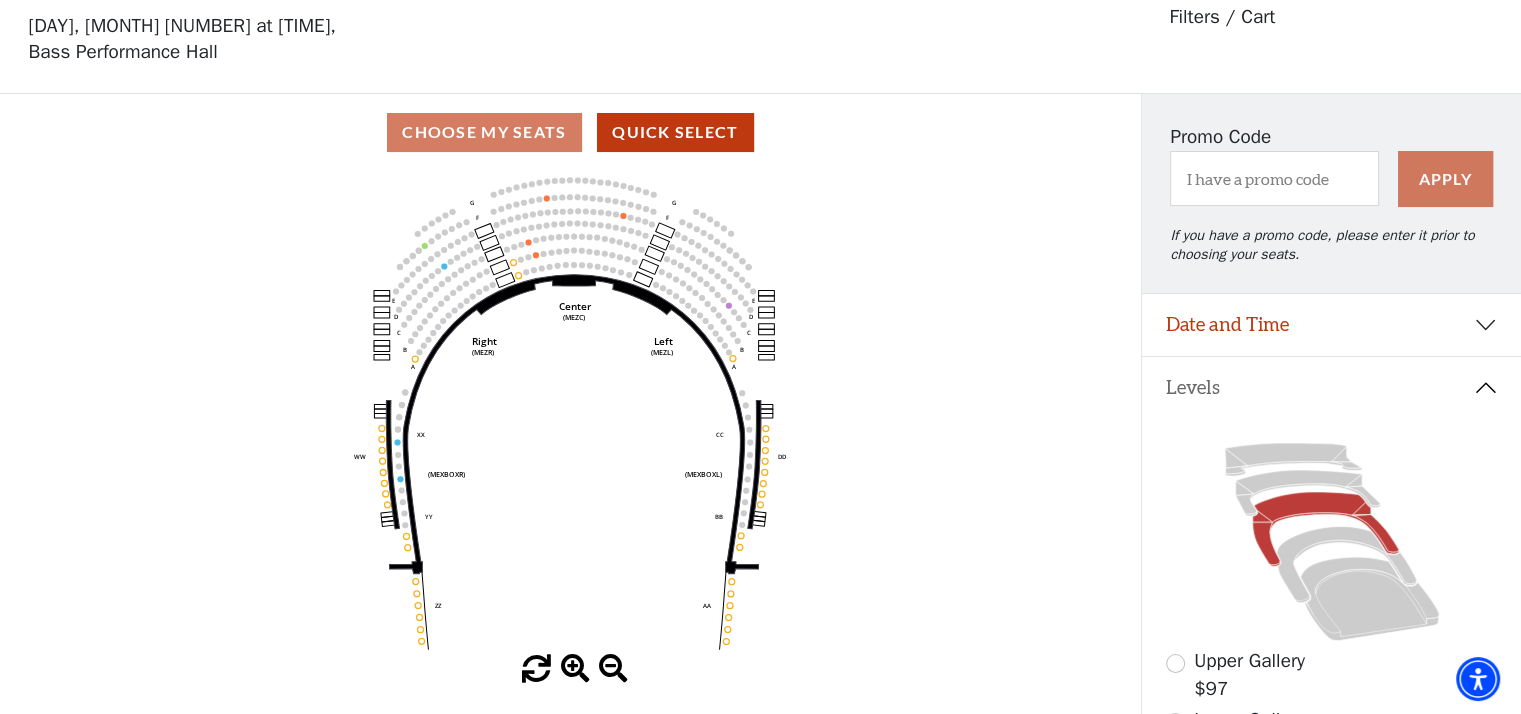 scroll, scrollTop: 92, scrollLeft: 0, axis: vertical 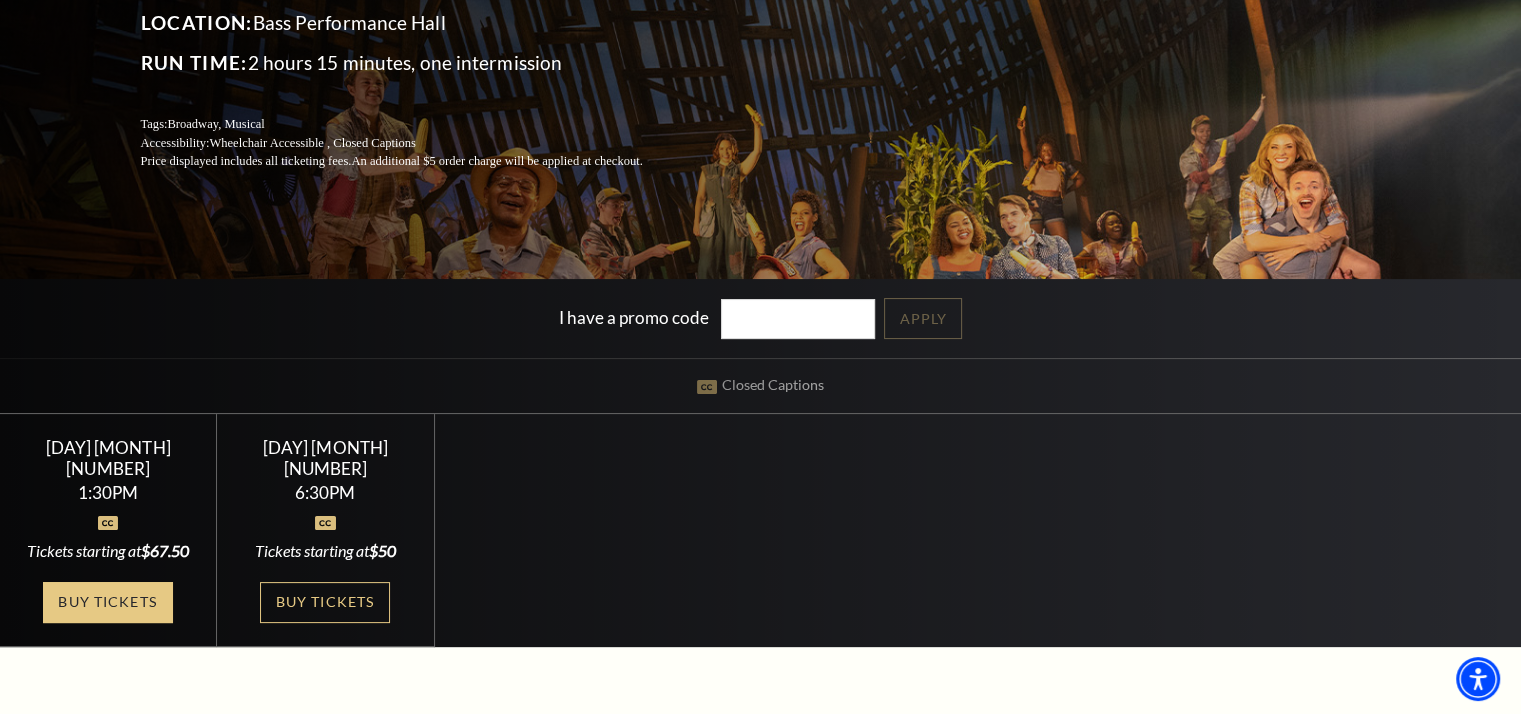 click on "Buy Tickets" at bounding box center (108, 602) 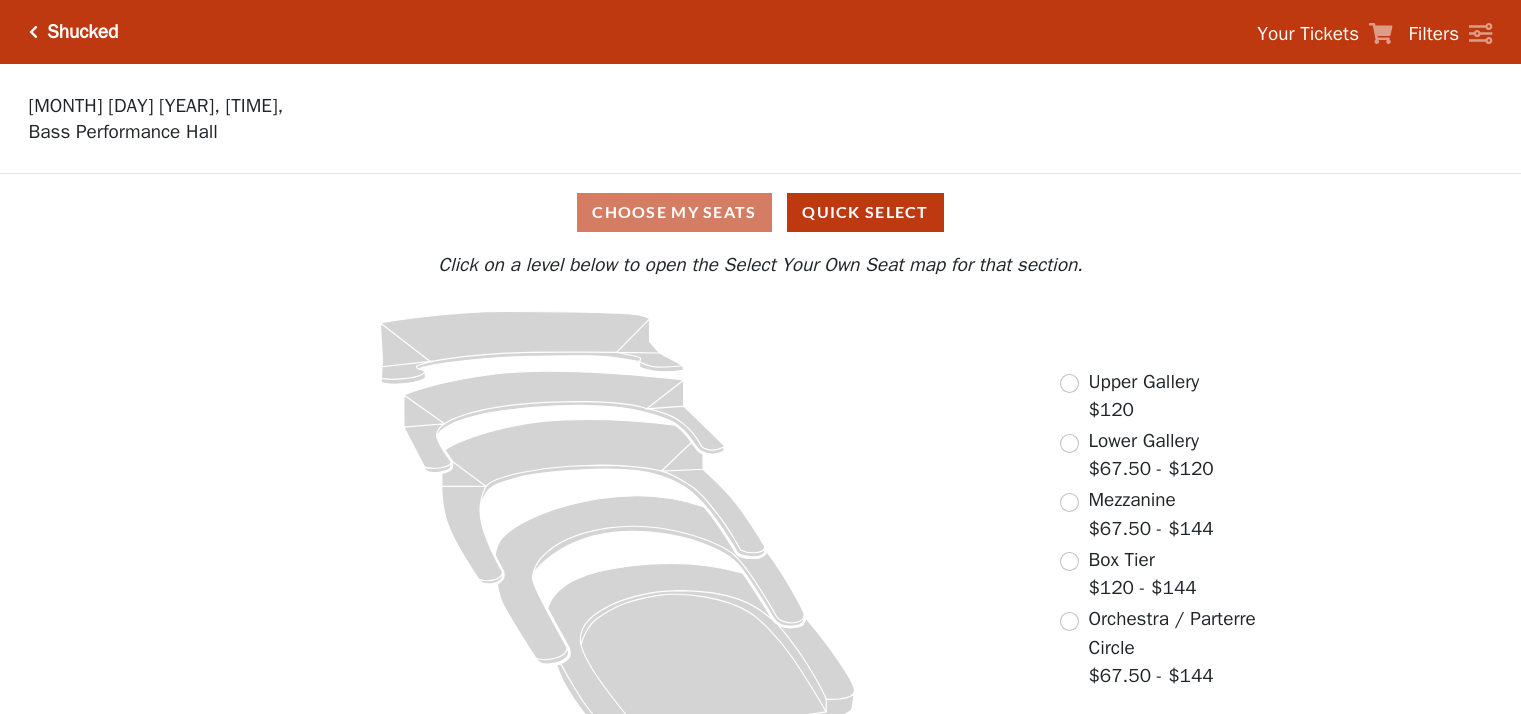scroll, scrollTop: 0, scrollLeft: 0, axis: both 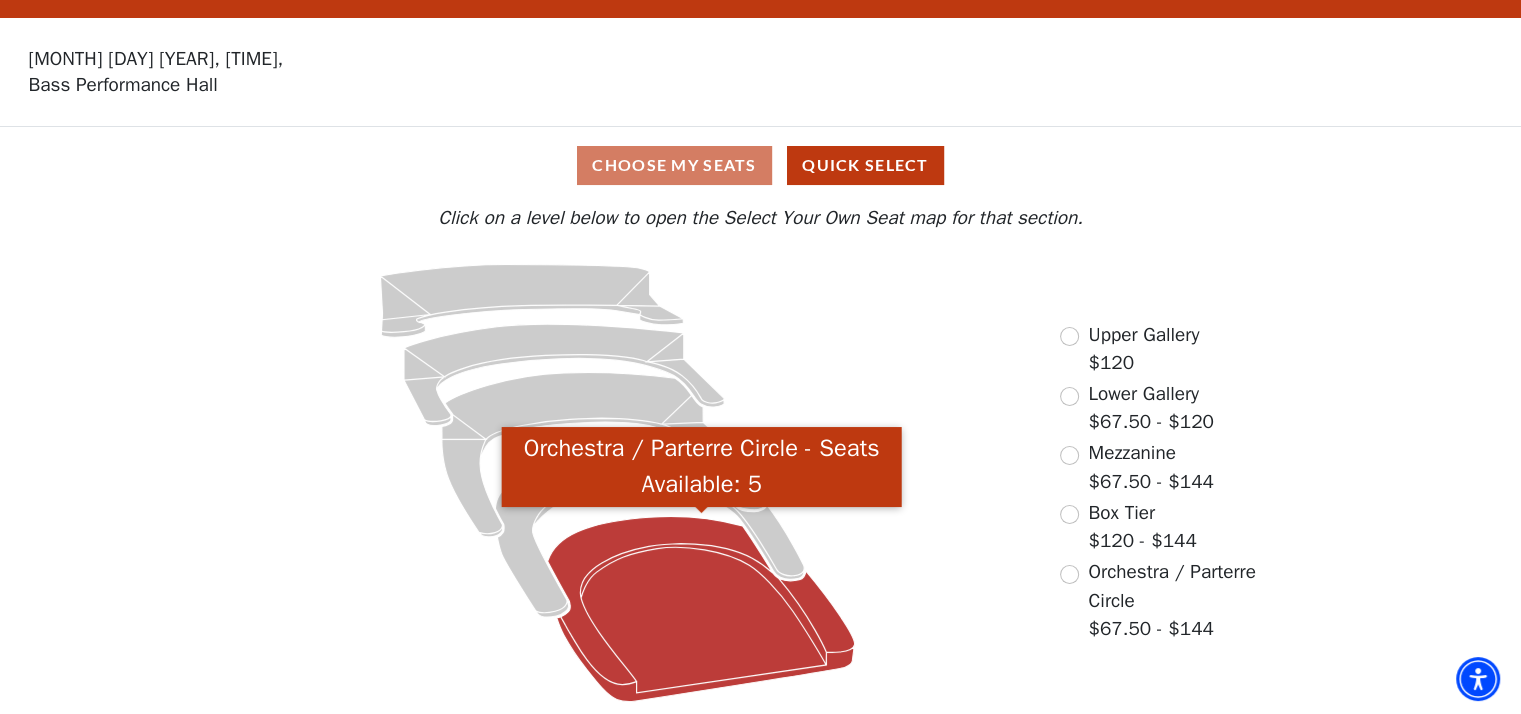 click 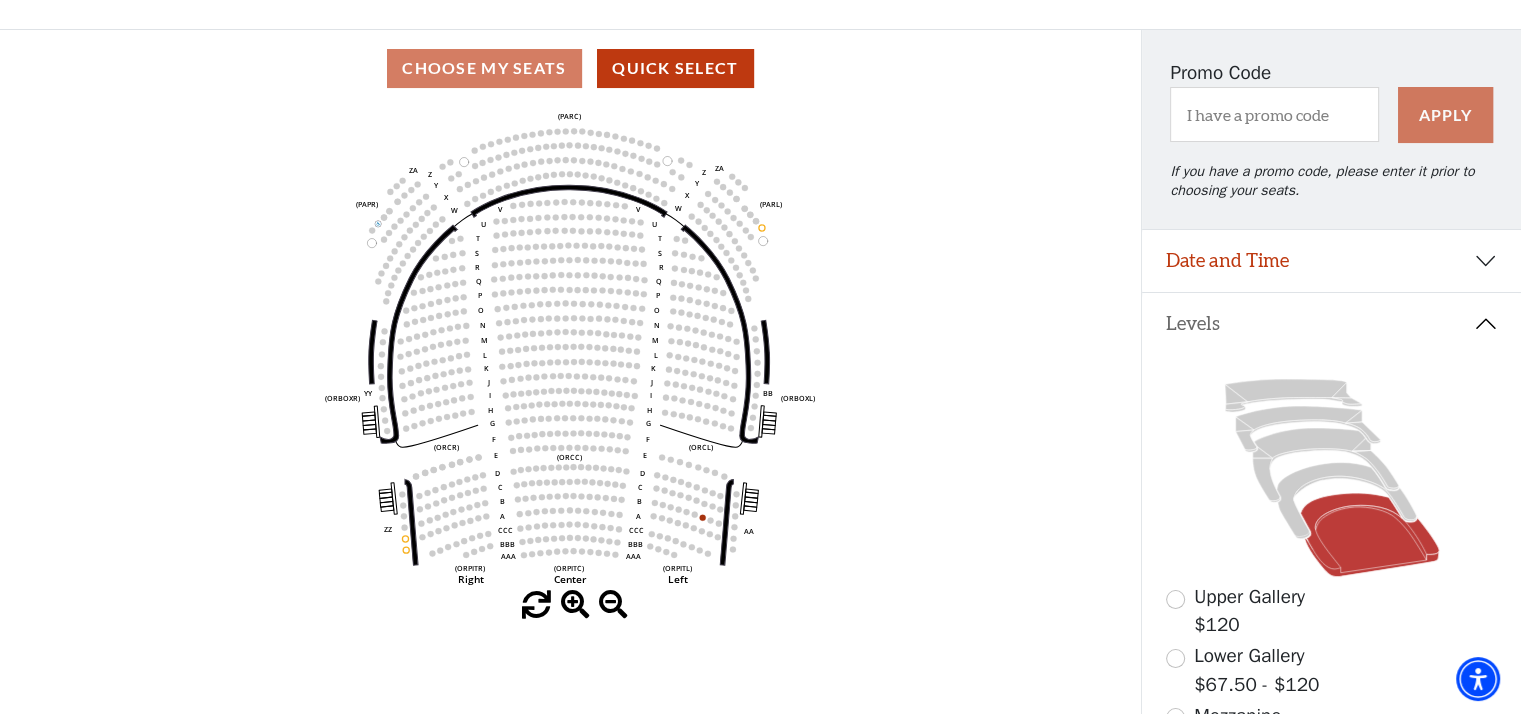 scroll, scrollTop: 192, scrollLeft: 0, axis: vertical 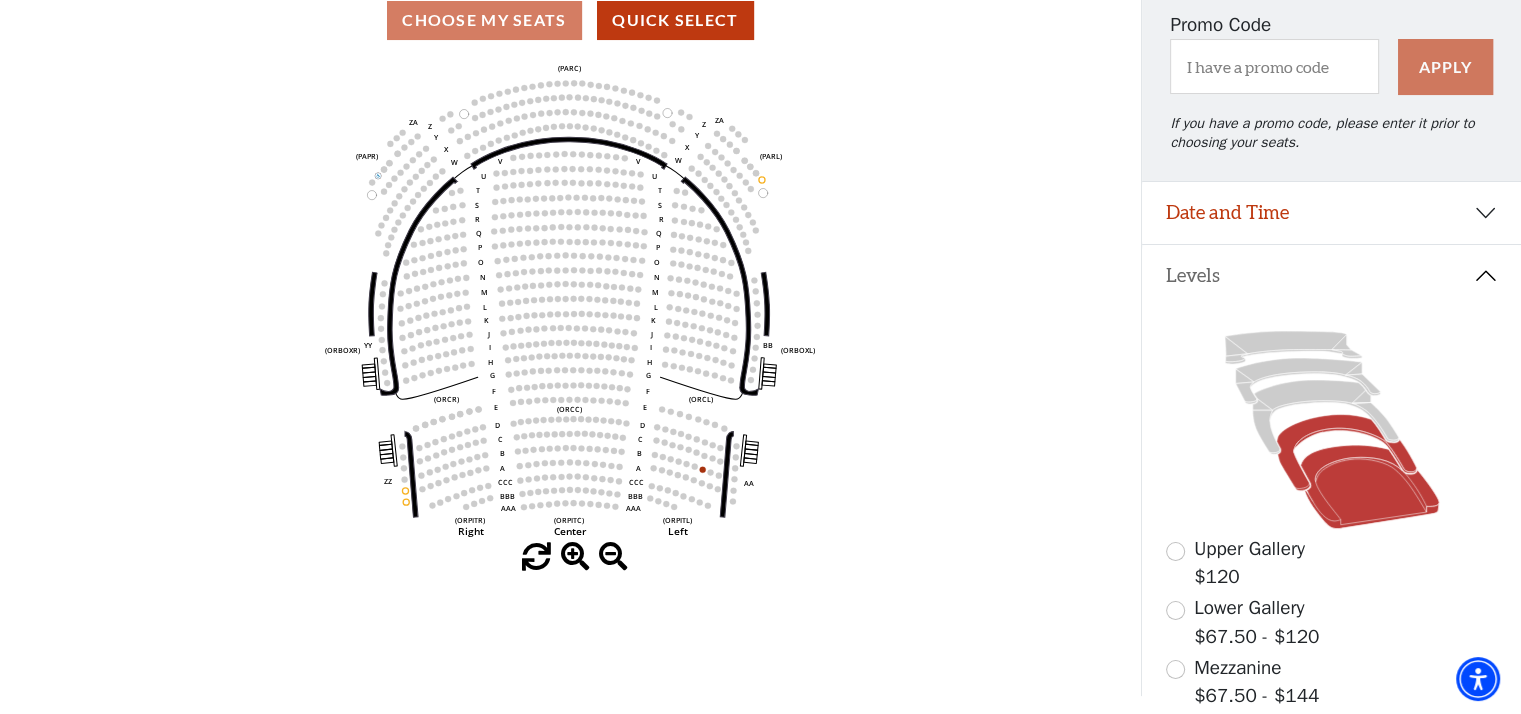 click 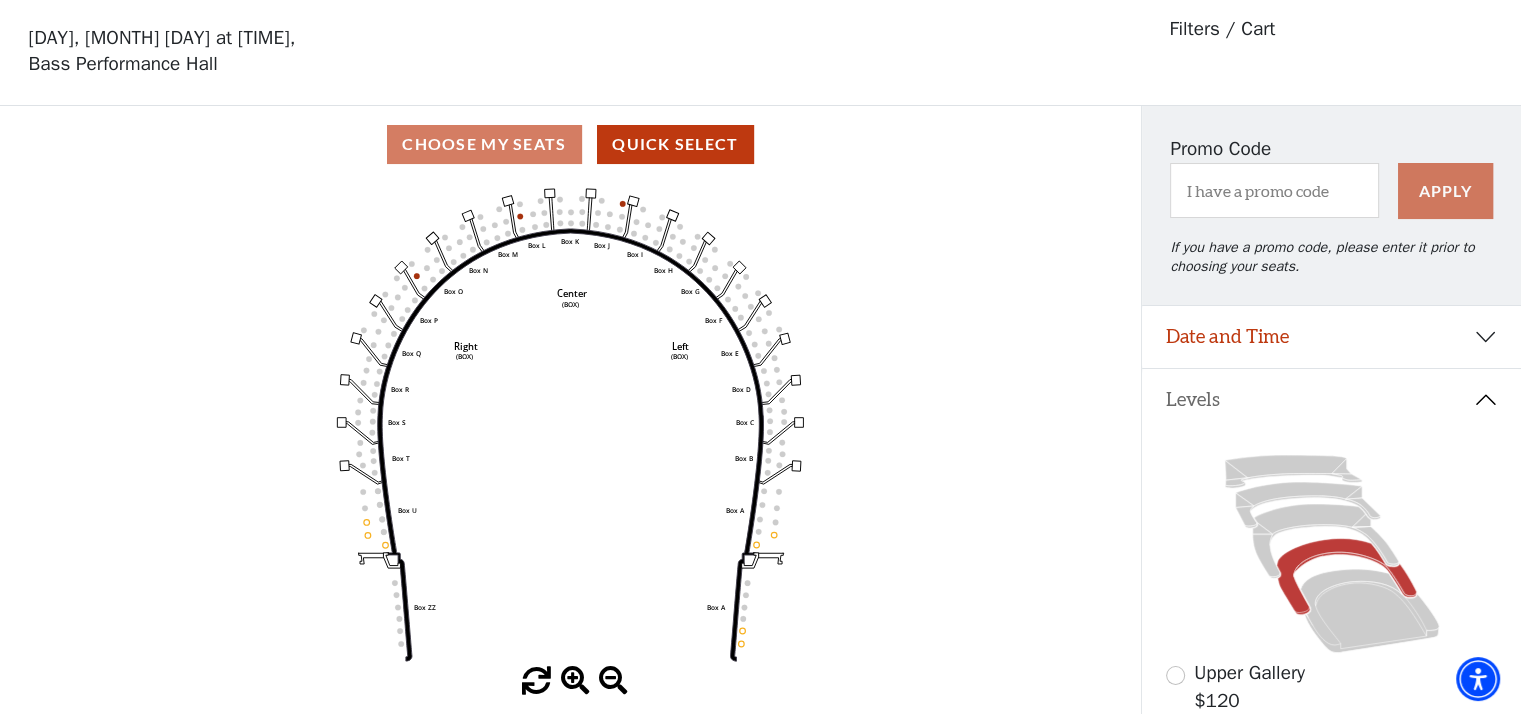 scroll, scrollTop: 92, scrollLeft: 0, axis: vertical 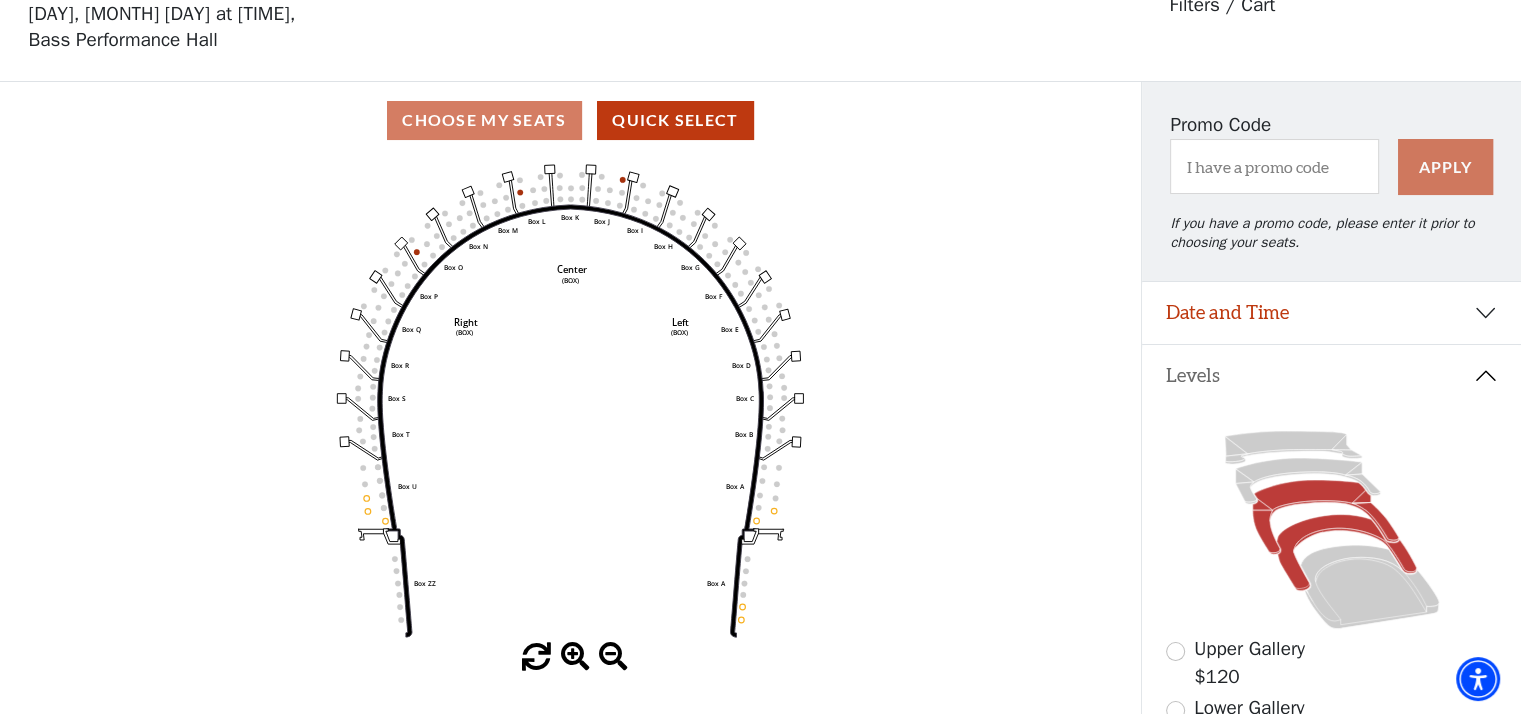 click 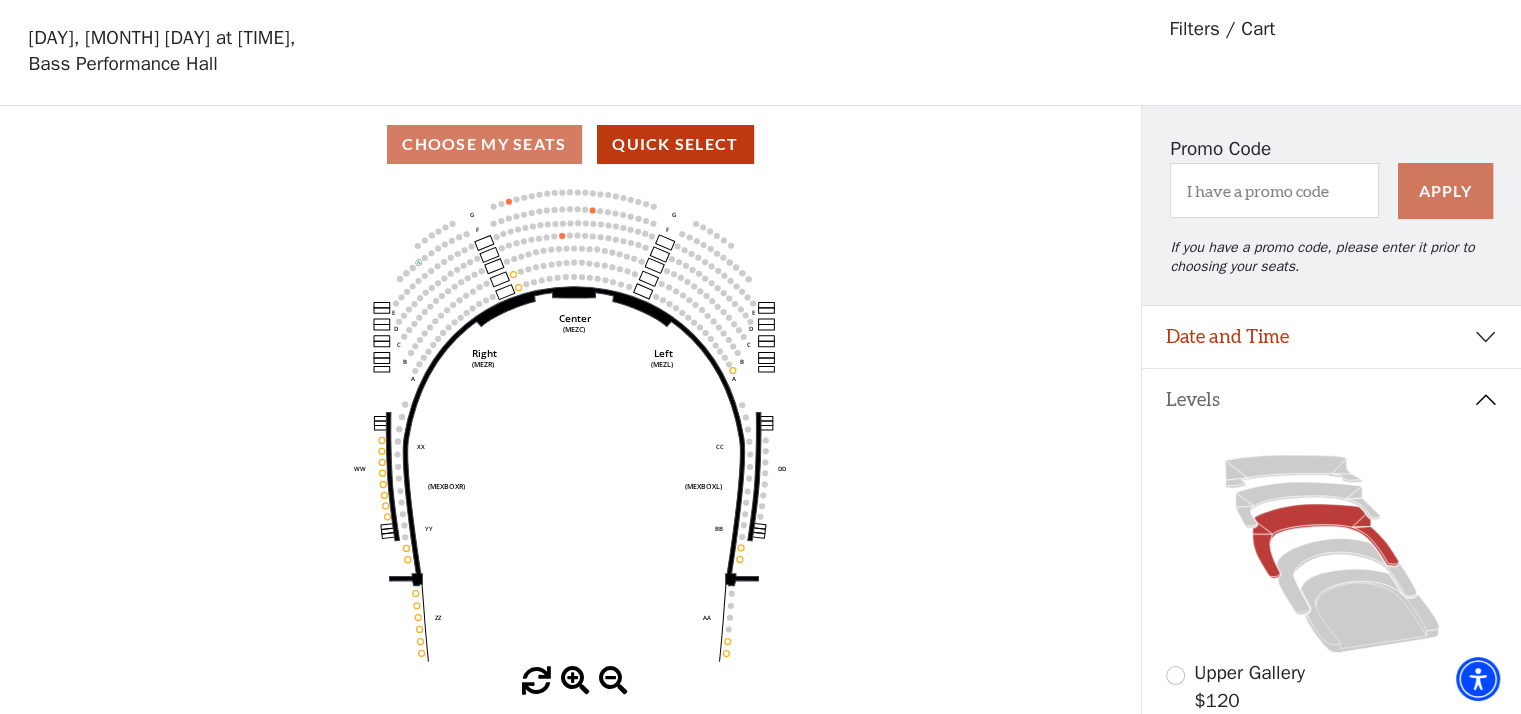 scroll, scrollTop: 92, scrollLeft: 0, axis: vertical 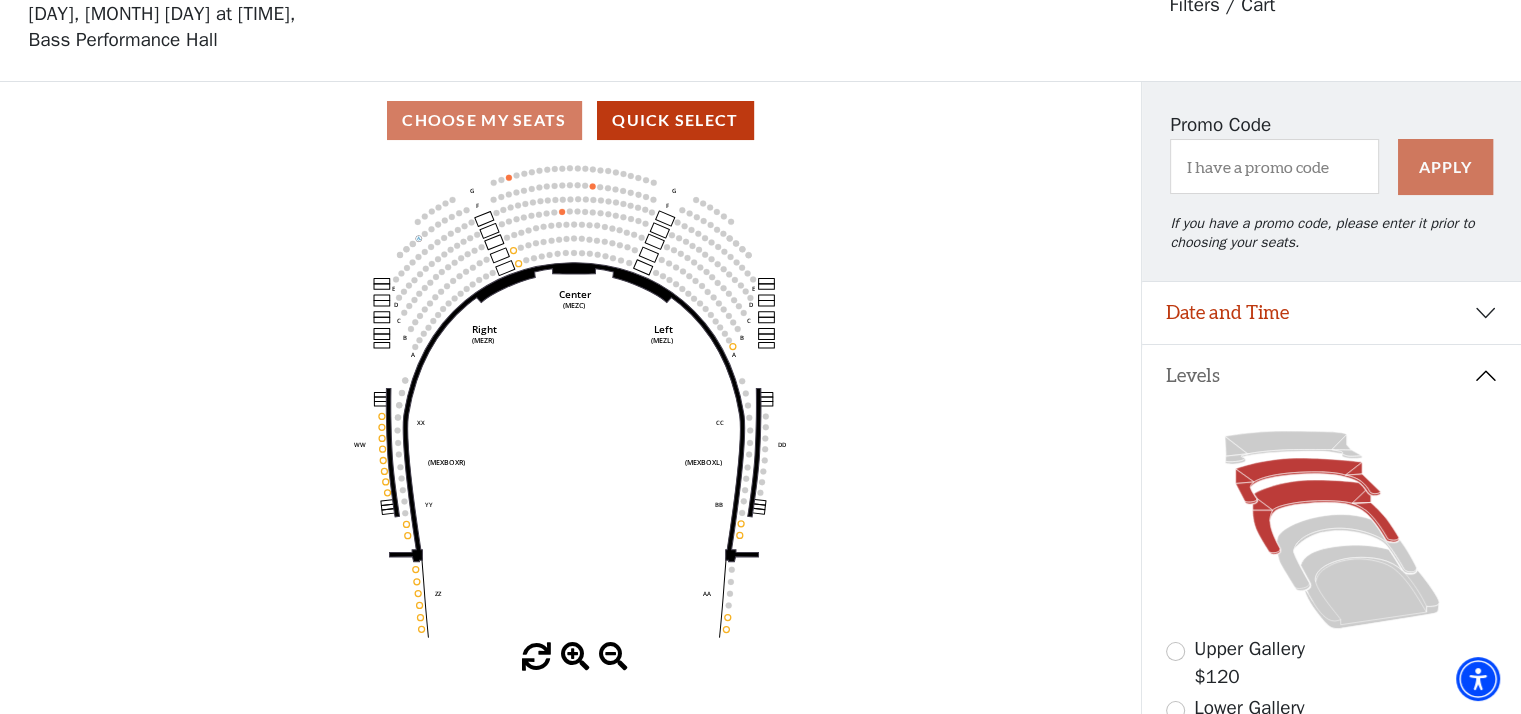 click 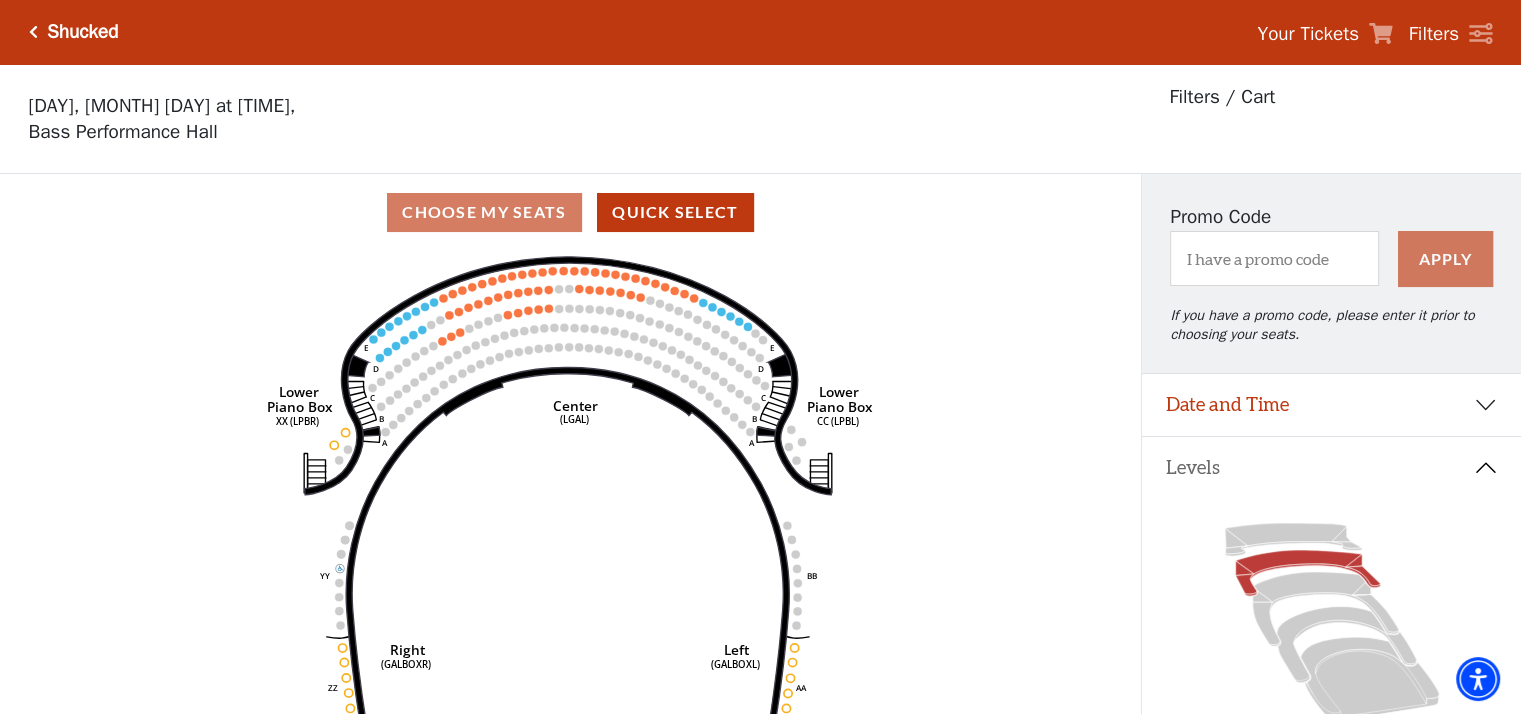 scroll, scrollTop: 92, scrollLeft: 0, axis: vertical 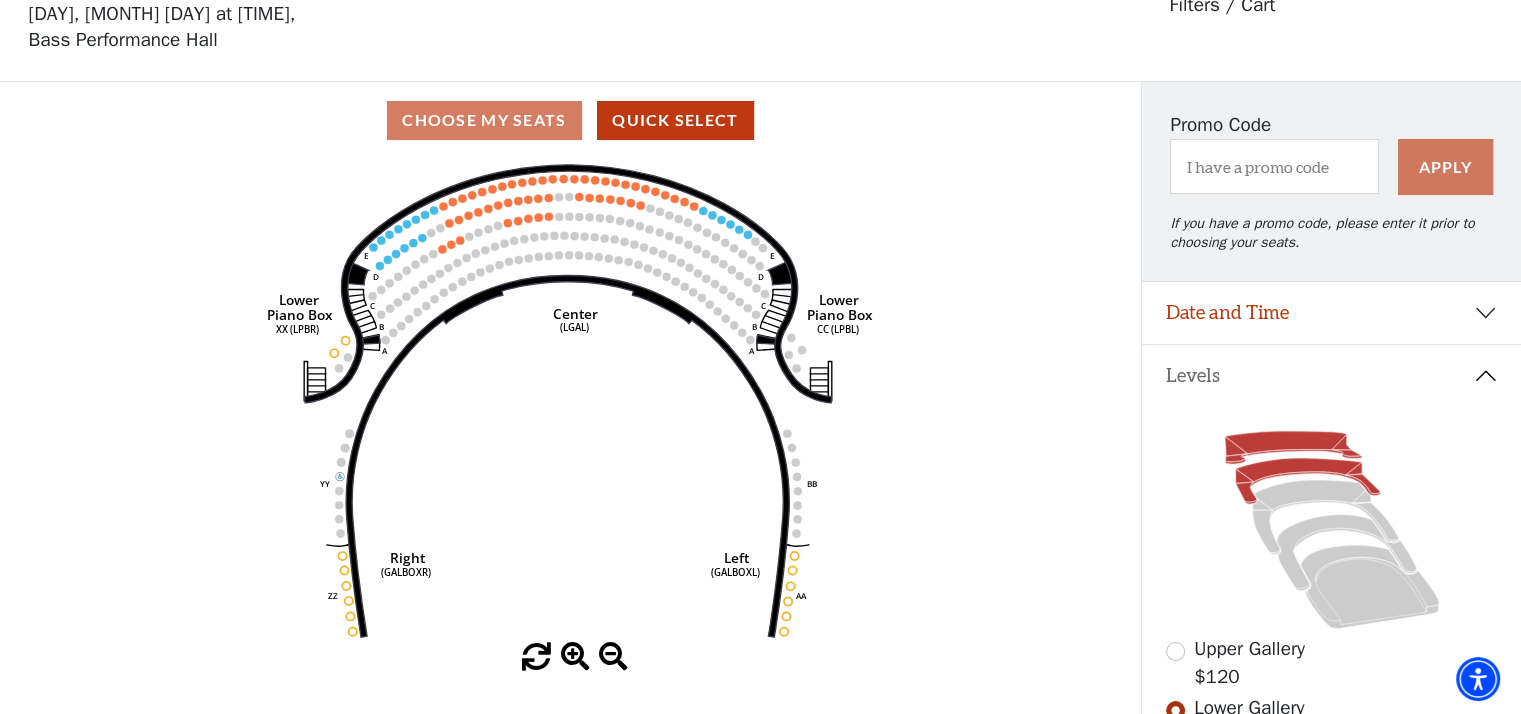 click 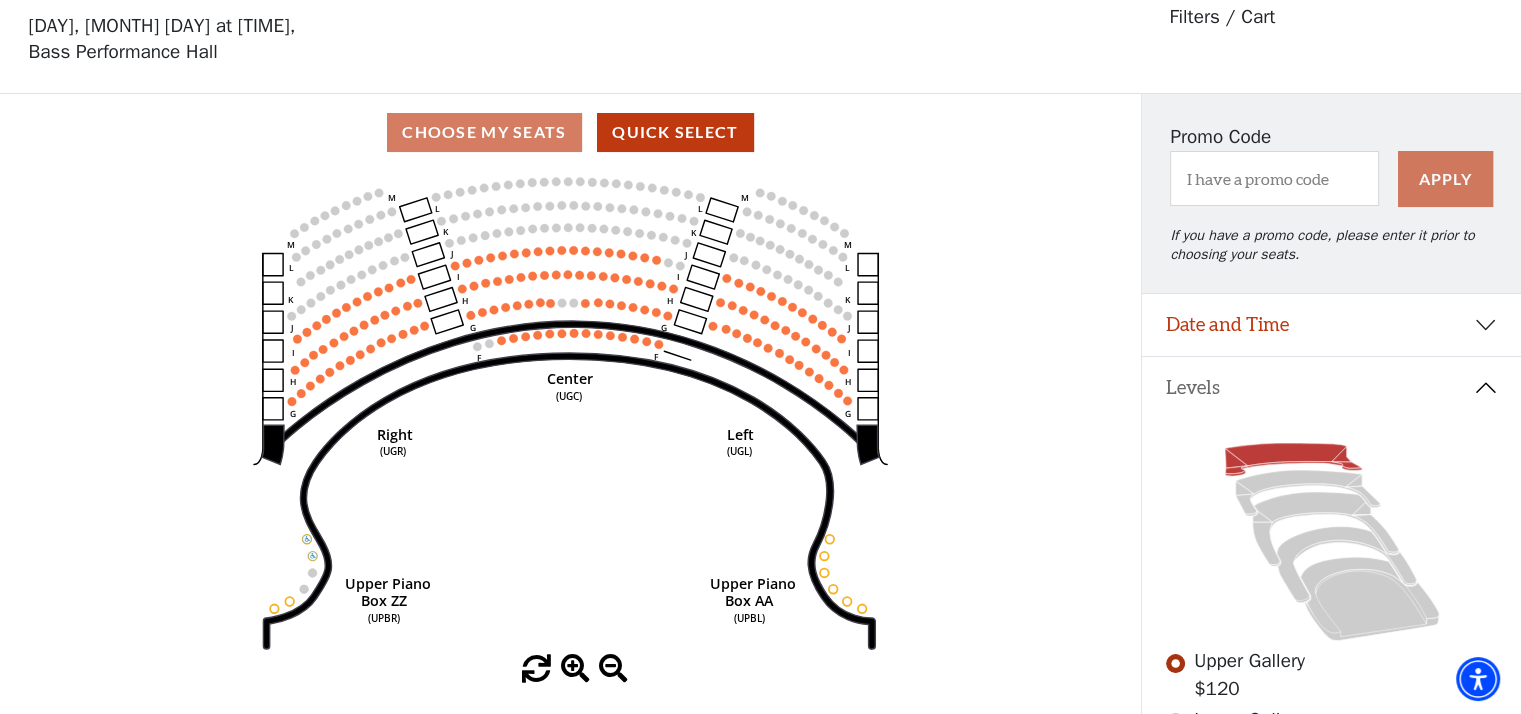 scroll, scrollTop: 92, scrollLeft: 0, axis: vertical 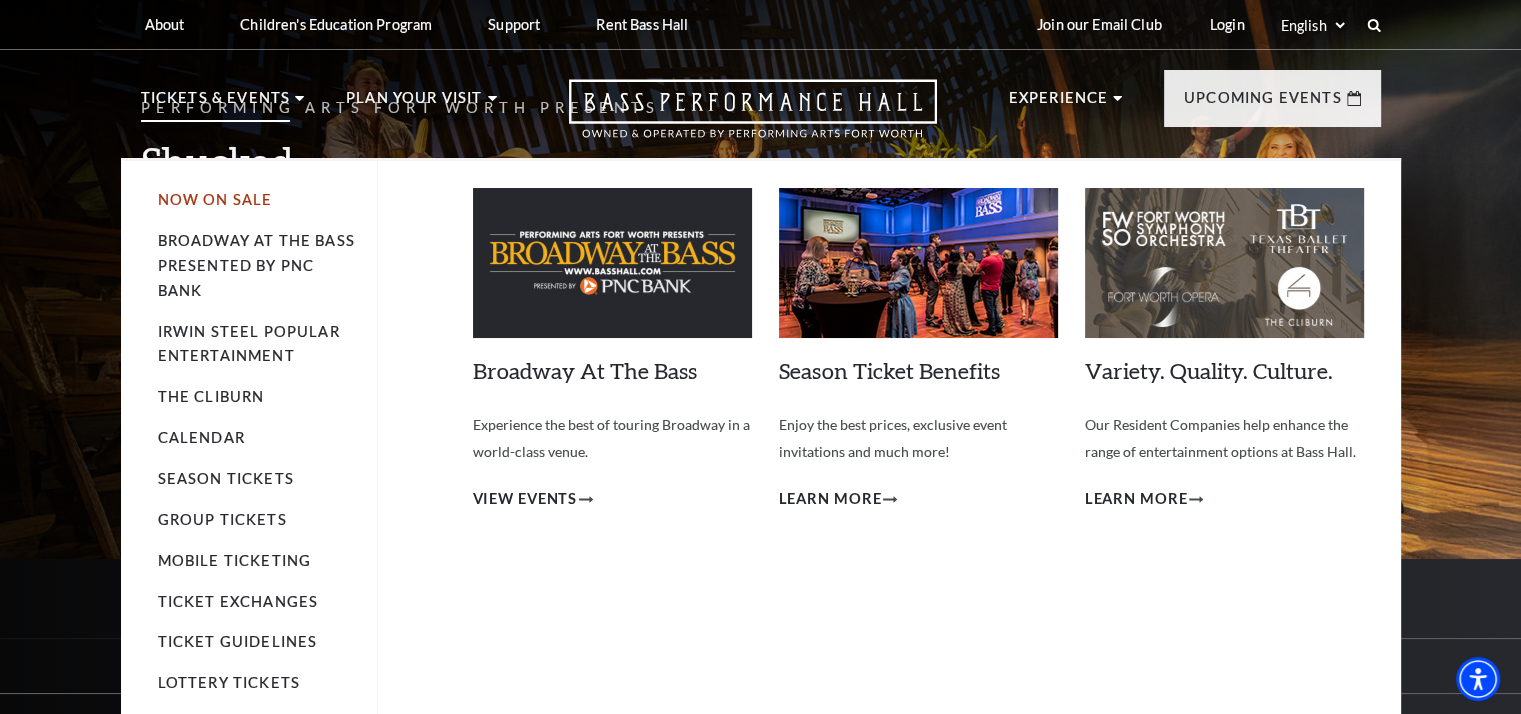 click on "Now On Sale" at bounding box center [215, 199] 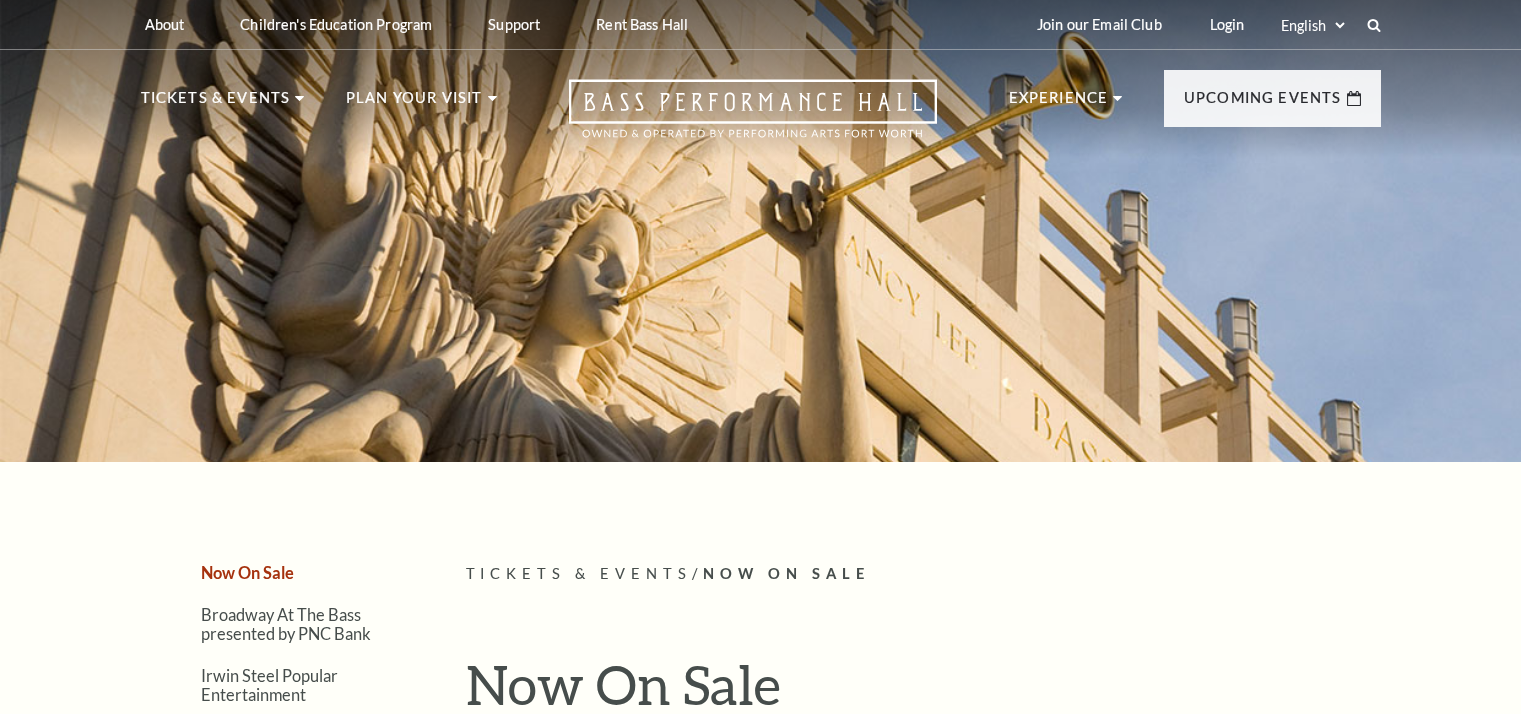 scroll, scrollTop: 0, scrollLeft: 0, axis: both 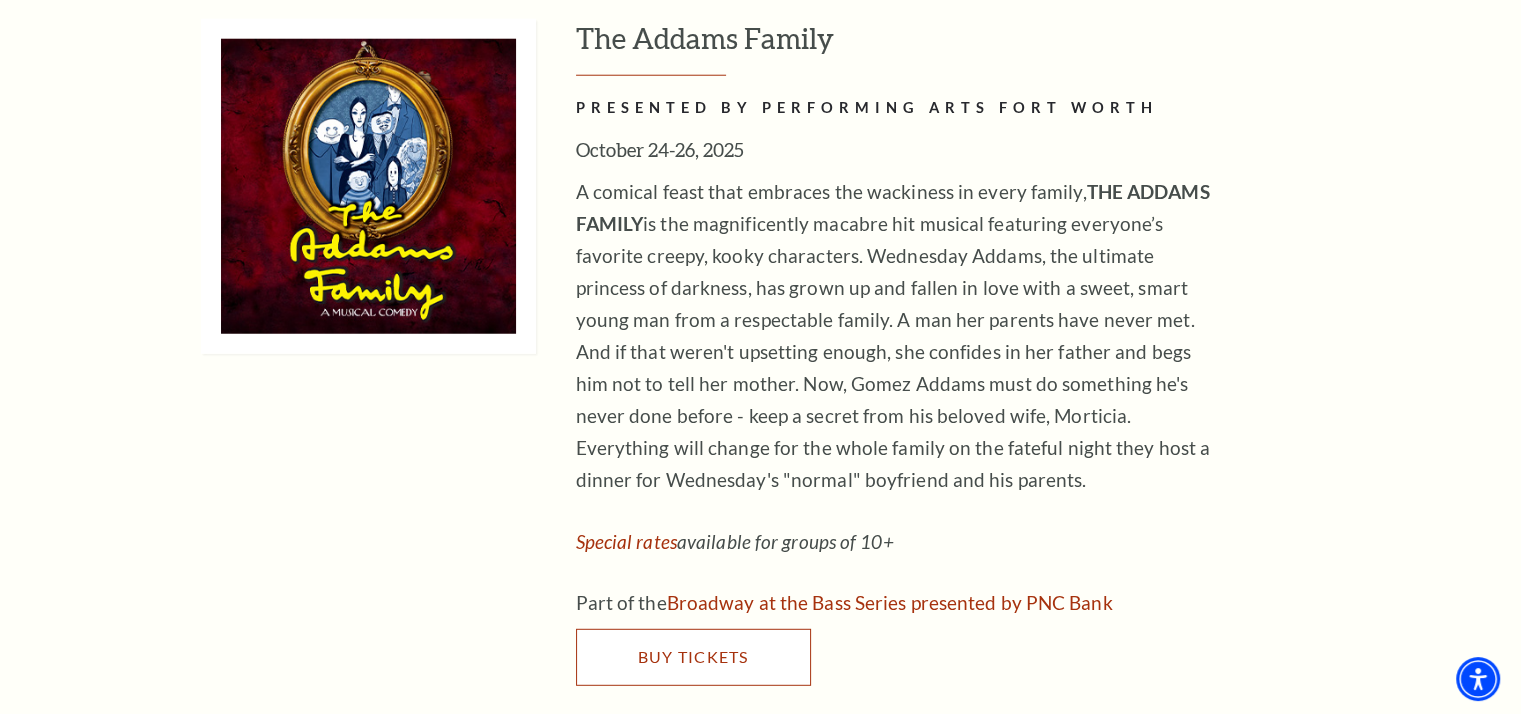 click on "Buy Tickets" at bounding box center (692, 656) 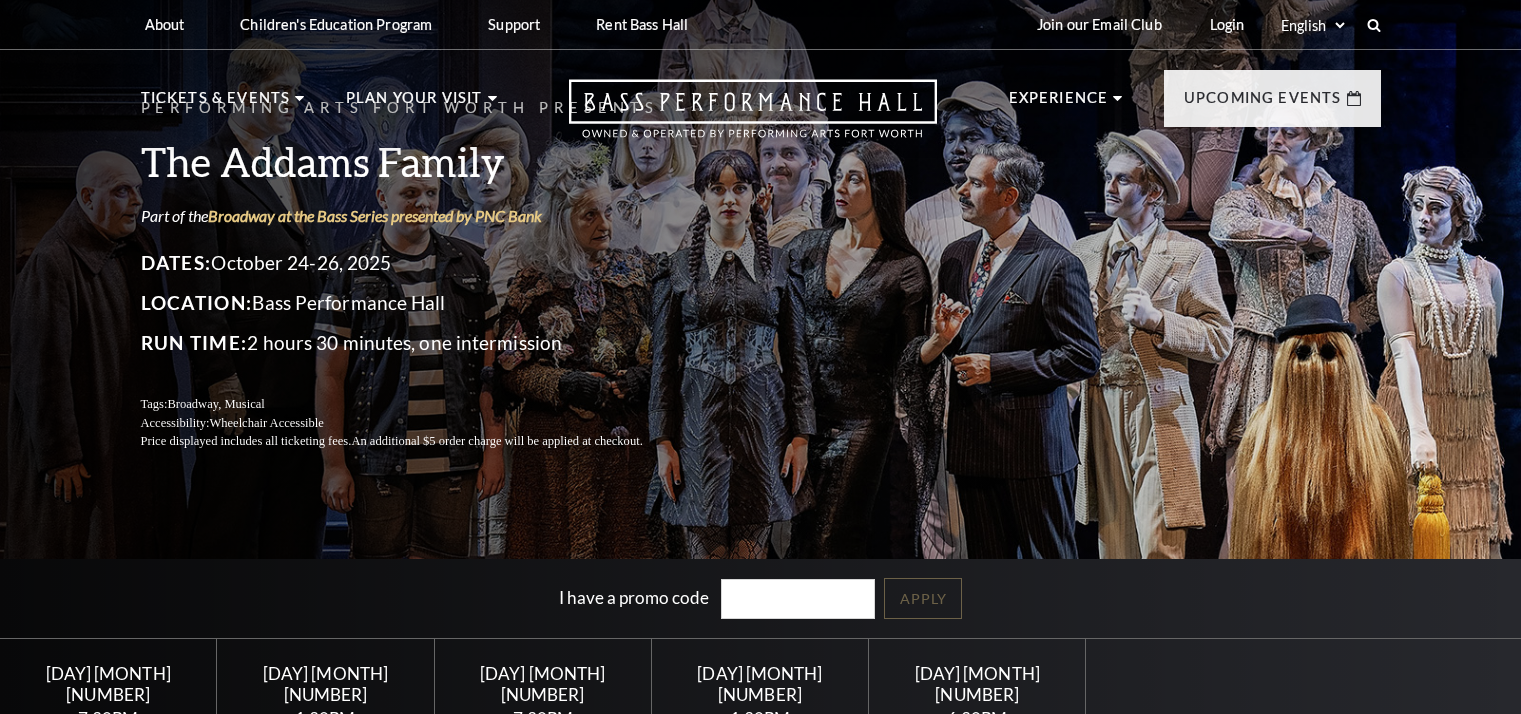 scroll, scrollTop: 0, scrollLeft: 0, axis: both 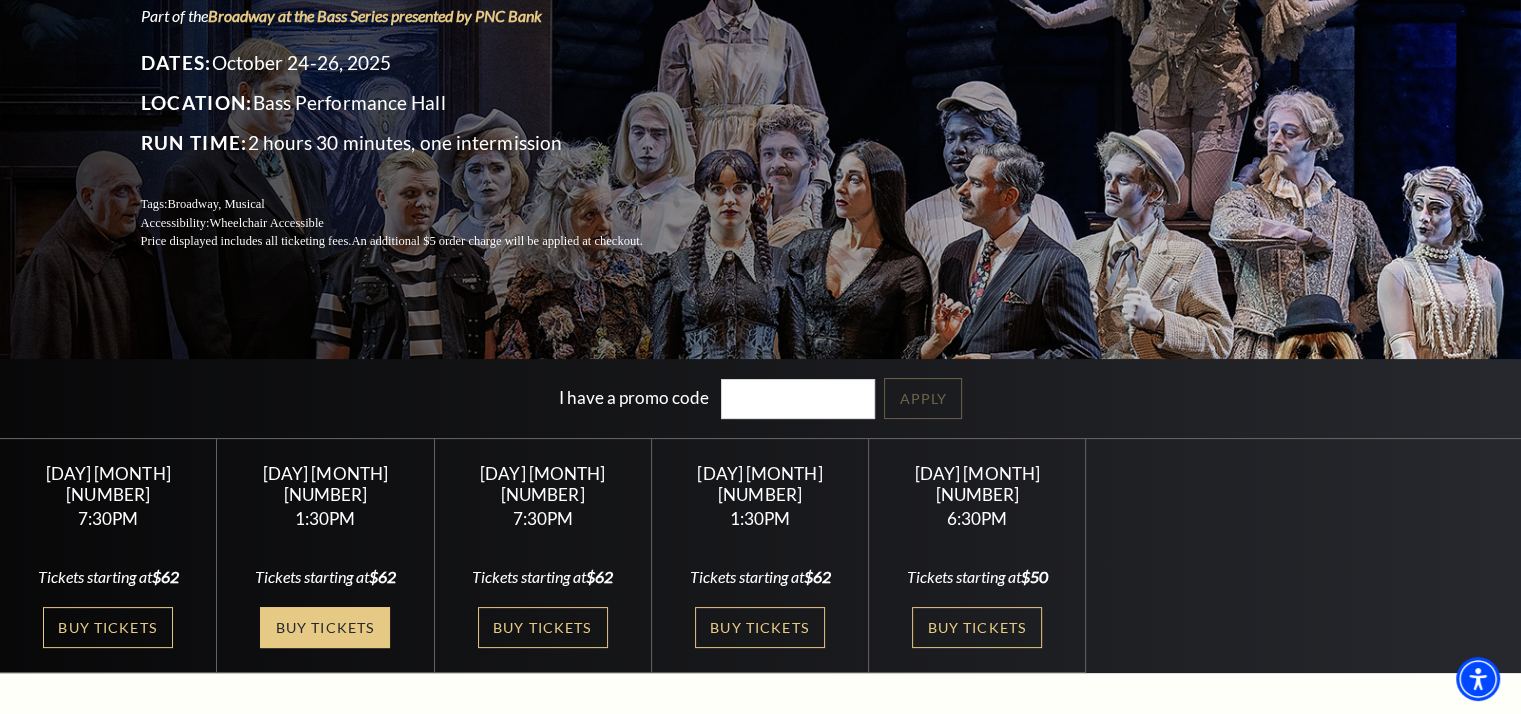 click on "Buy Tickets" at bounding box center (325, 627) 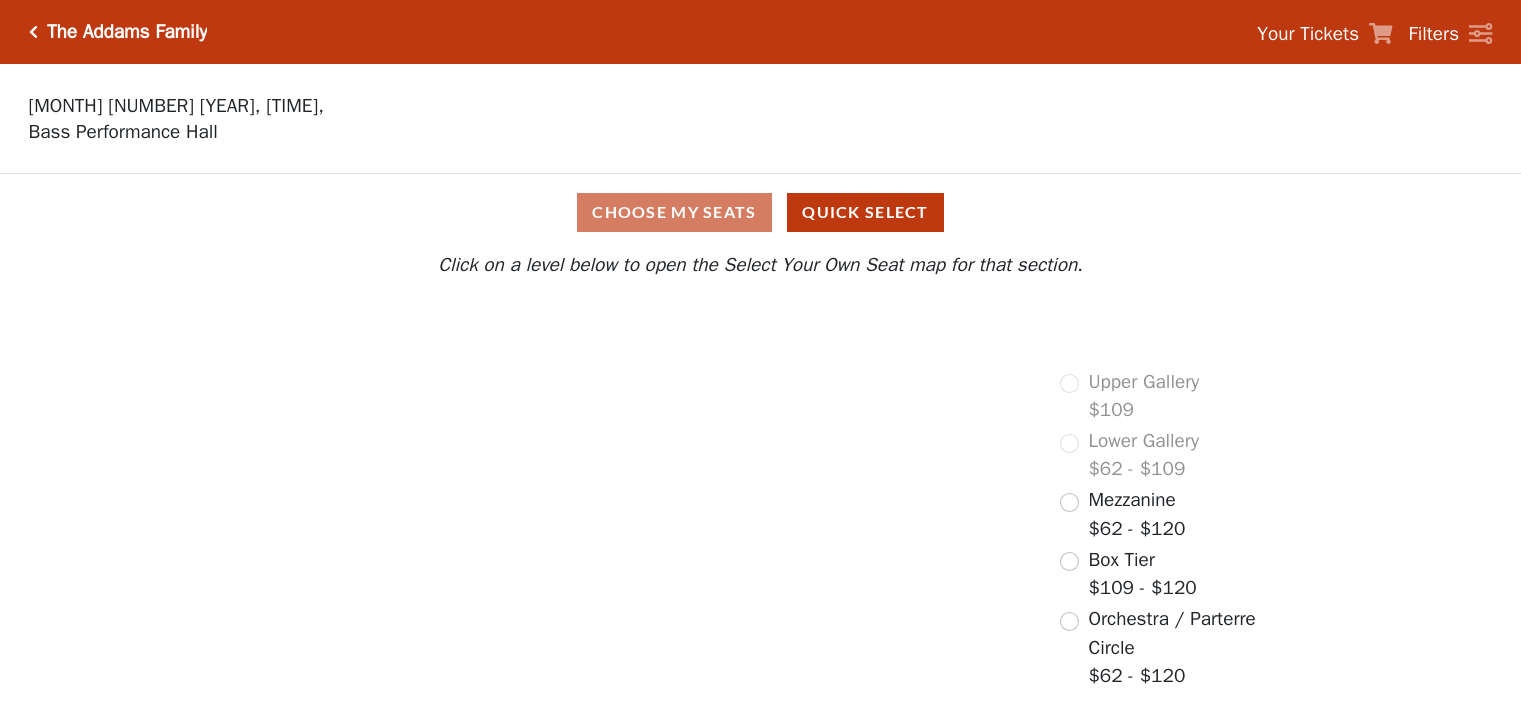 scroll, scrollTop: 0, scrollLeft: 0, axis: both 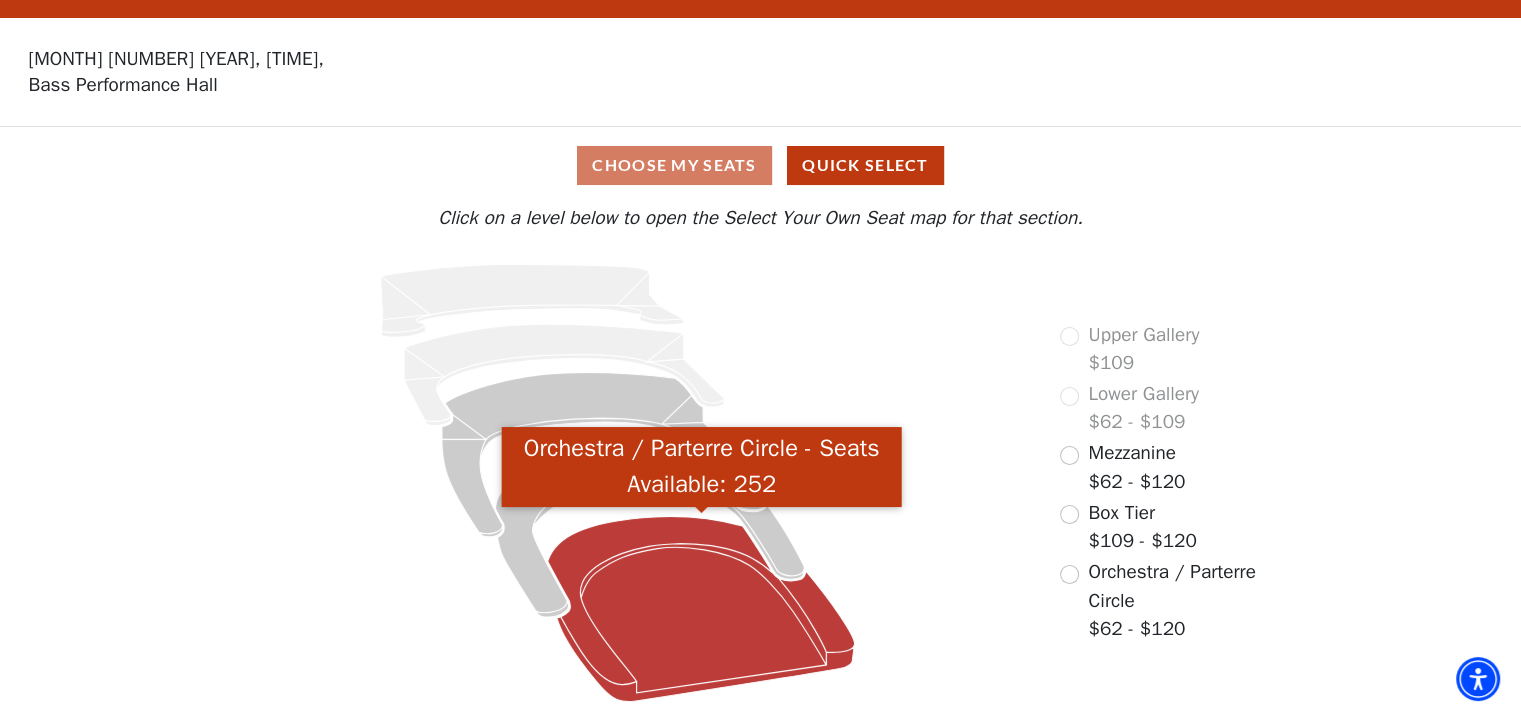click 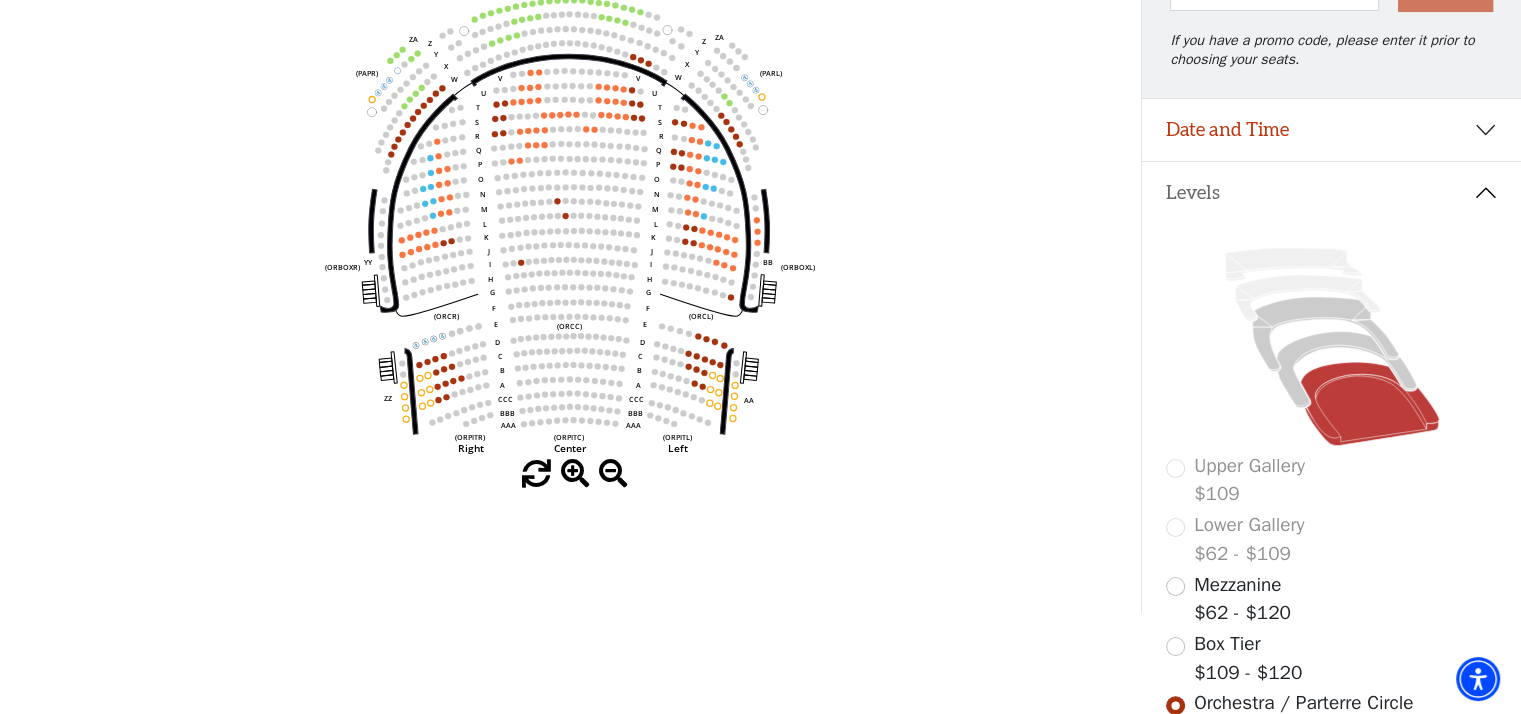 scroll, scrollTop: 292, scrollLeft: 0, axis: vertical 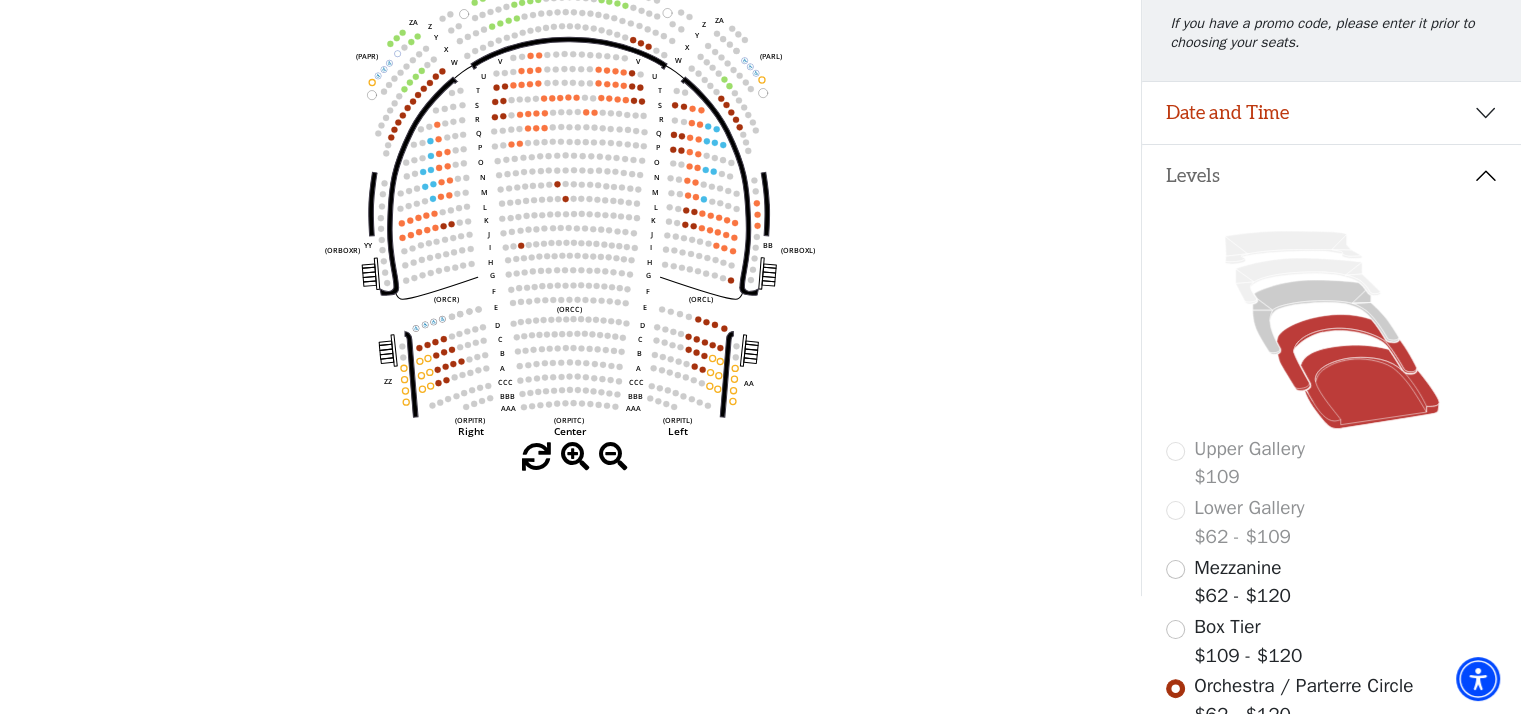 click 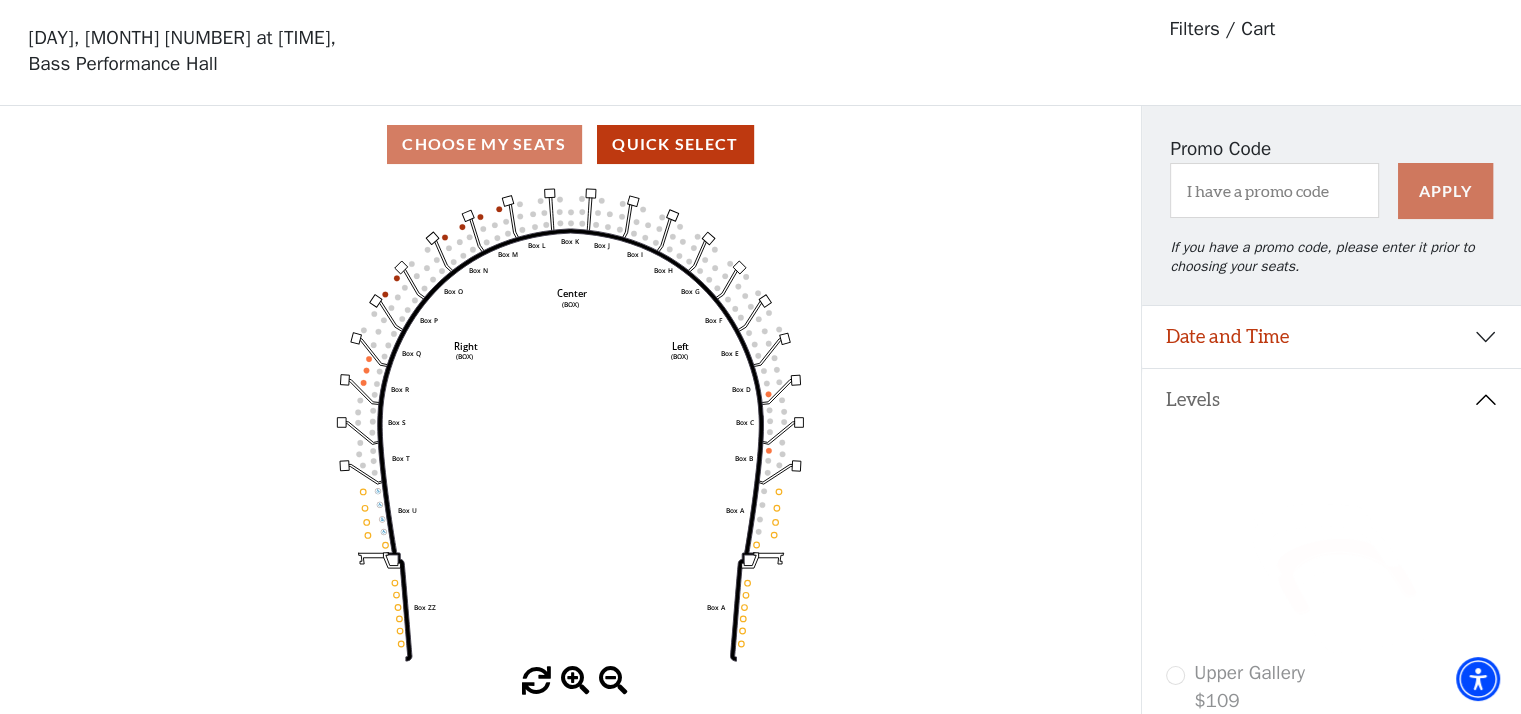 scroll, scrollTop: 92, scrollLeft: 0, axis: vertical 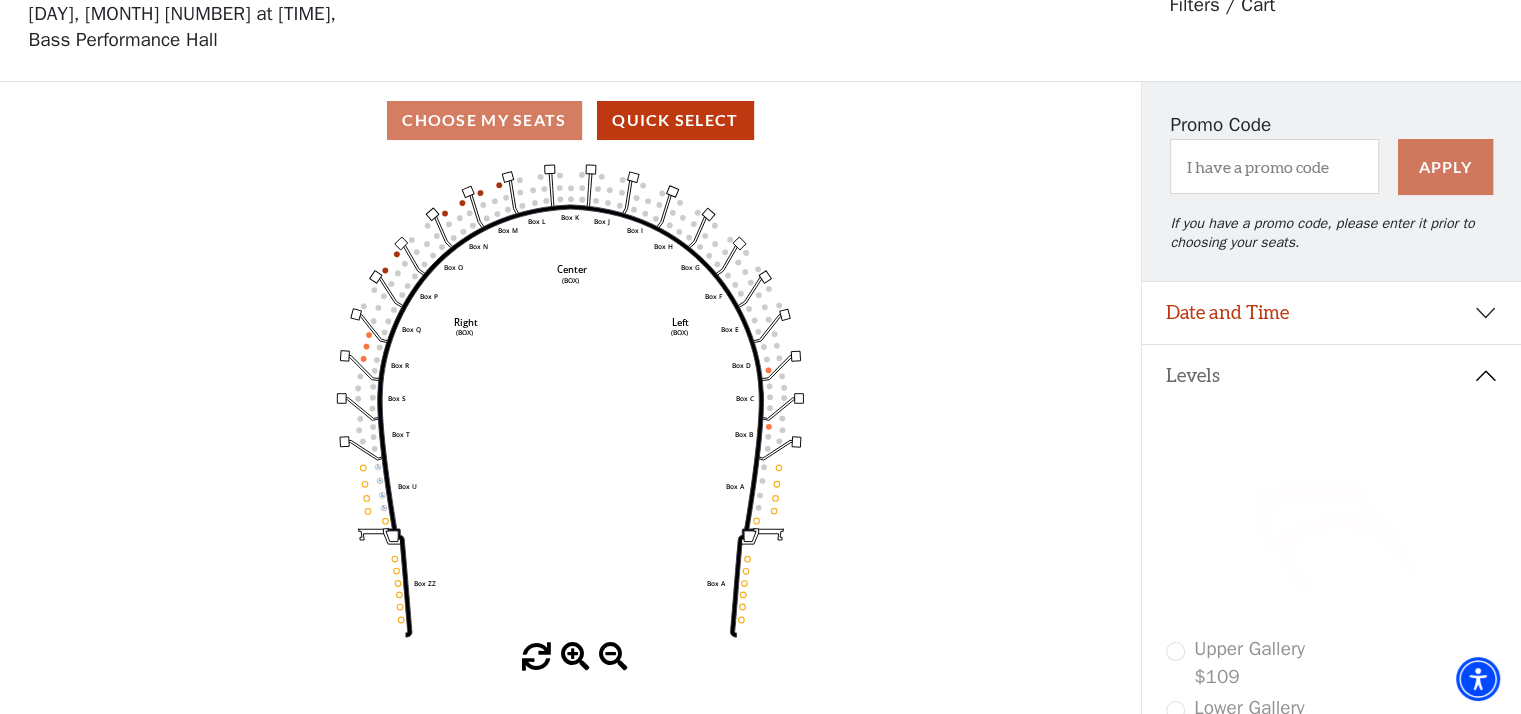 click 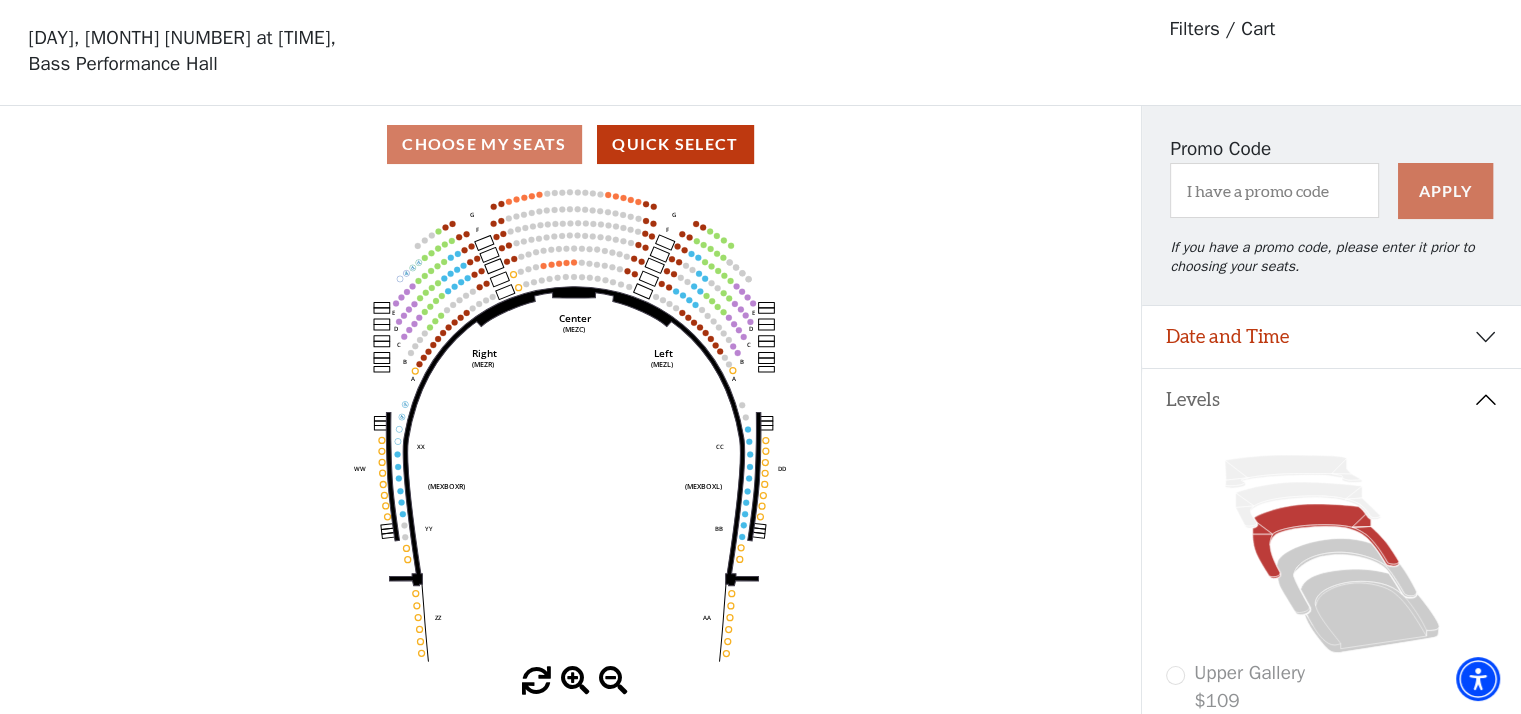 scroll, scrollTop: 92, scrollLeft: 0, axis: vertical 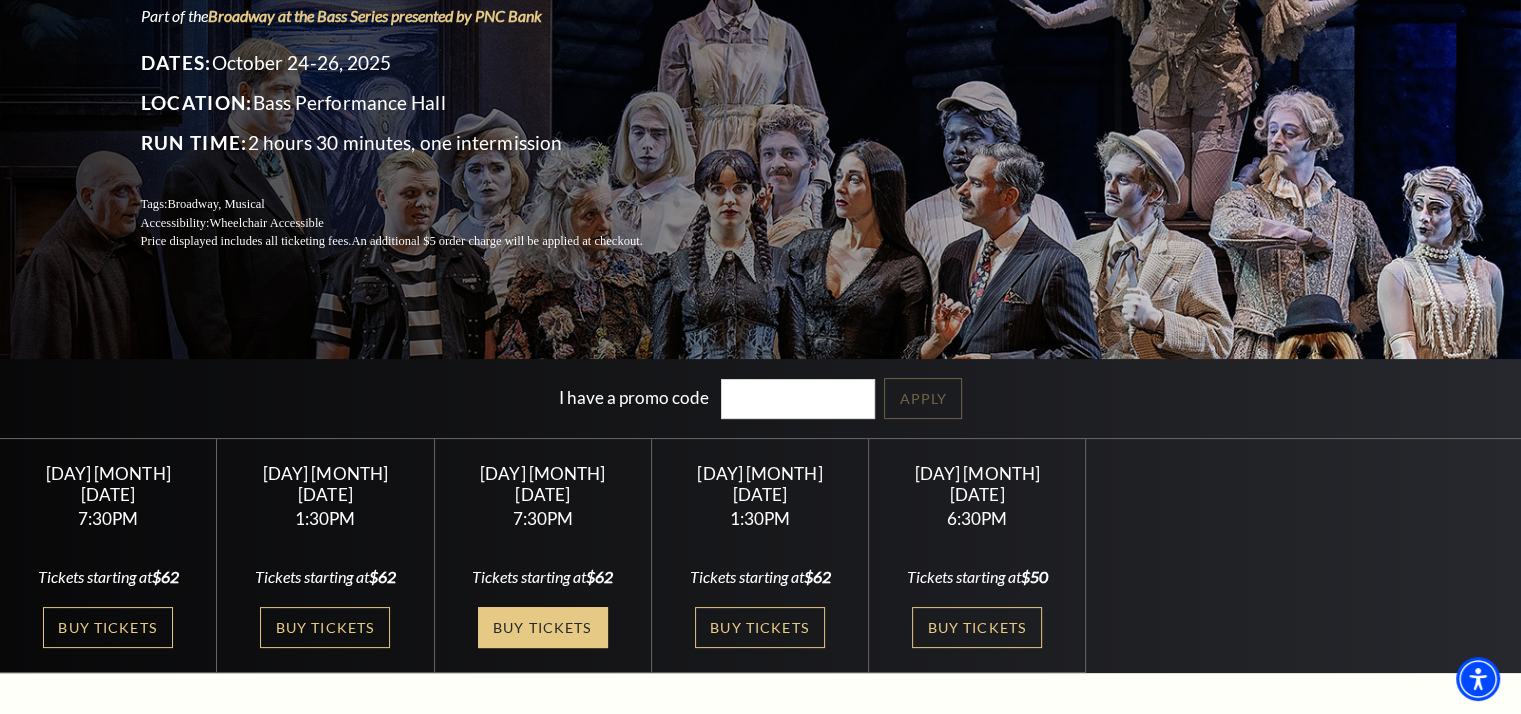 click on "Buy Tickets" at bounding box center (543, 627) 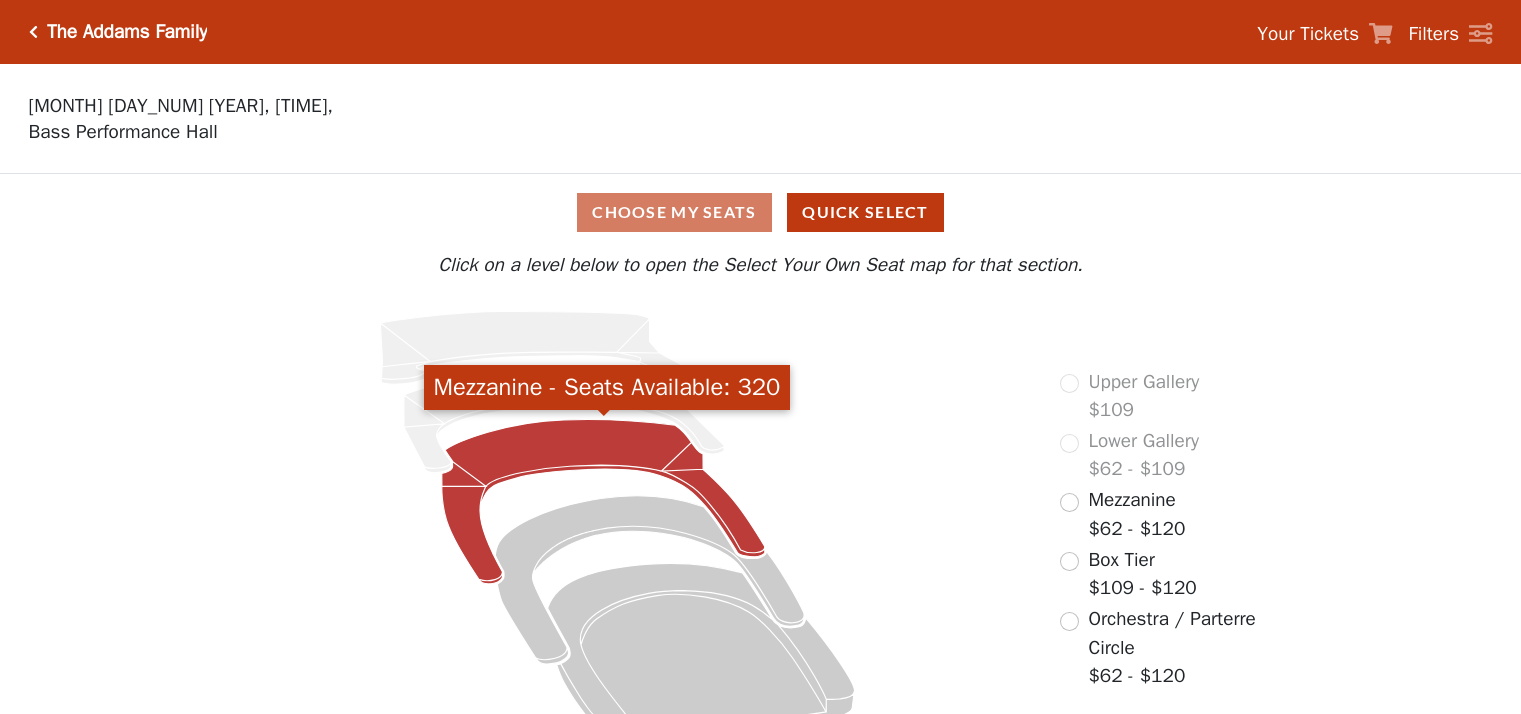 scroll, scrollTop: 0, scrollLeft: 0, axis: both 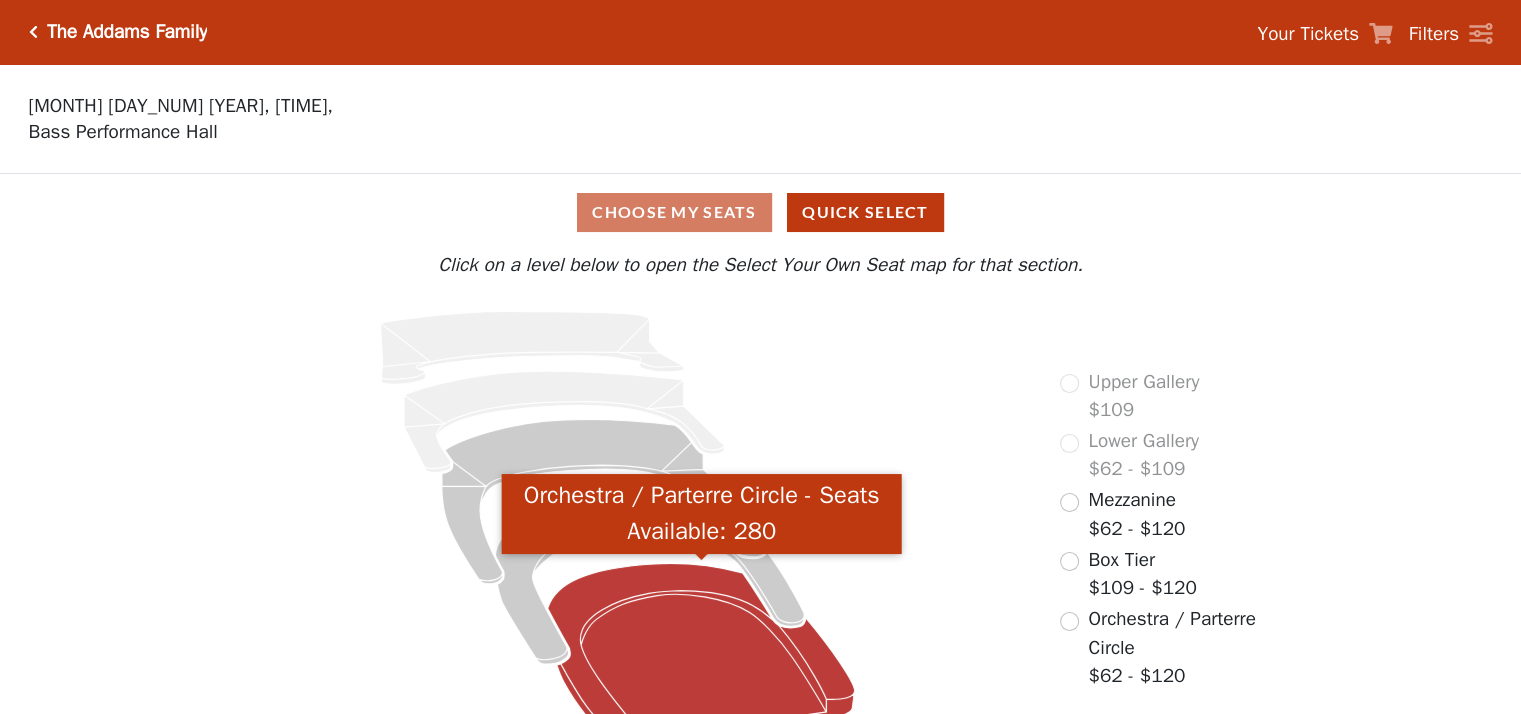 click 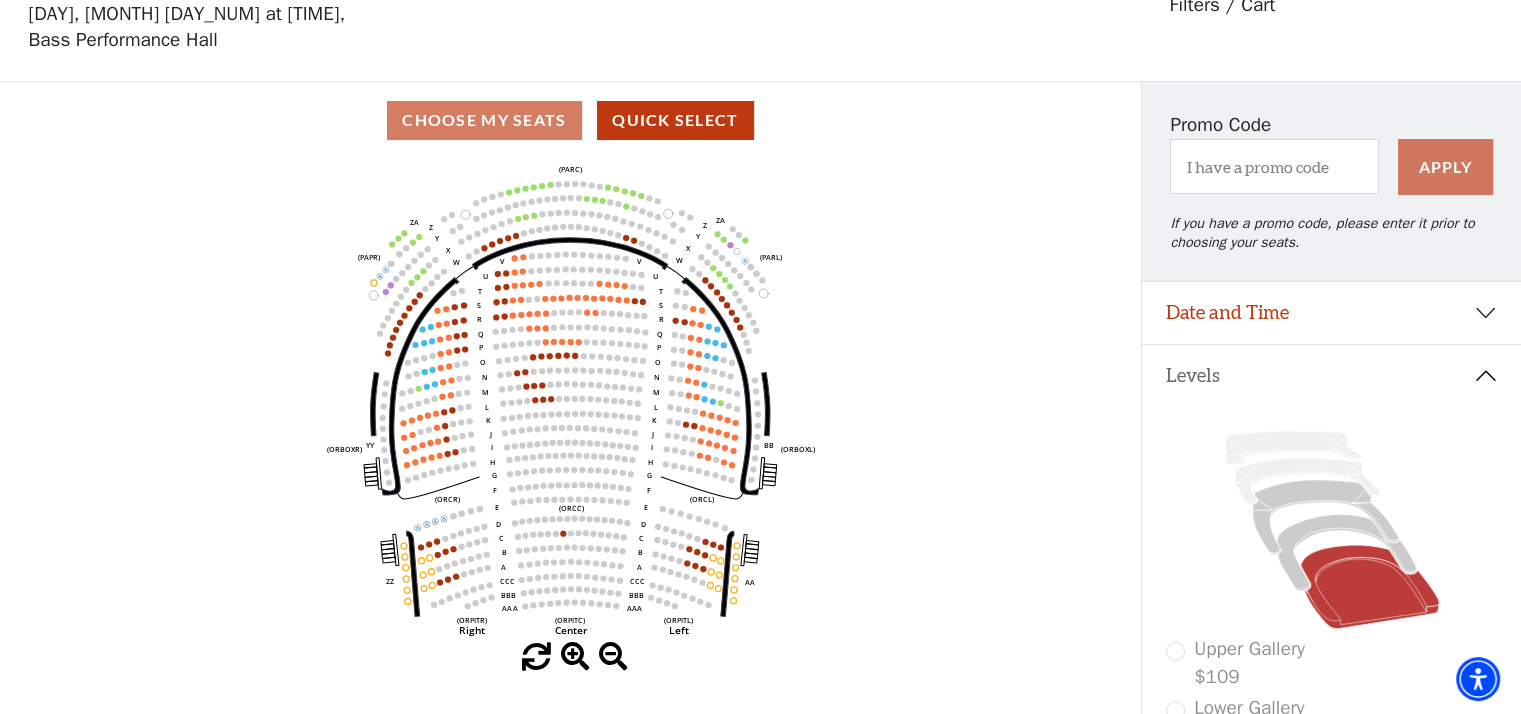 scroll, scrollTop: 92, scrollLeft: 0, axis: vertical 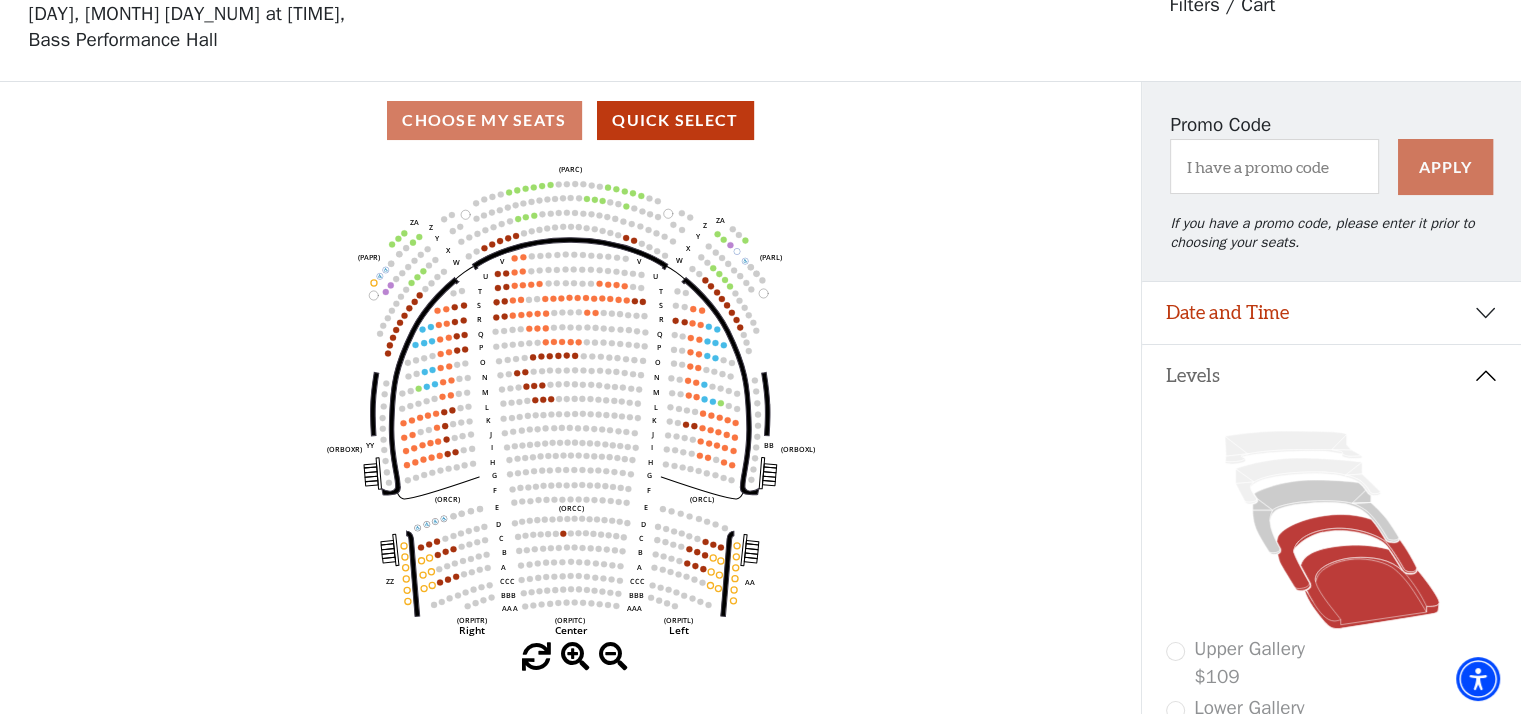 click 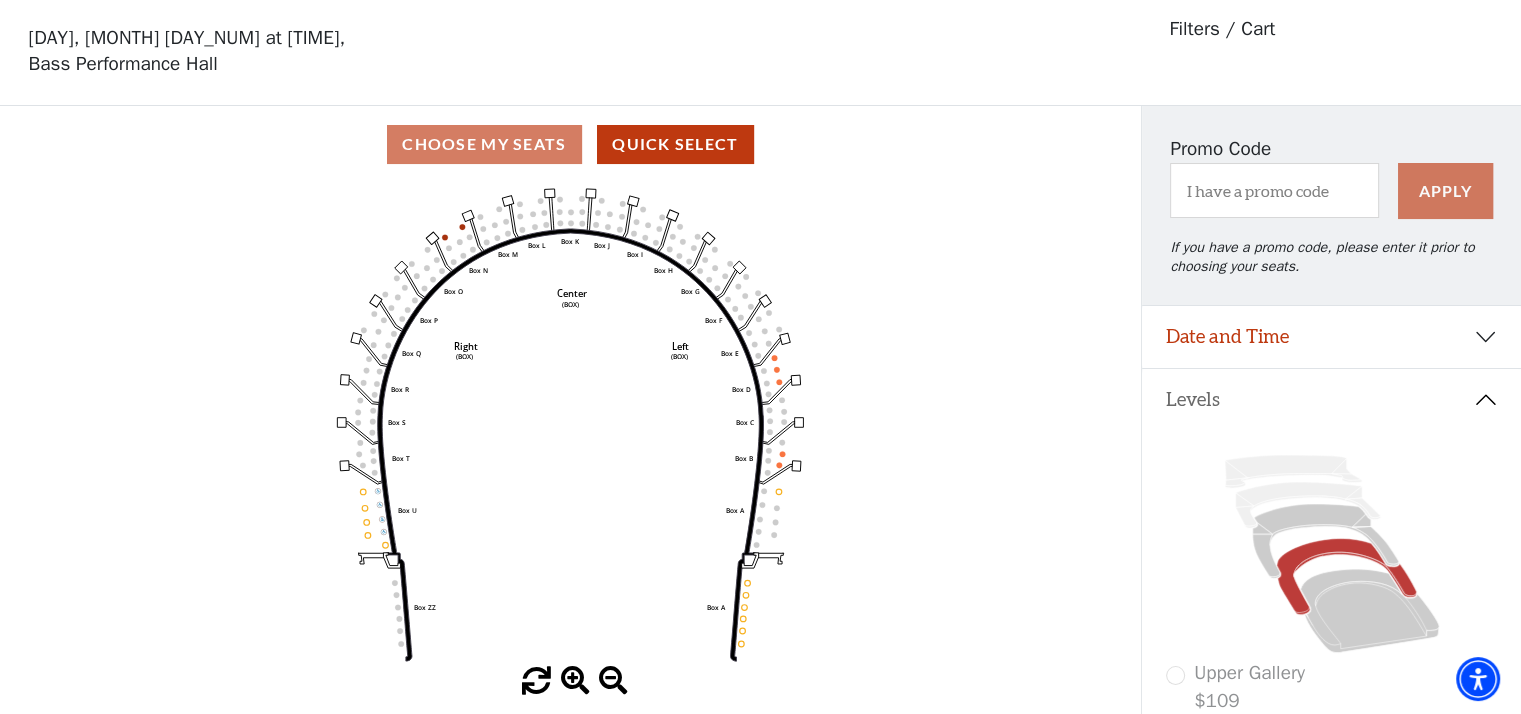 scroll, scrollTop: 92, scrollLeft: 0, axis: vertical 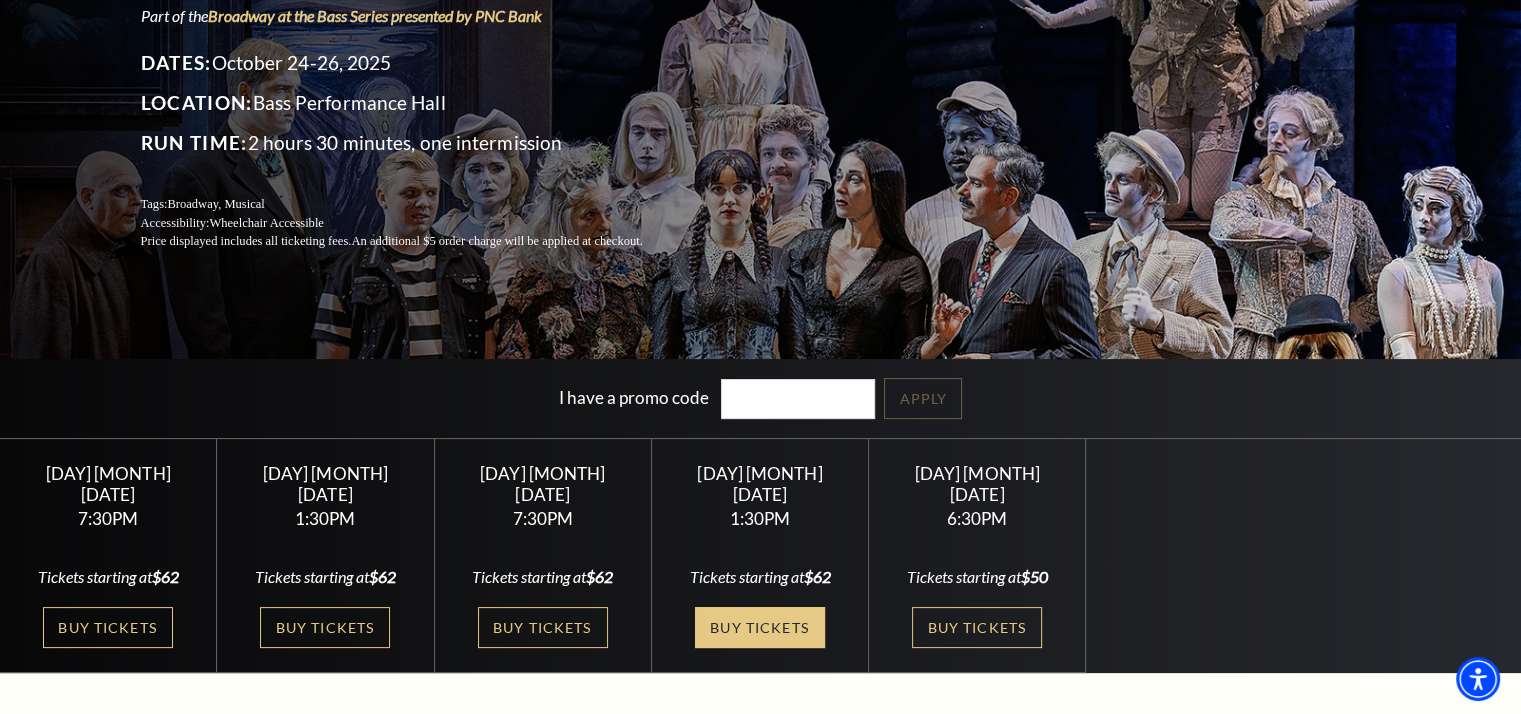 click on "Buy Tickets" at bounding box center [760, 627] 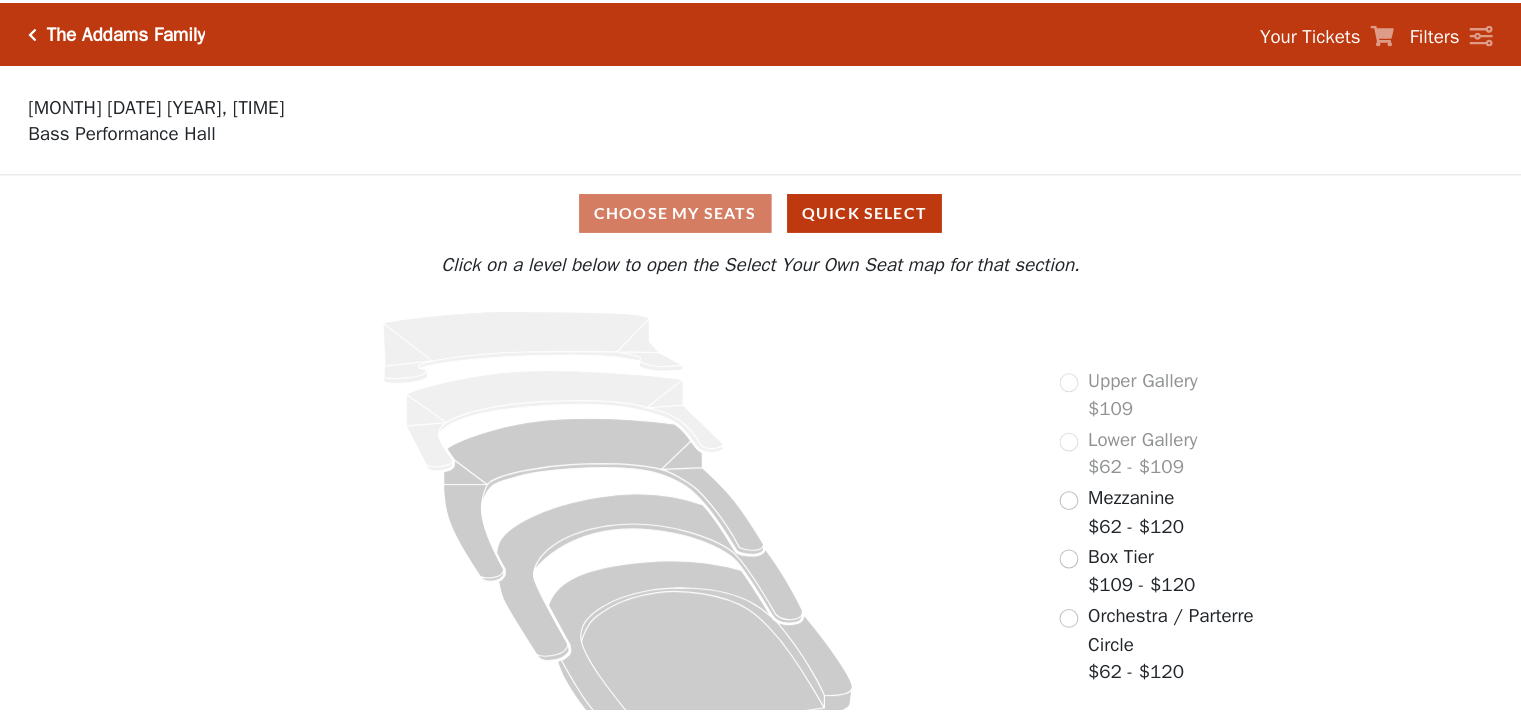scroll, scrollTop: 0, scrollLeft: 0, axis: both 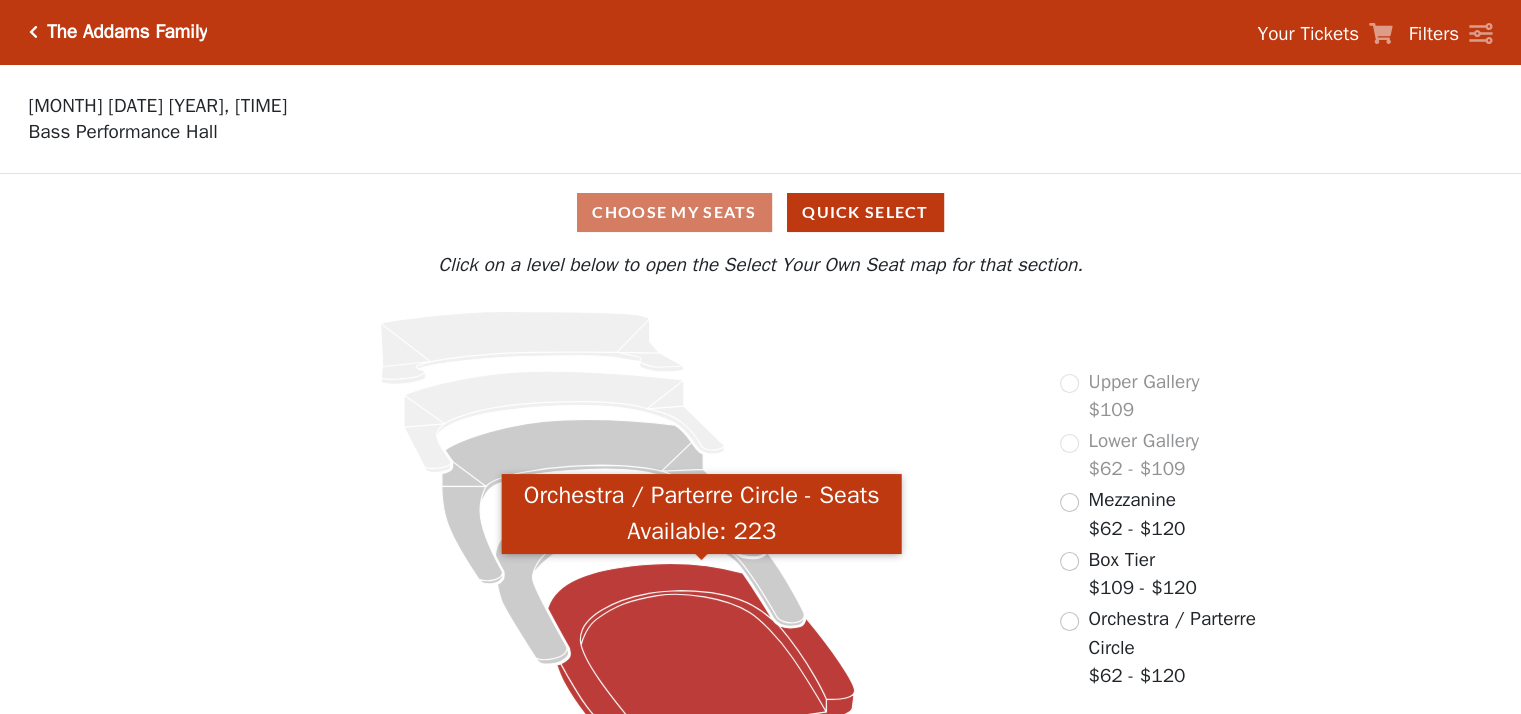 click 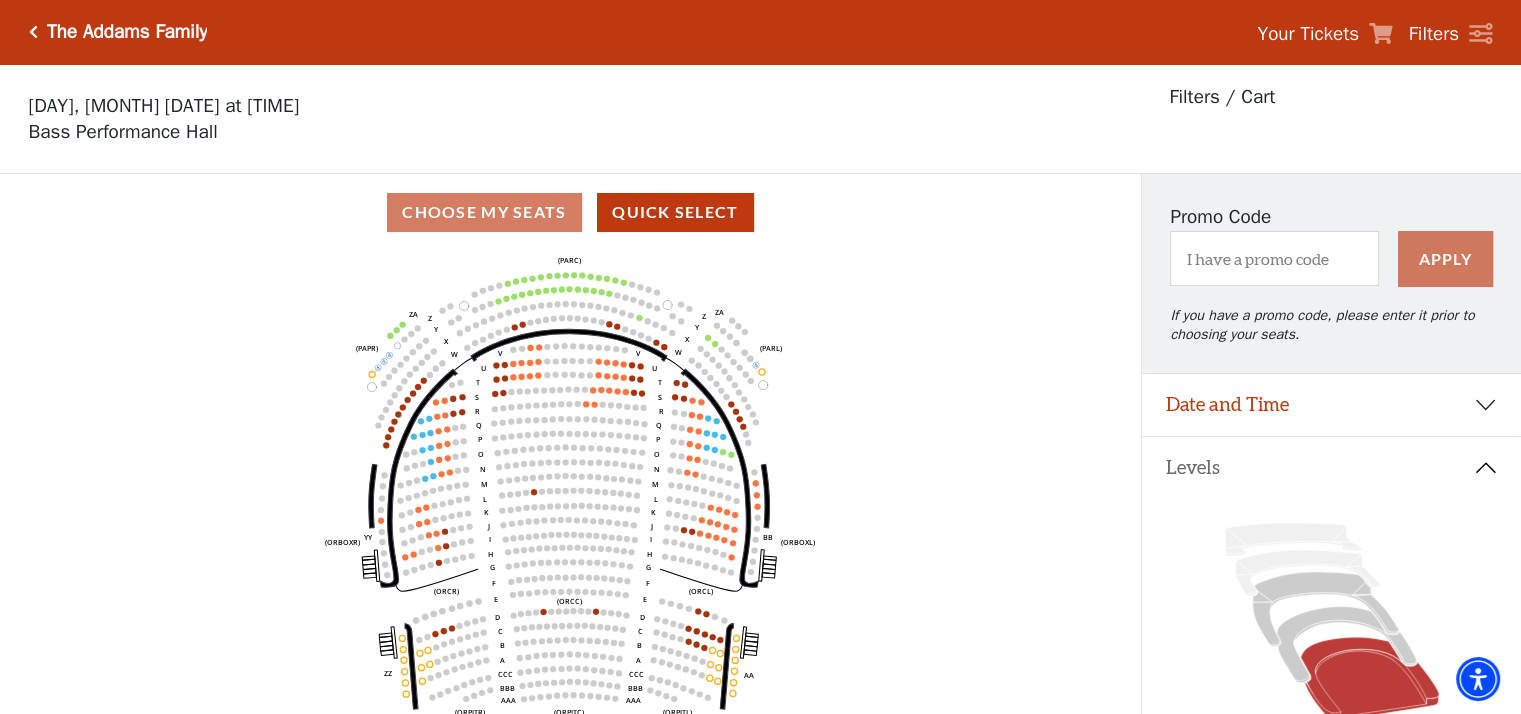 scroll, scrollTop: 92, scrollLeft: 0, axis: vertical 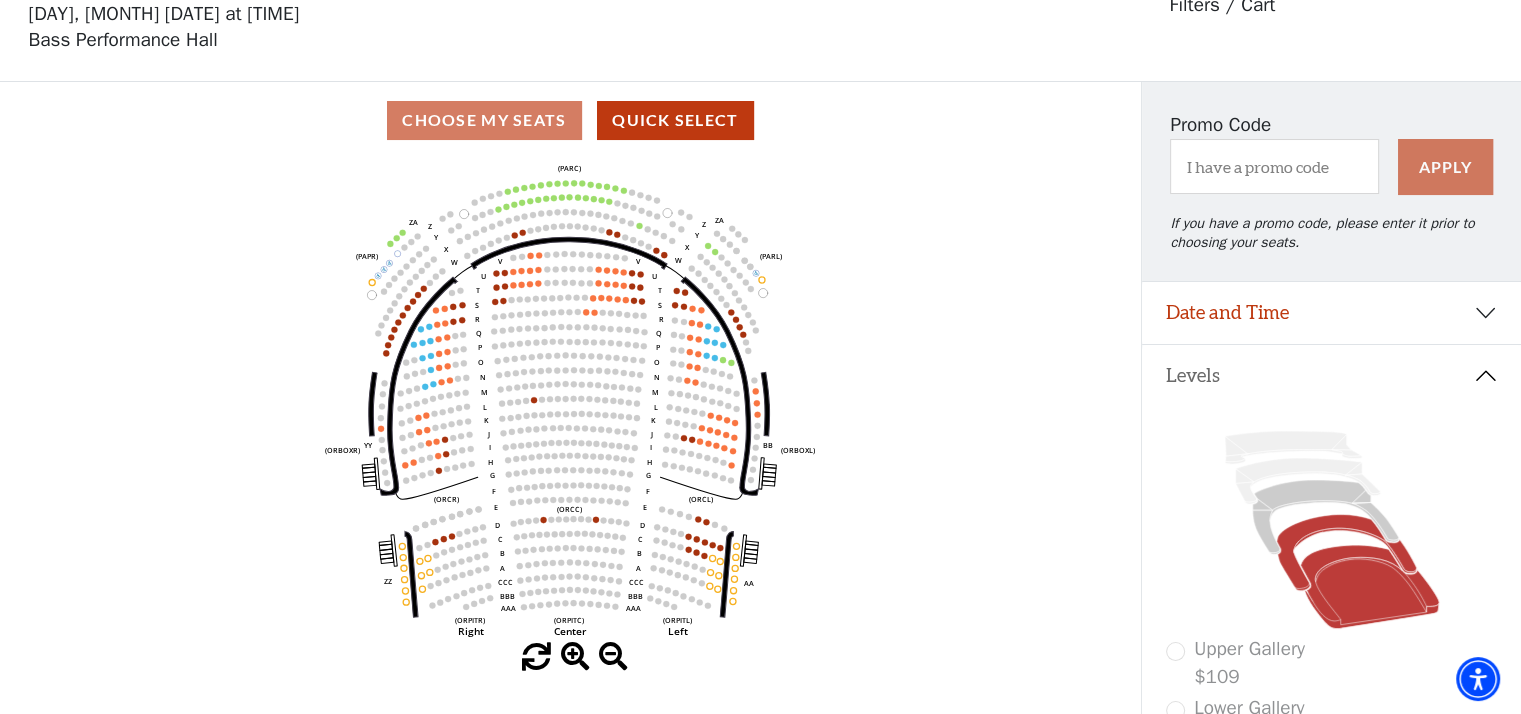 click 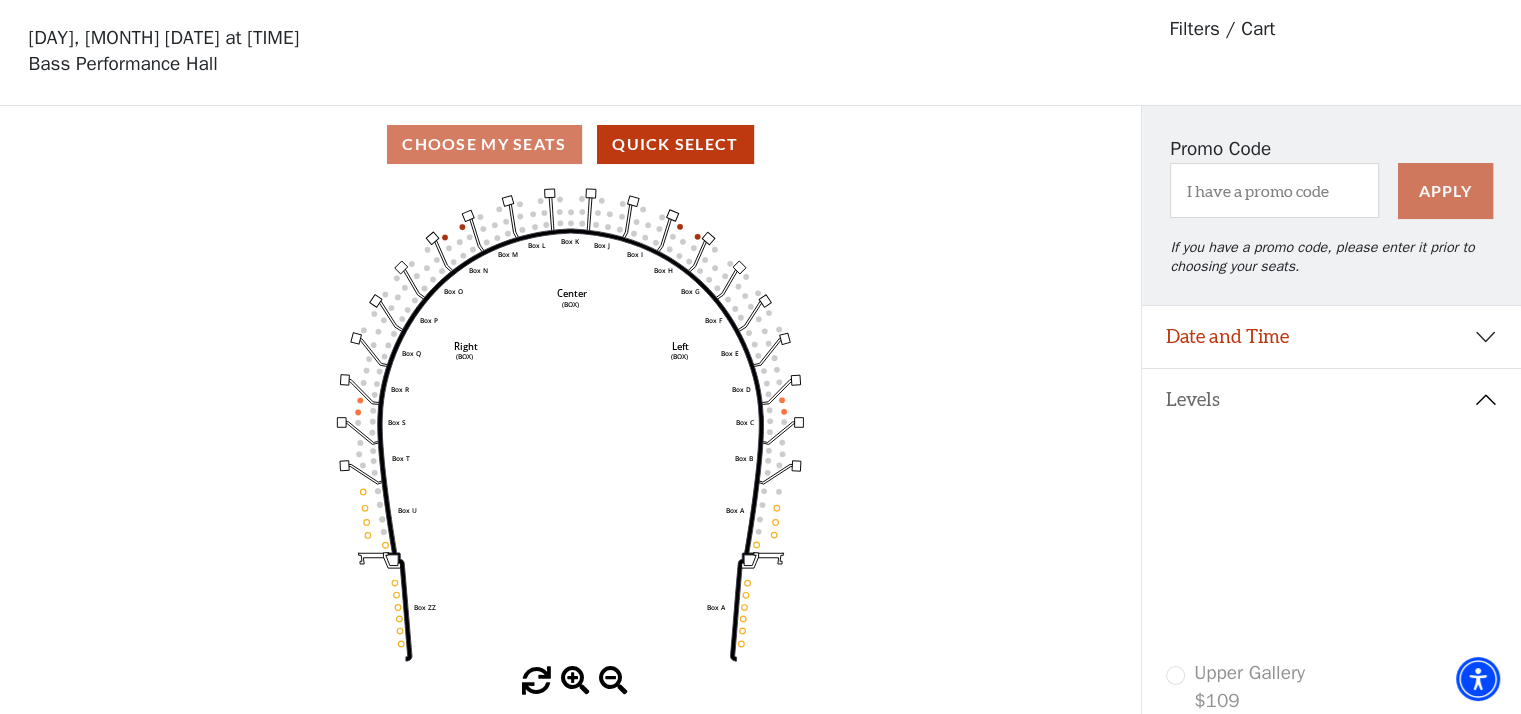 scroll, scrollTop: 92, scrollLeft: 0, axis: vertical 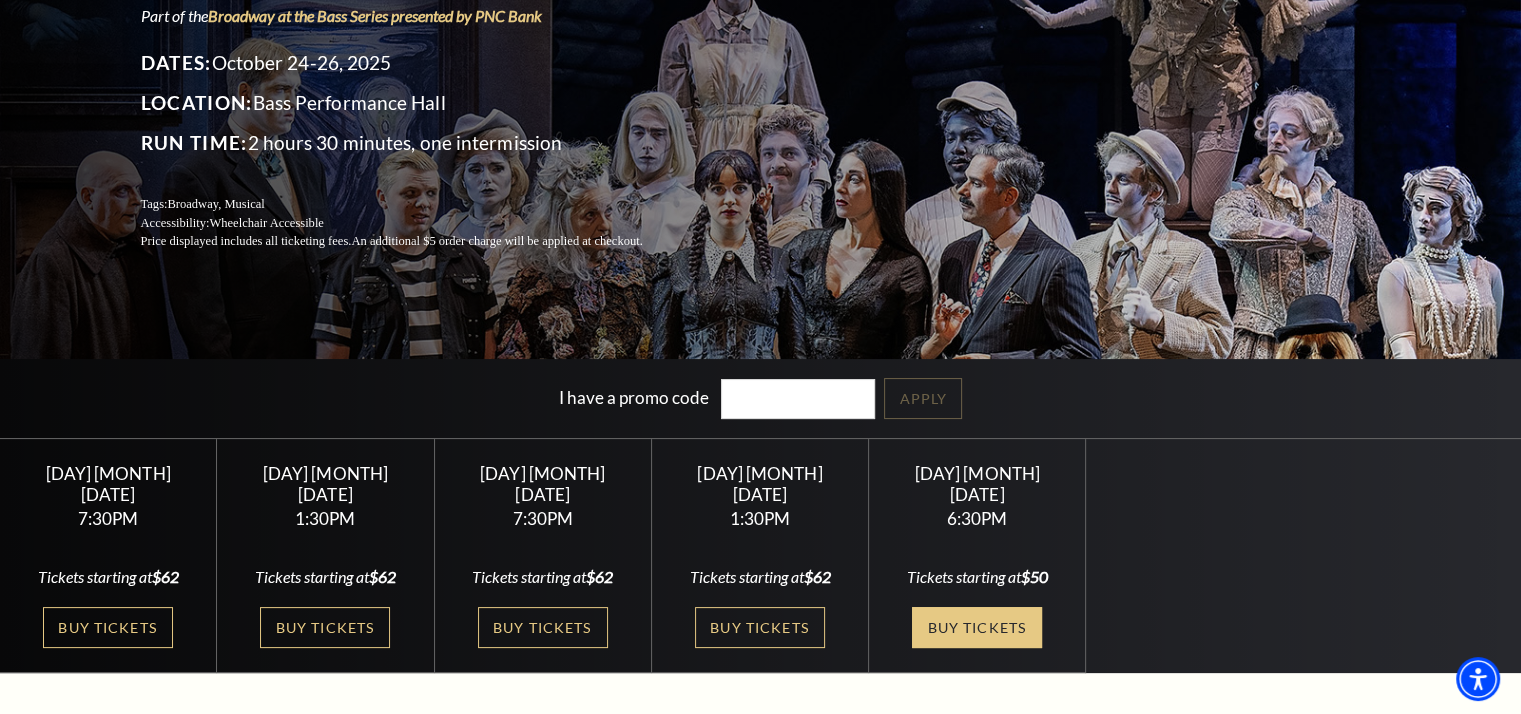 drag, startPoint x: 953, startPoint y: 589, endPoint x: 952, endPoint y: 601, distance: 12.0415945 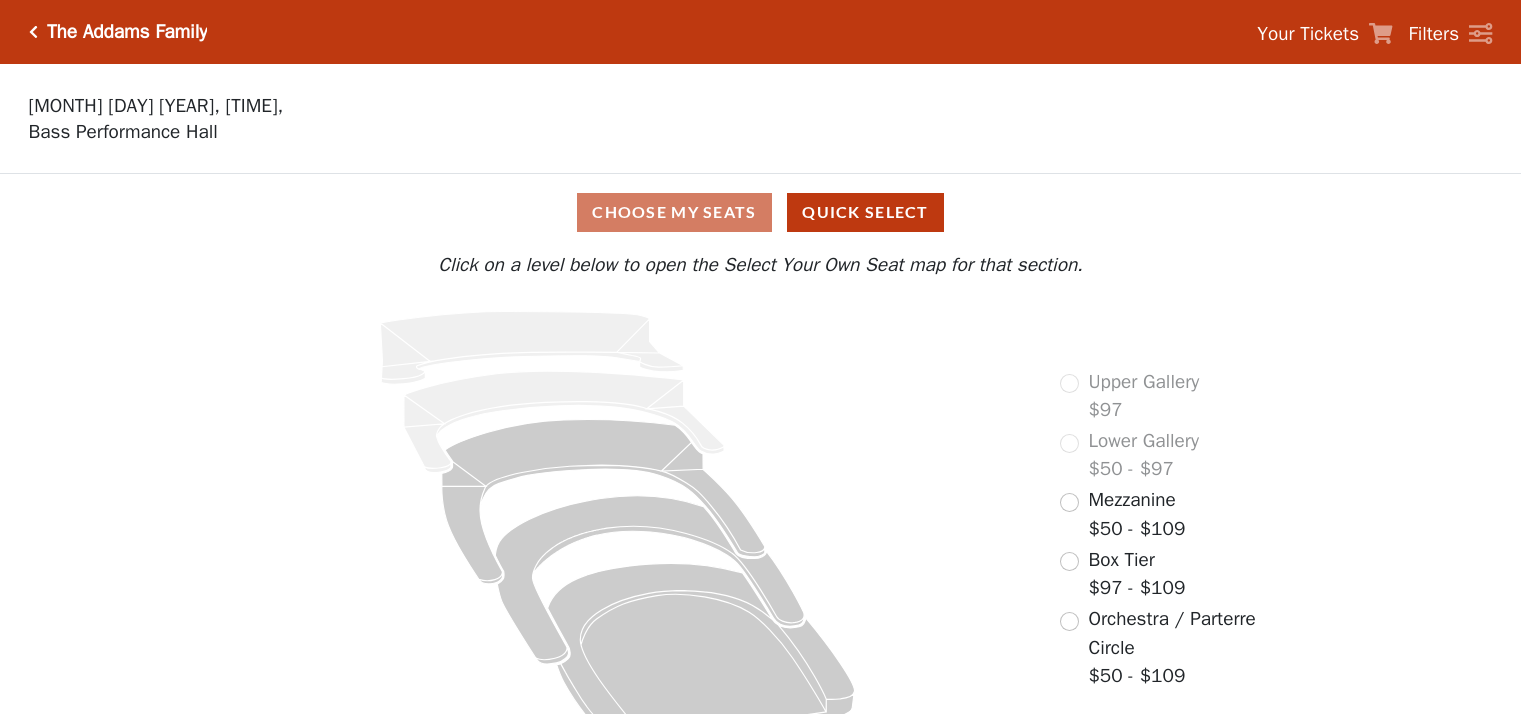 scroll, scrollTop: 0, scrollLeft: 0, axis: both 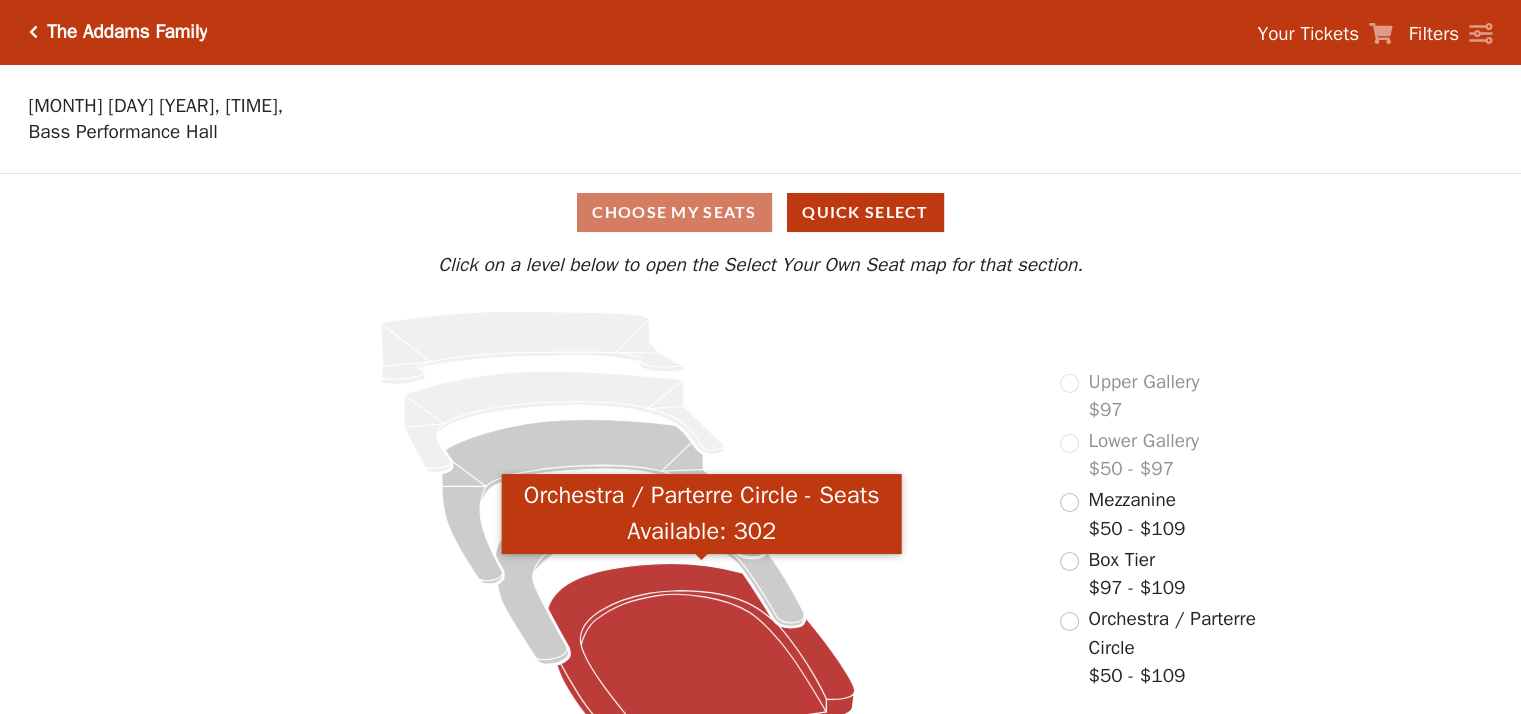 click 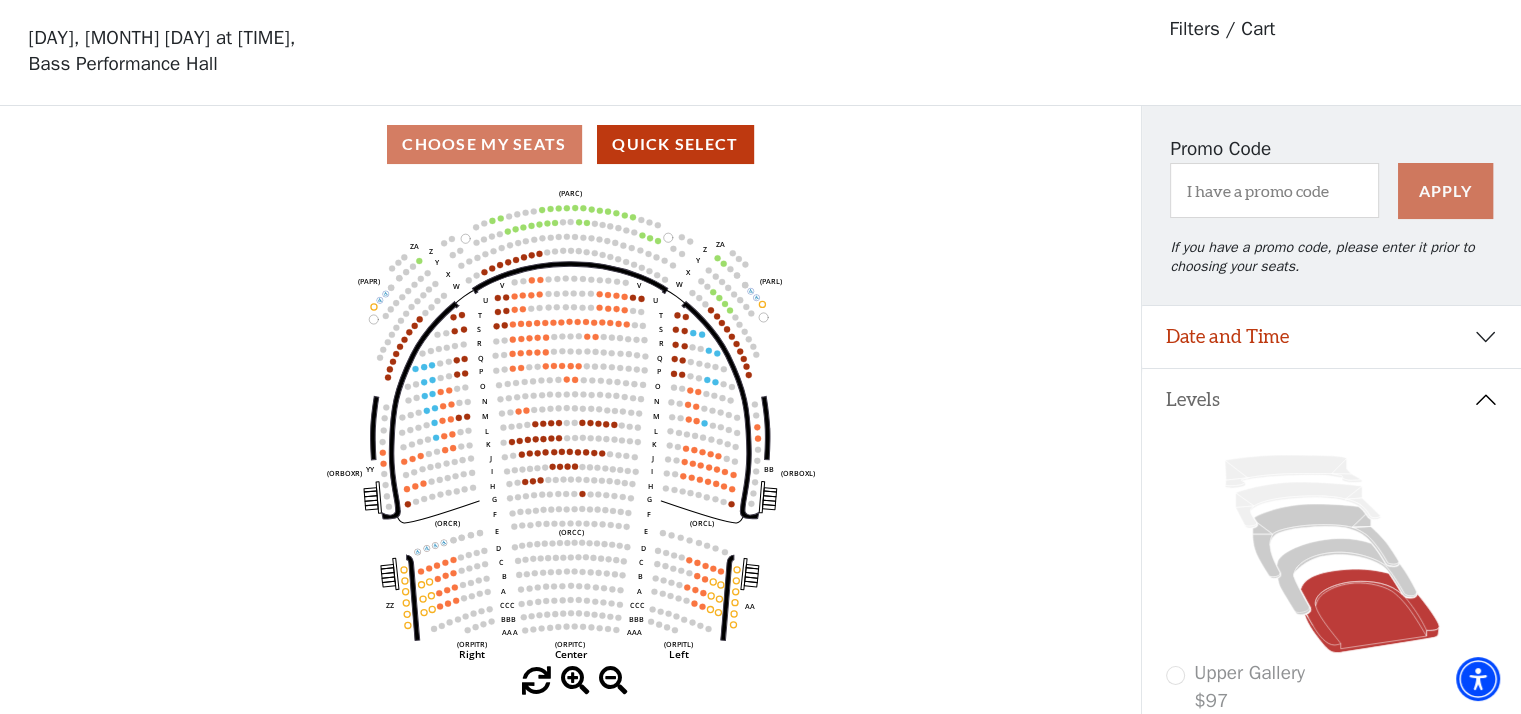 scroll, scrollTop: 92, scrollLeft: 0, axis: vertical 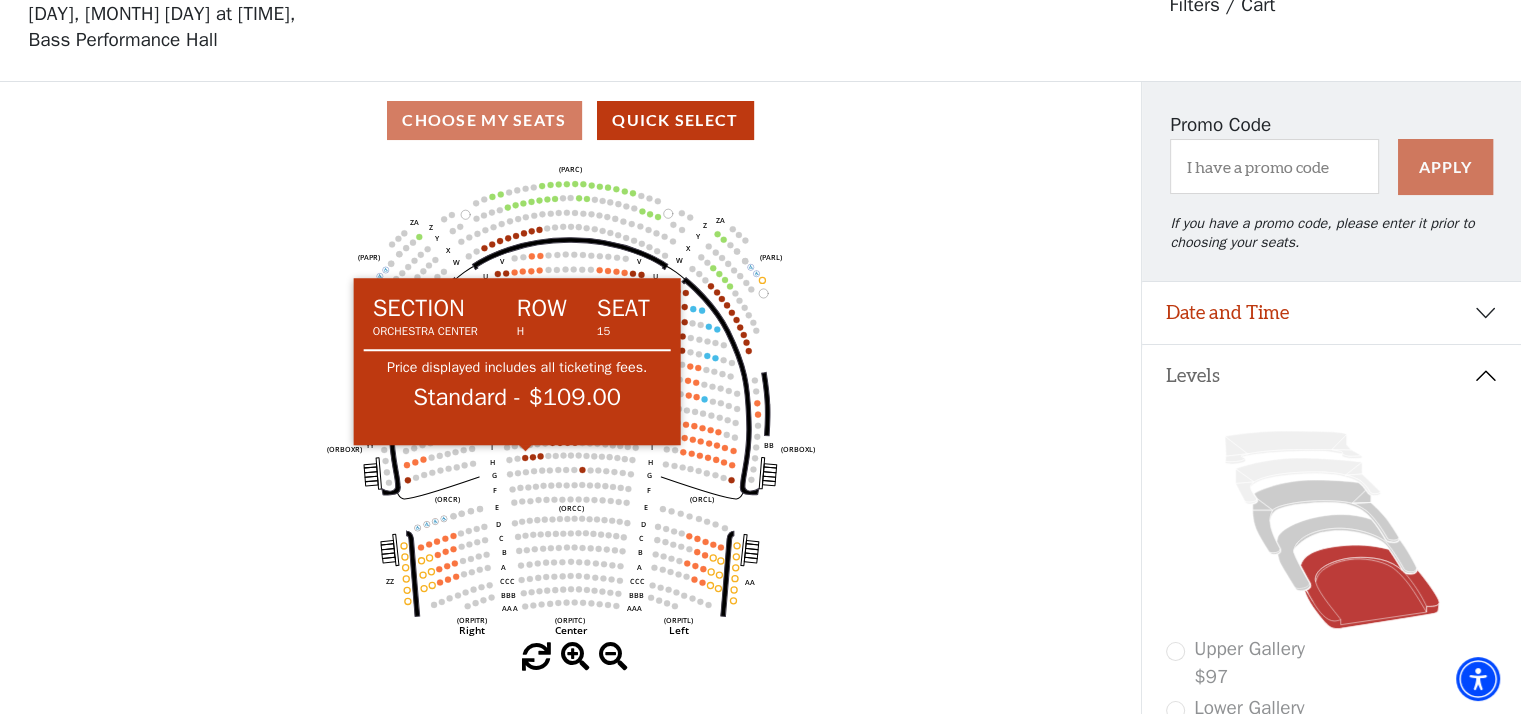 click 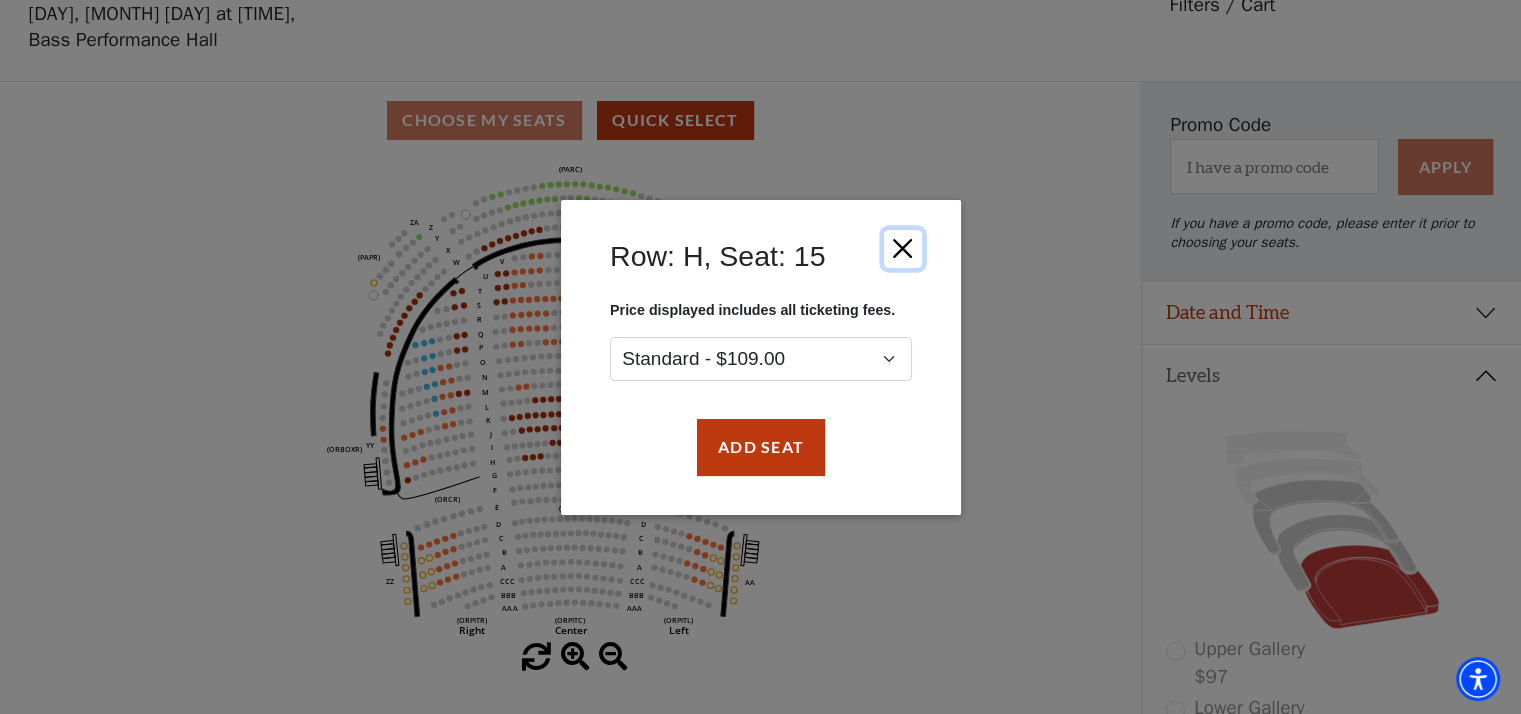 drag, startPoint x: 910, startPoint y: 237, endPoint x: 844, endPoint y: 196, distance: 77.698135 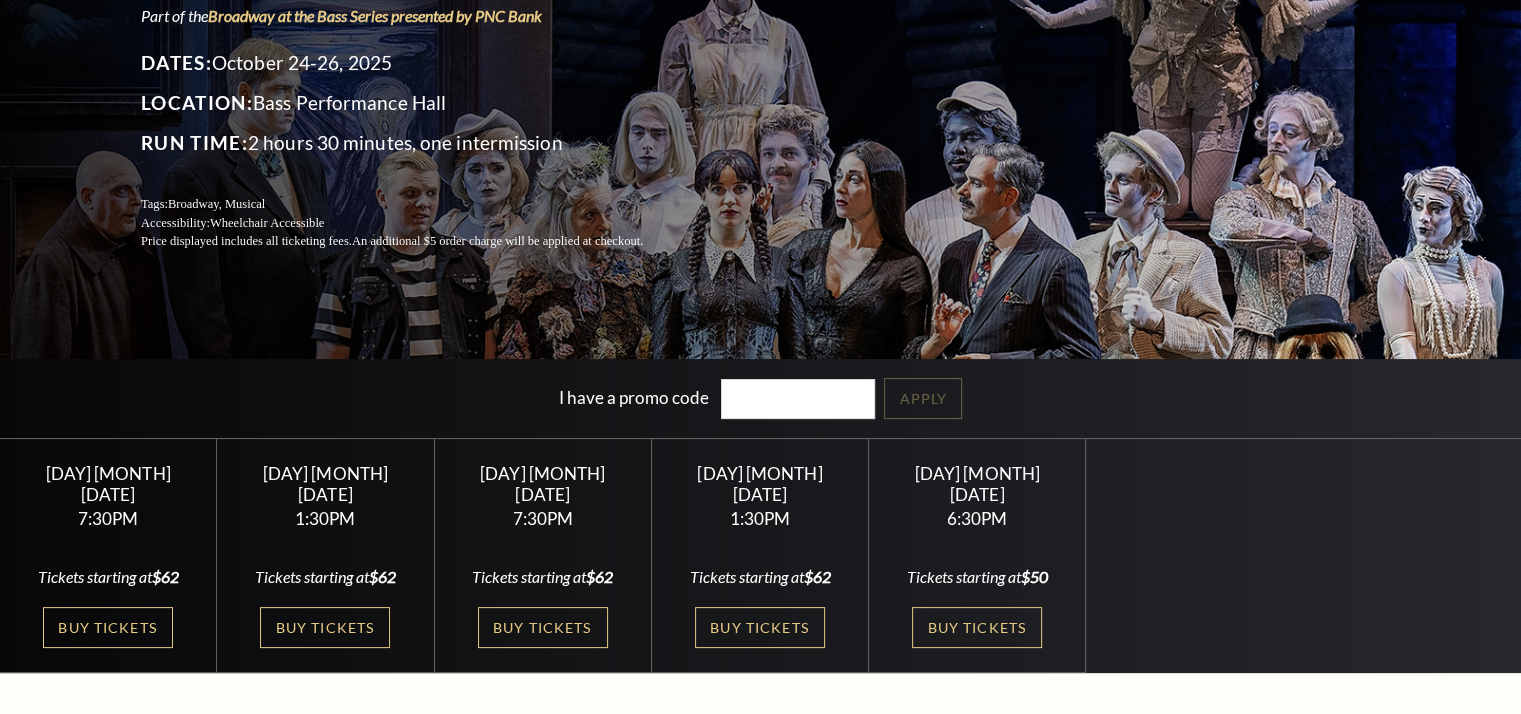 scroll, scrollTop: 200, scrollLeft: 0, axis: vertical 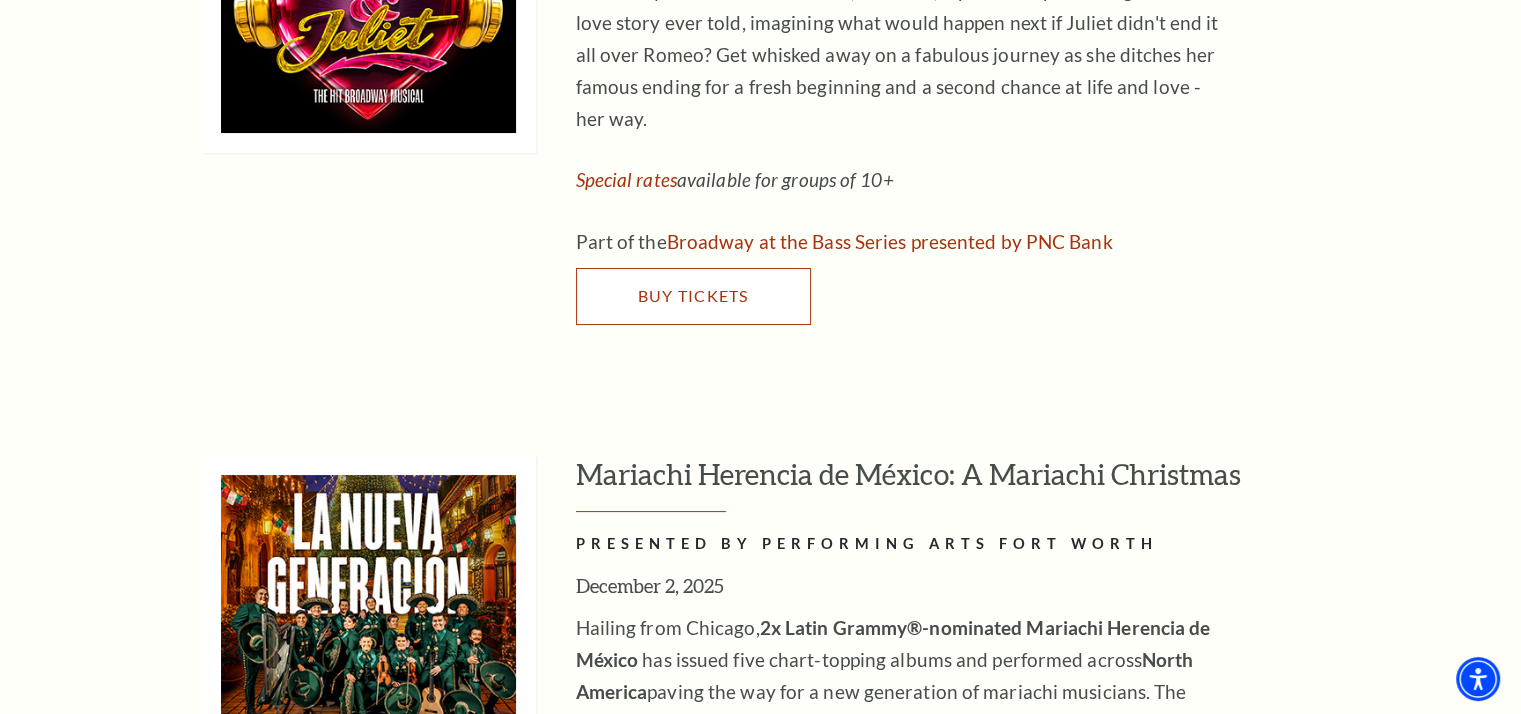 click on "Buy Tickets" at bounding box center (693, 296) 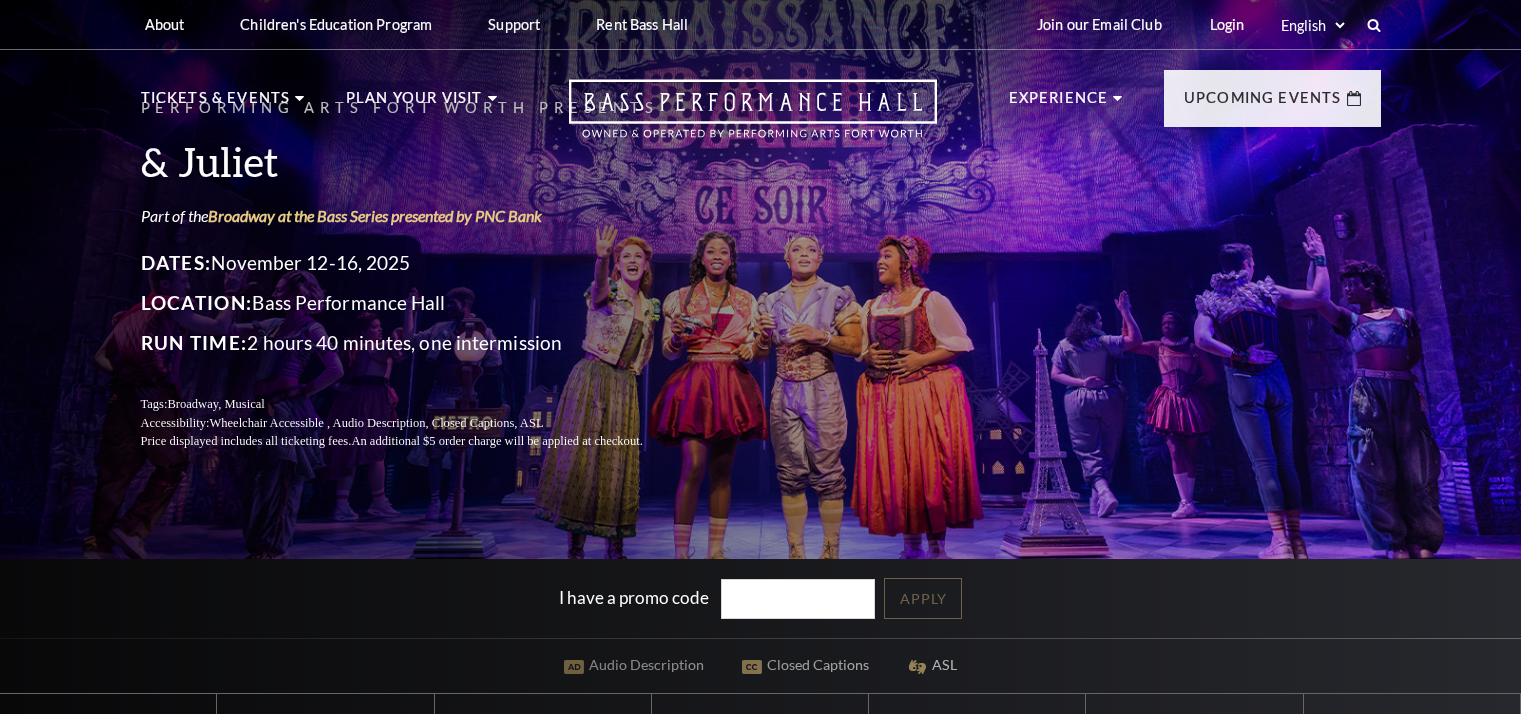 scroll, scrollTop: 0, scrollLeft: 0, axis: both 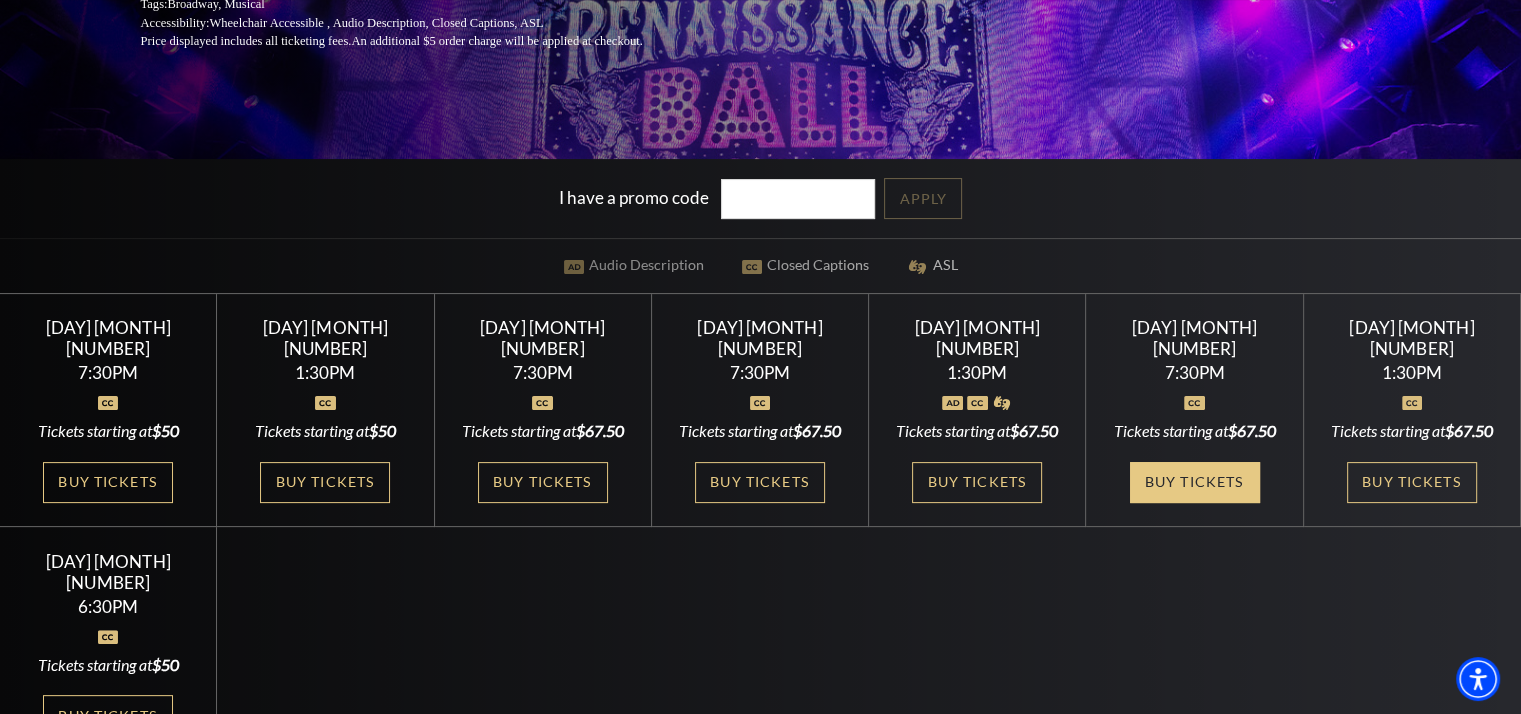click on "Buy Tickets" at bounding box center [1195, 482] 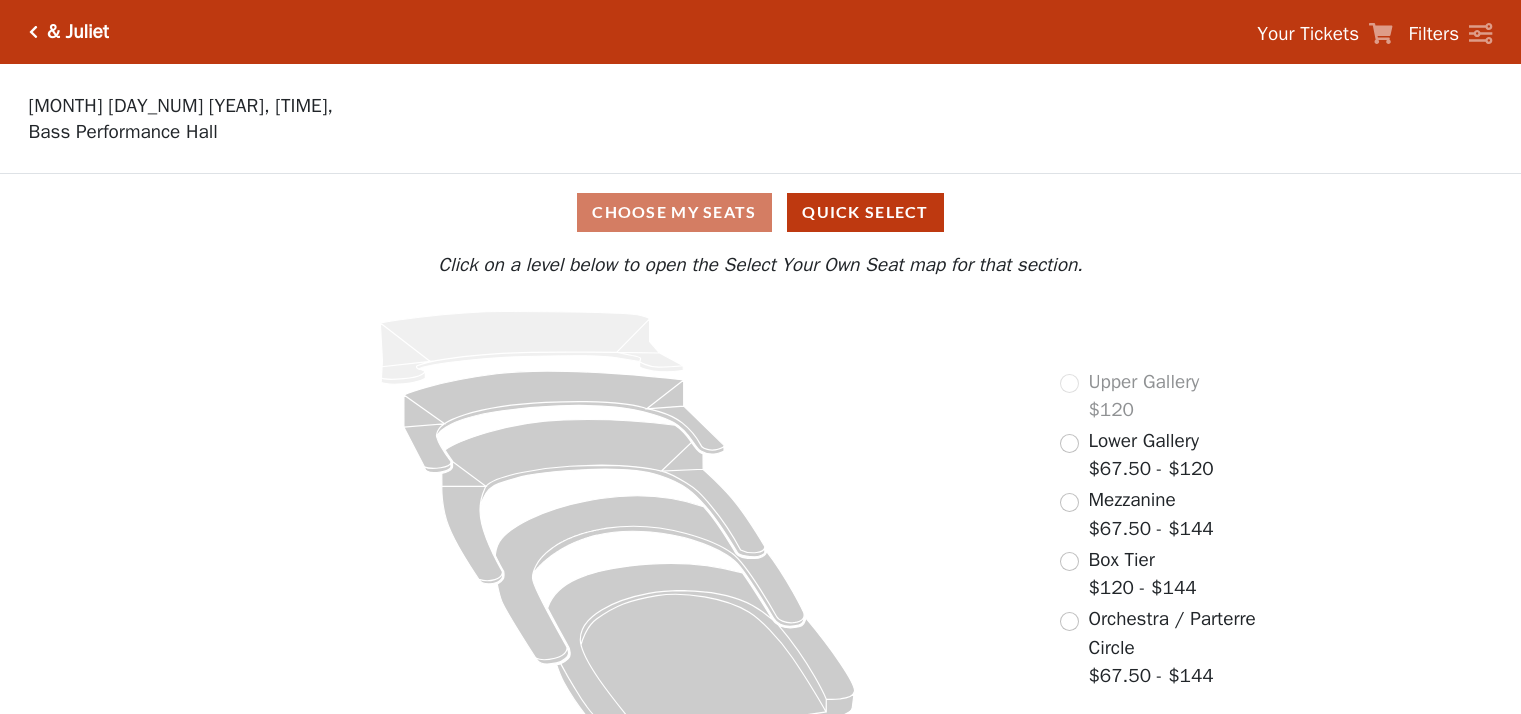 scroll, scrollTop: 0, scrollLeft: 0, axis: both 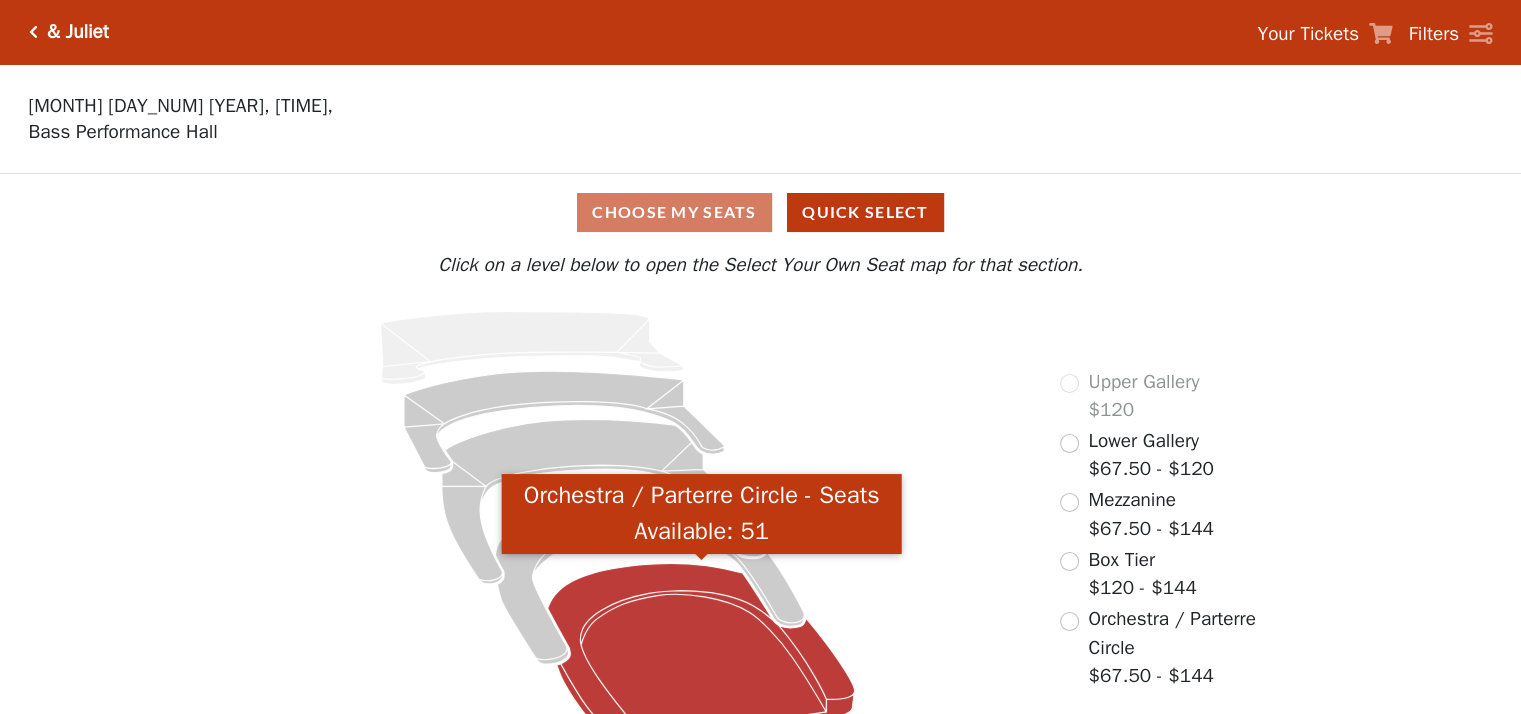click 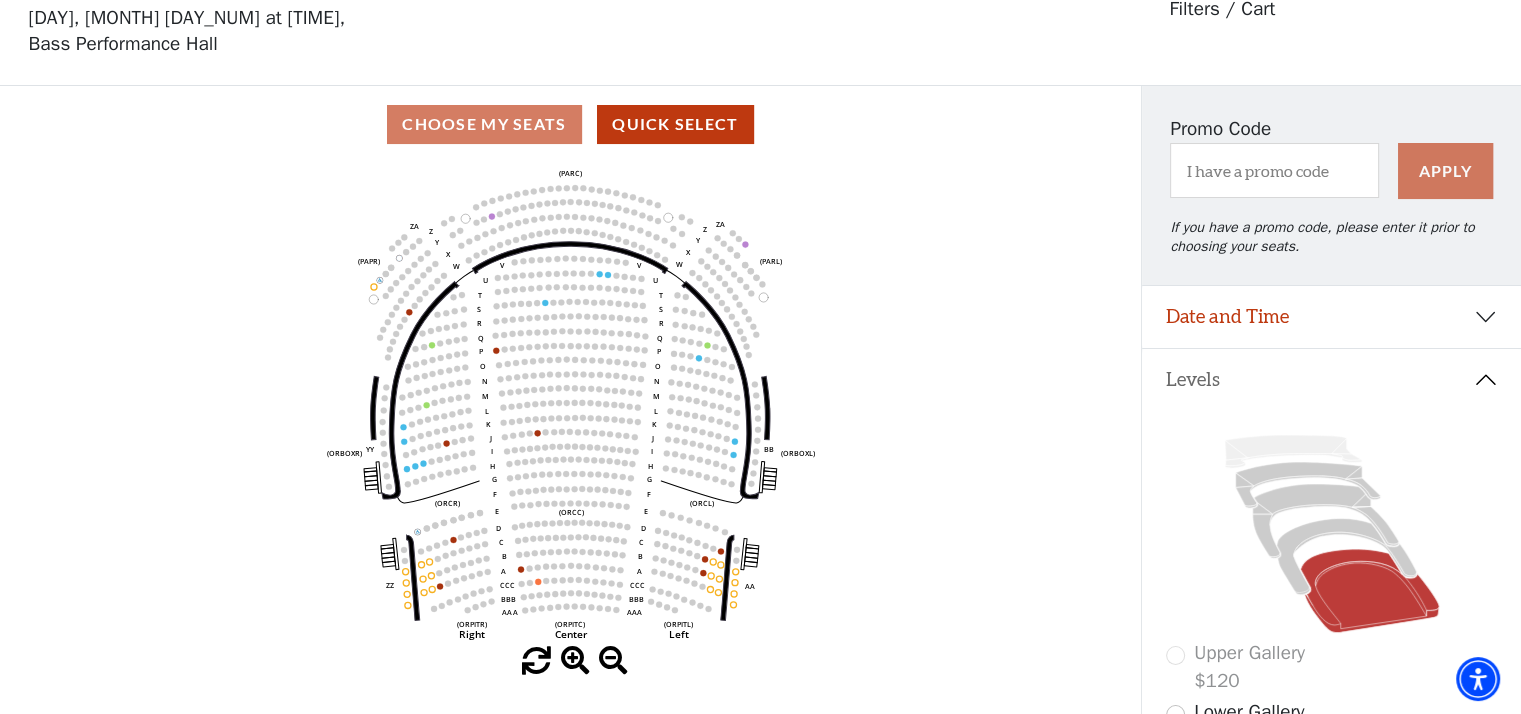scroll, scrollTop: 92, scrollLeft: 0, axis: vertical 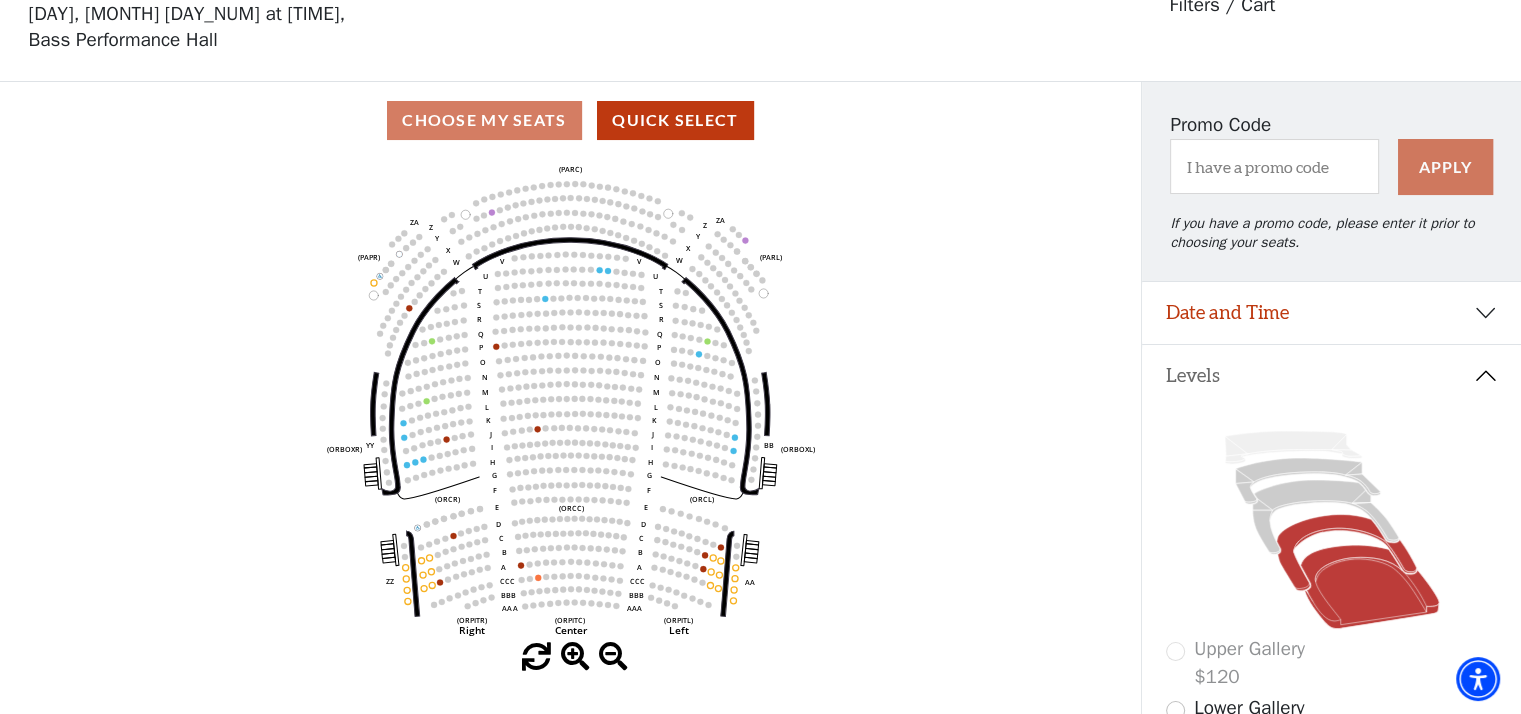click 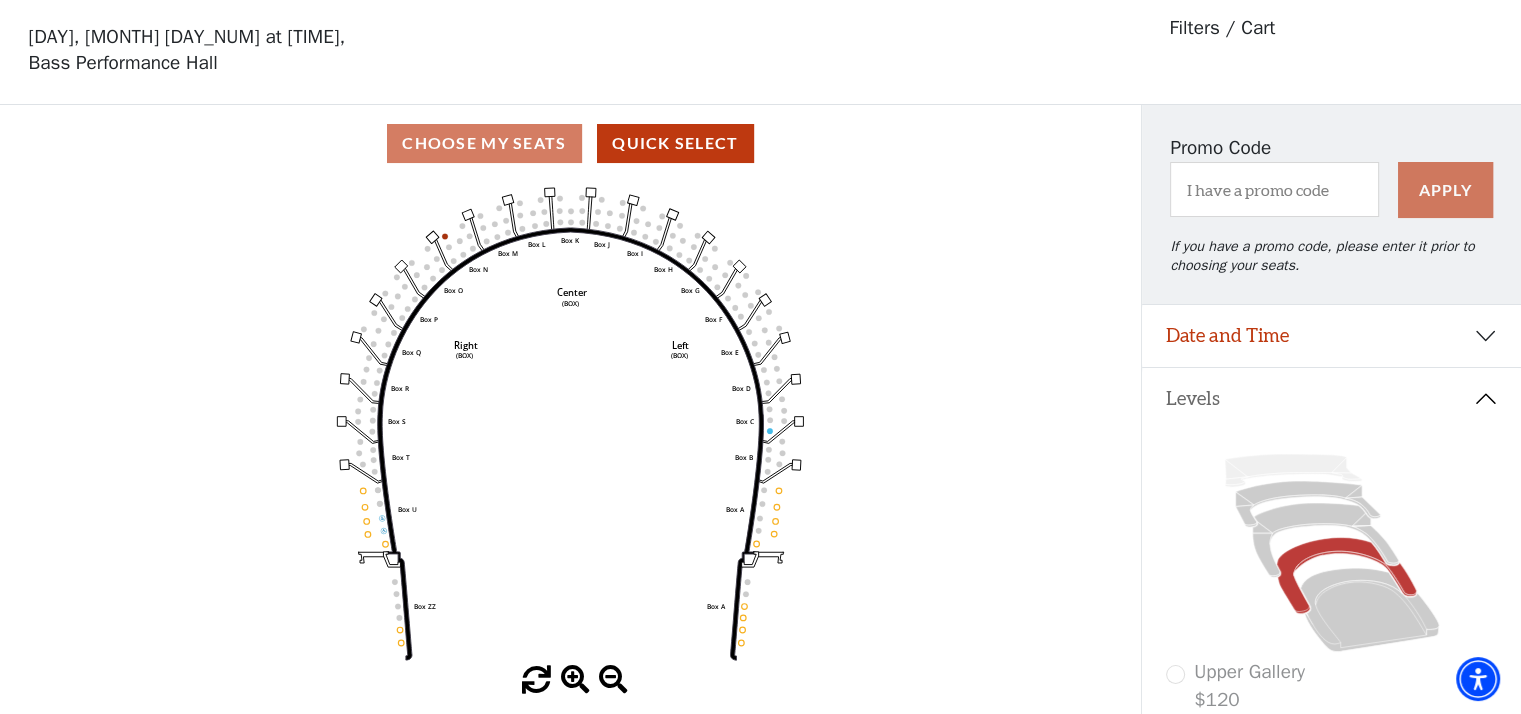 scroll, scrollTop: 92, scrollLeft: 0, axis: vertical 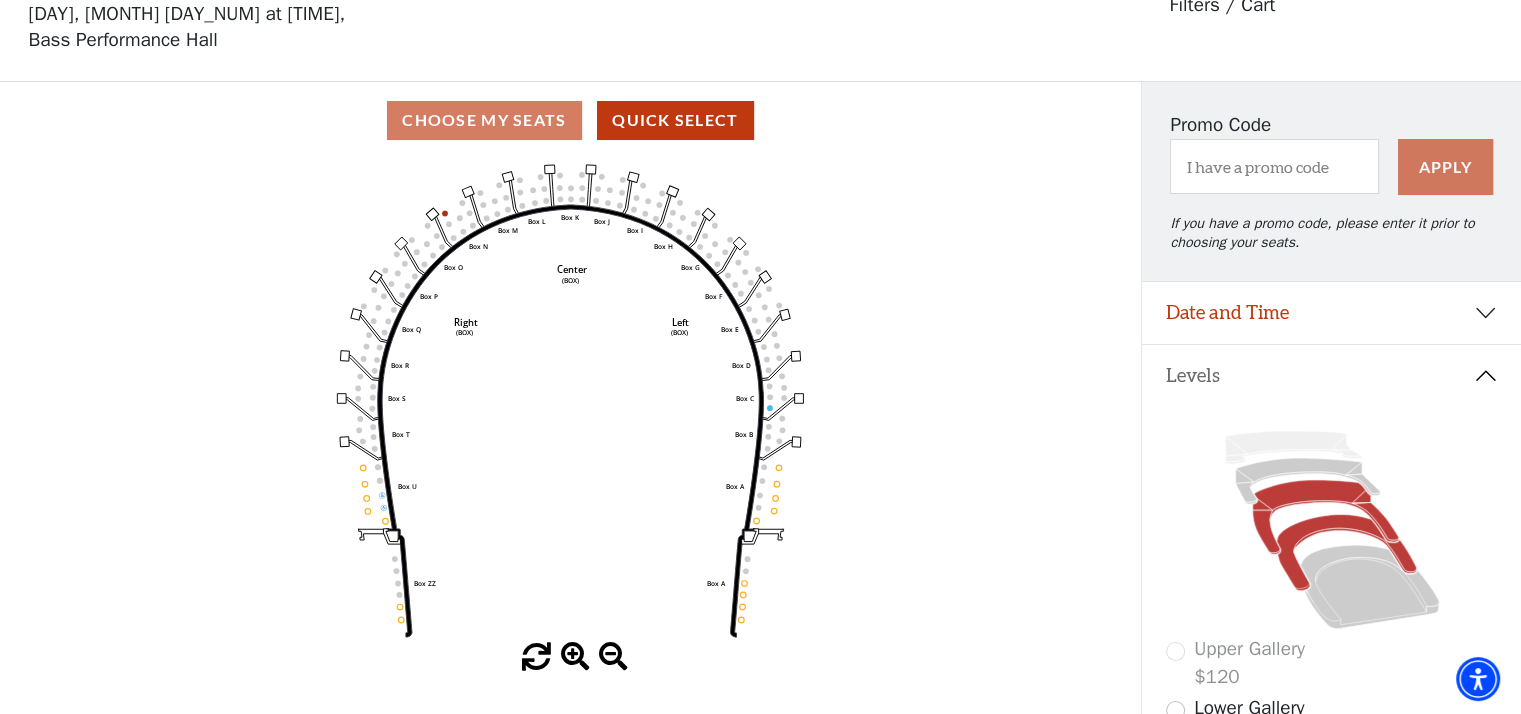 click 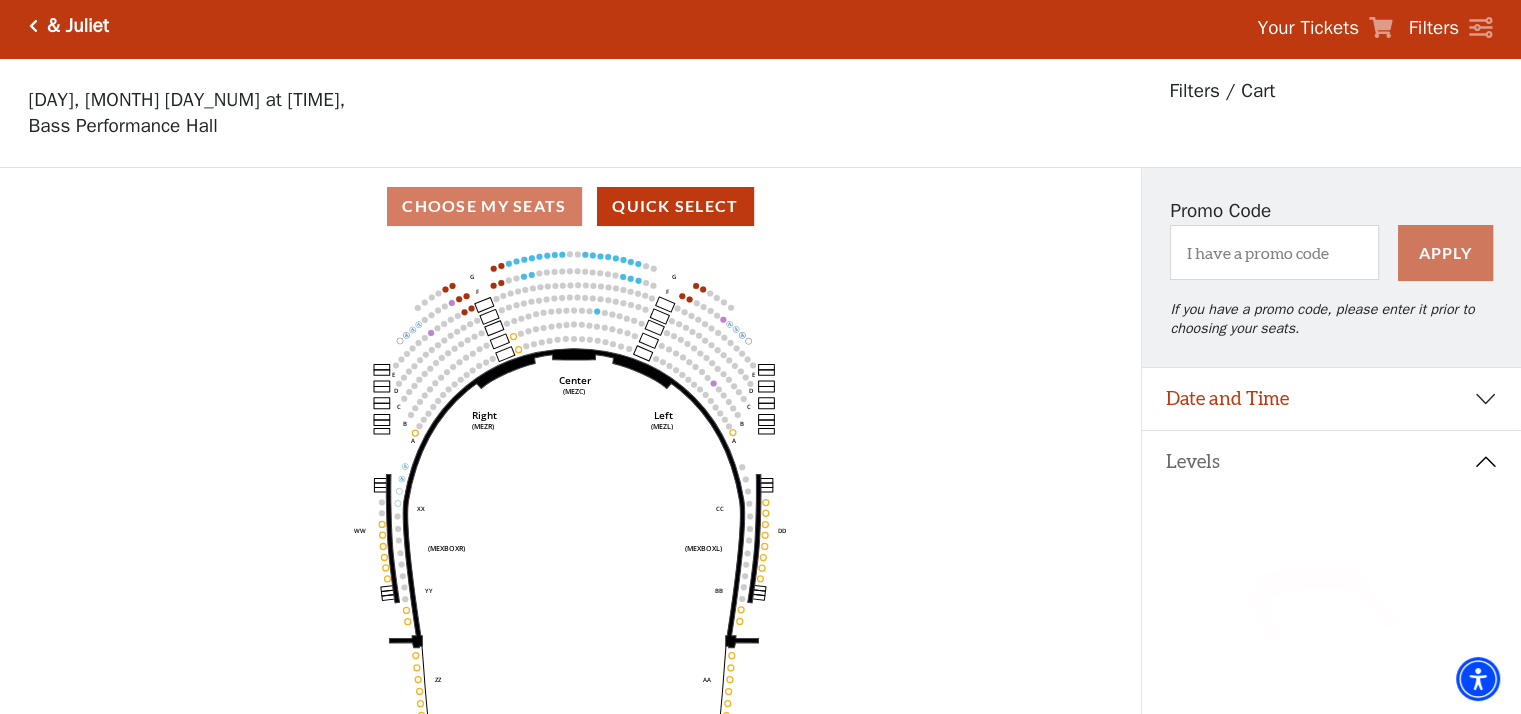 scroll, scrollTop: 92, scrollLeft: 0, axis: vertical 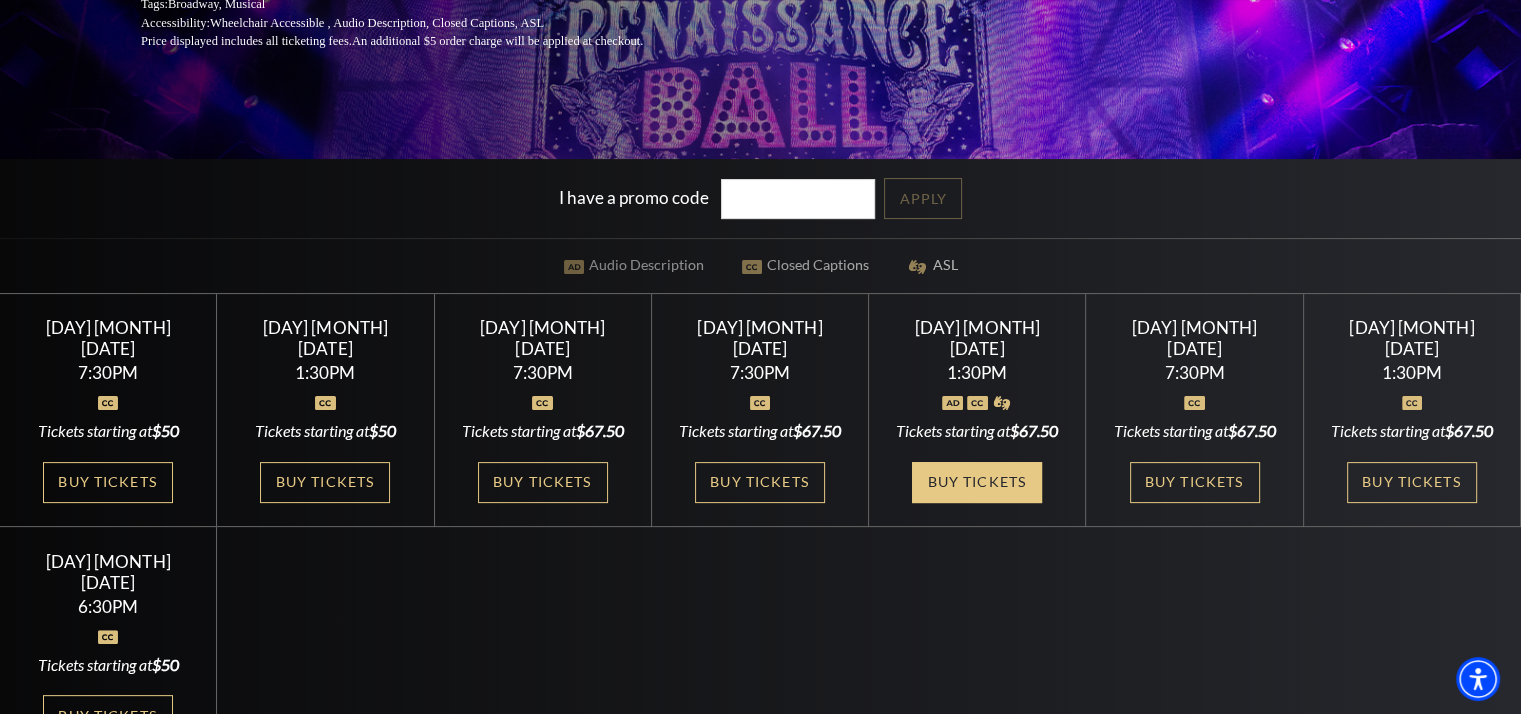 click on "Buy Tickets" at bounding box center [977, 482] 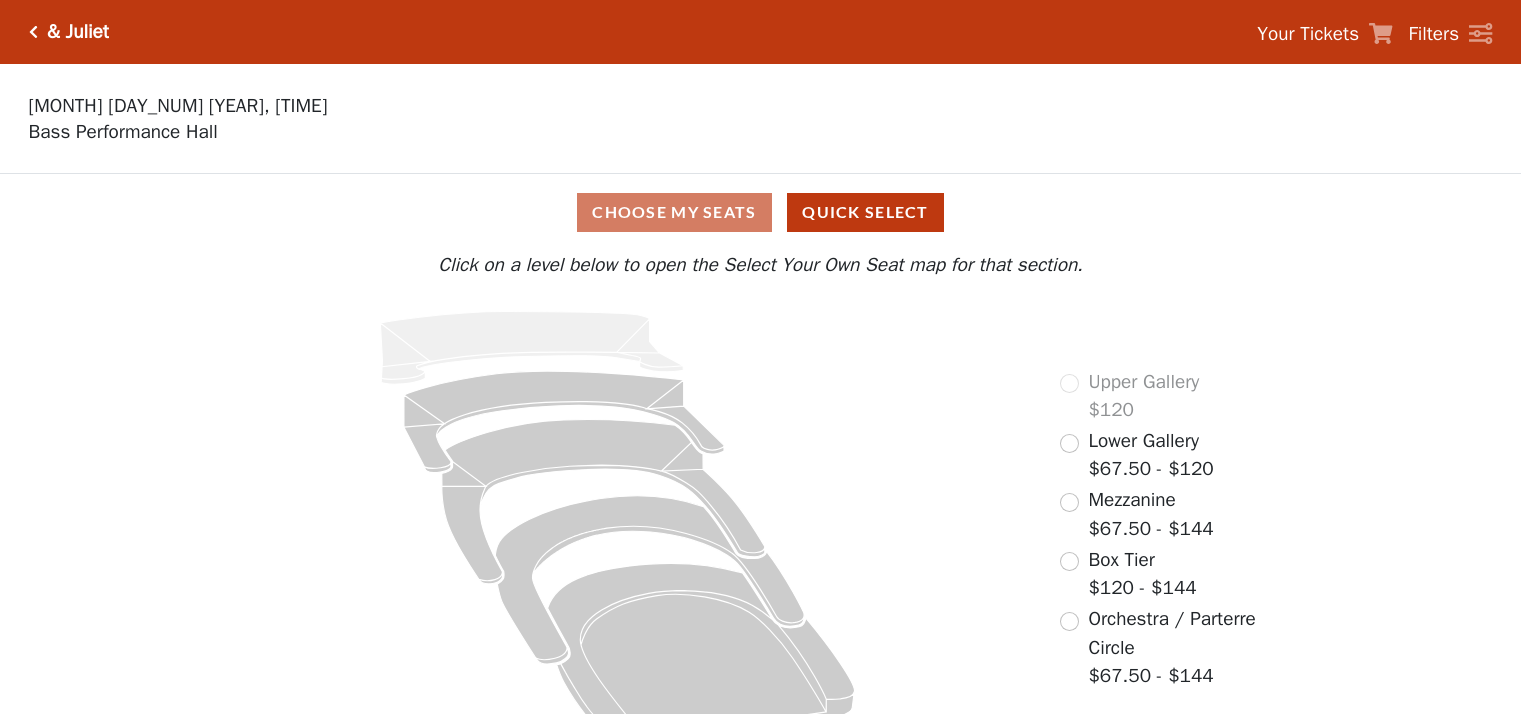 scroll, scrollTop: 0, scrollLeft: 0, axis: both 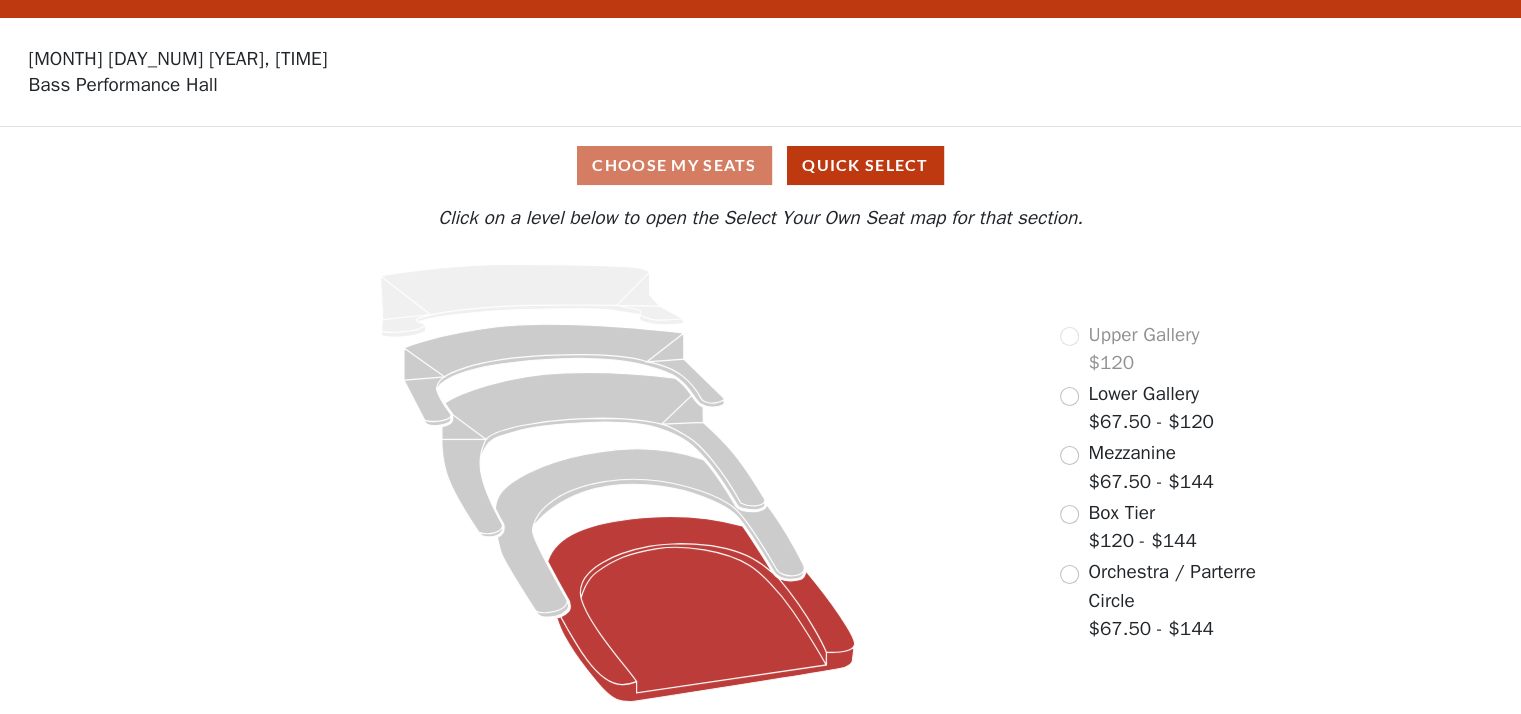 click 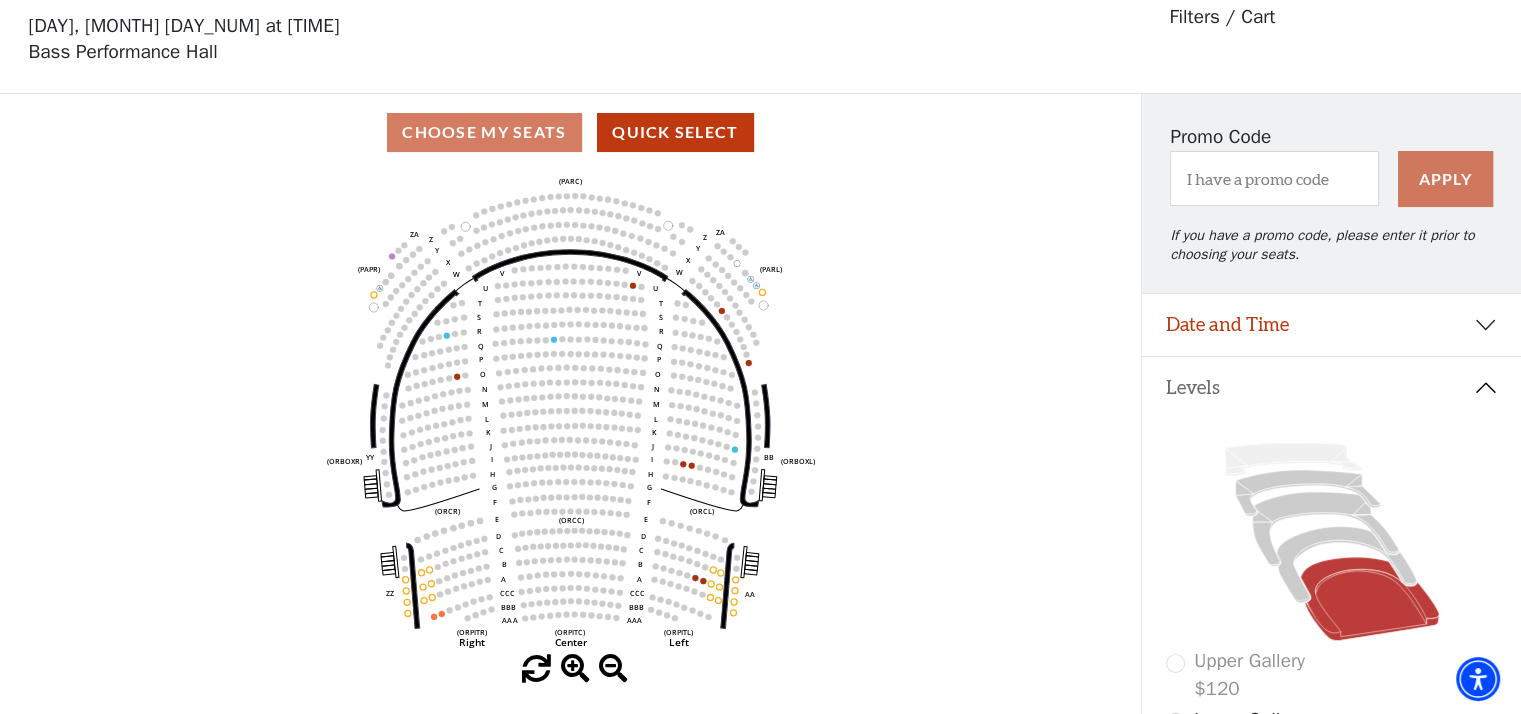 scroll, scrollTop: 92, scrollLeft: 0, axis: vertical 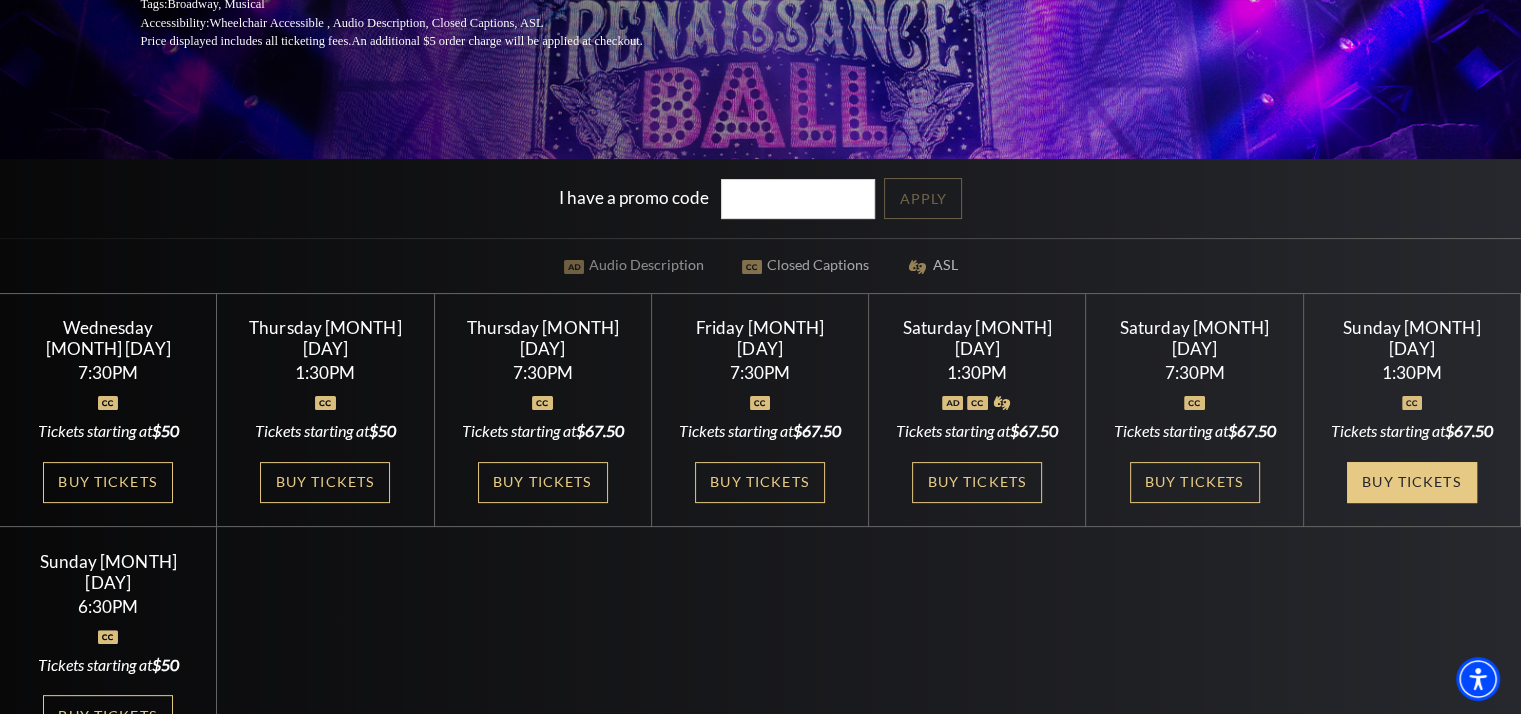 click on "Buy Tickets" at bounding box center [1412, 482] 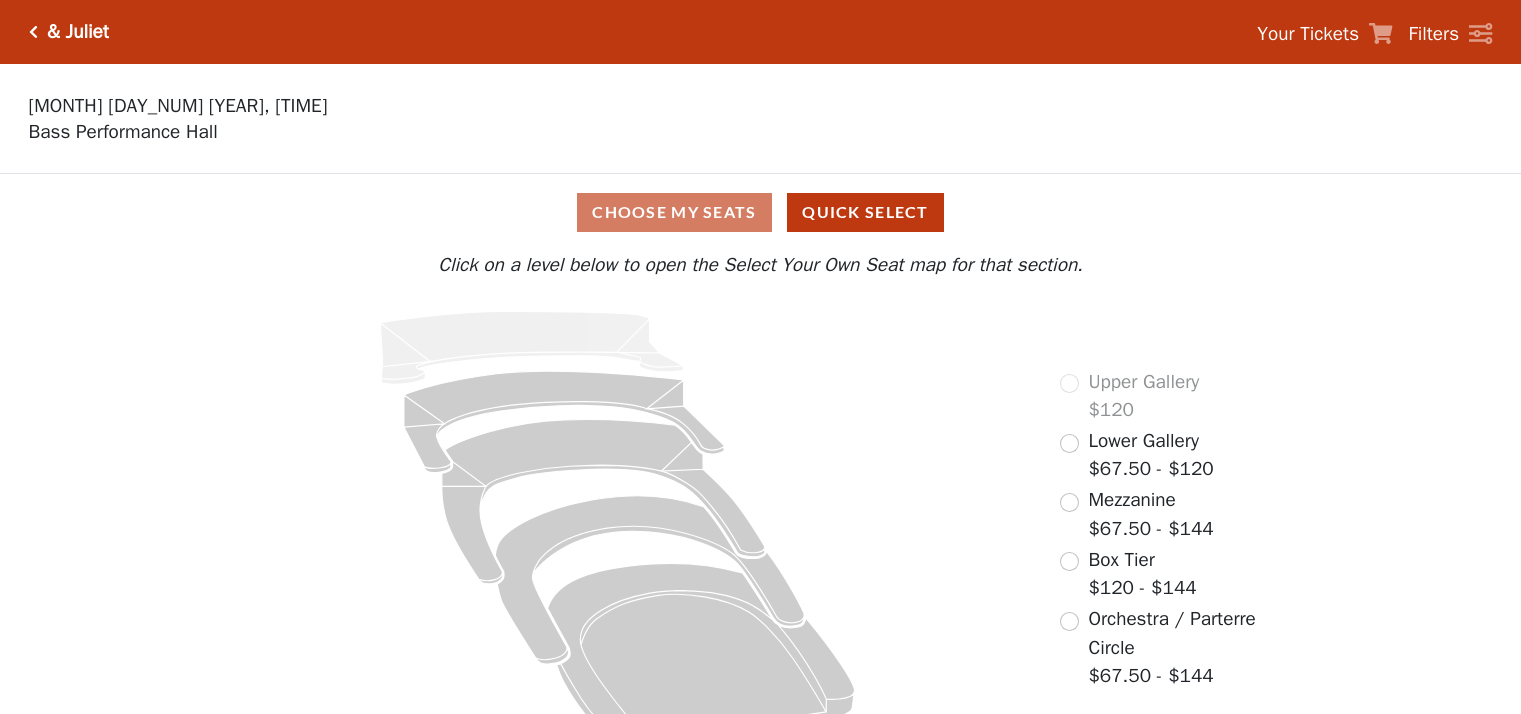 scroll, scrollTop: 0, scrollLeft: 0, axis: both 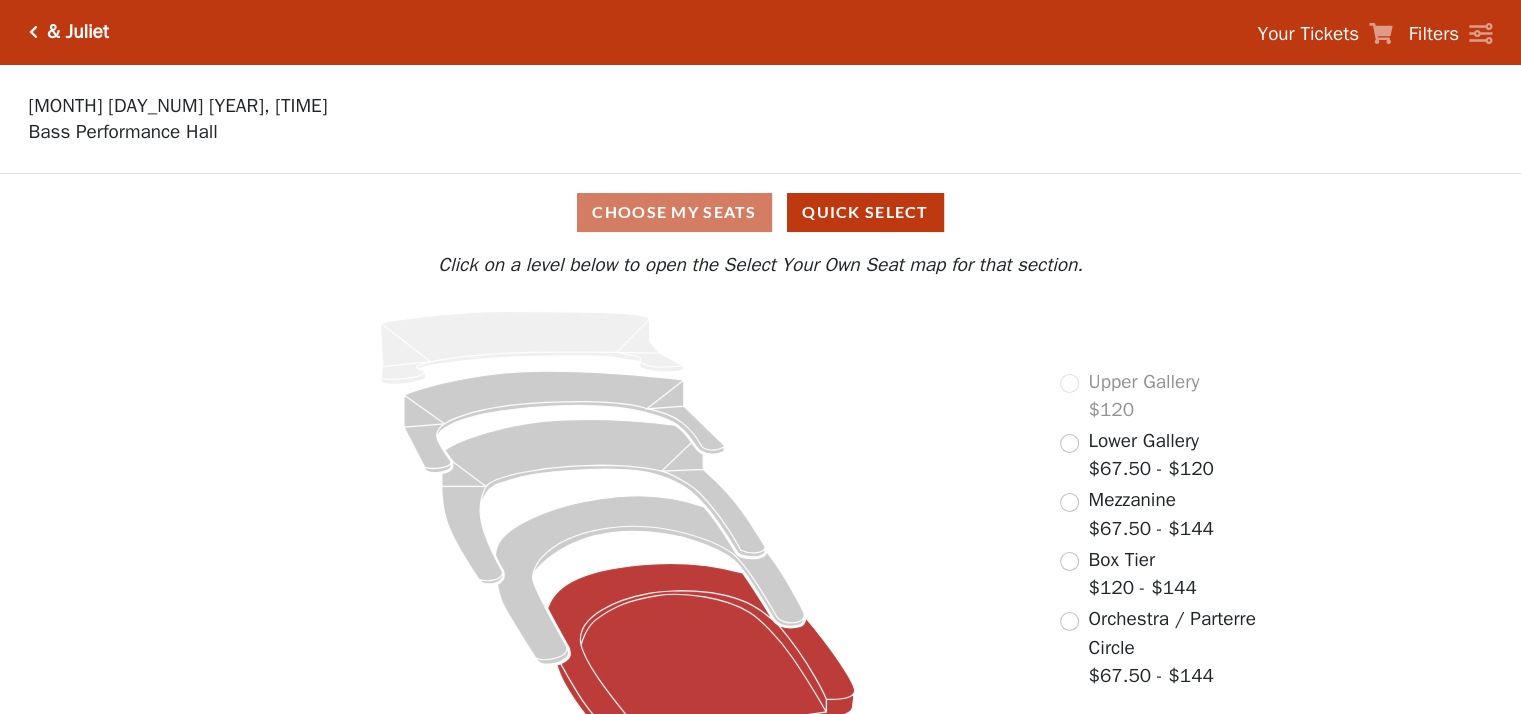 click 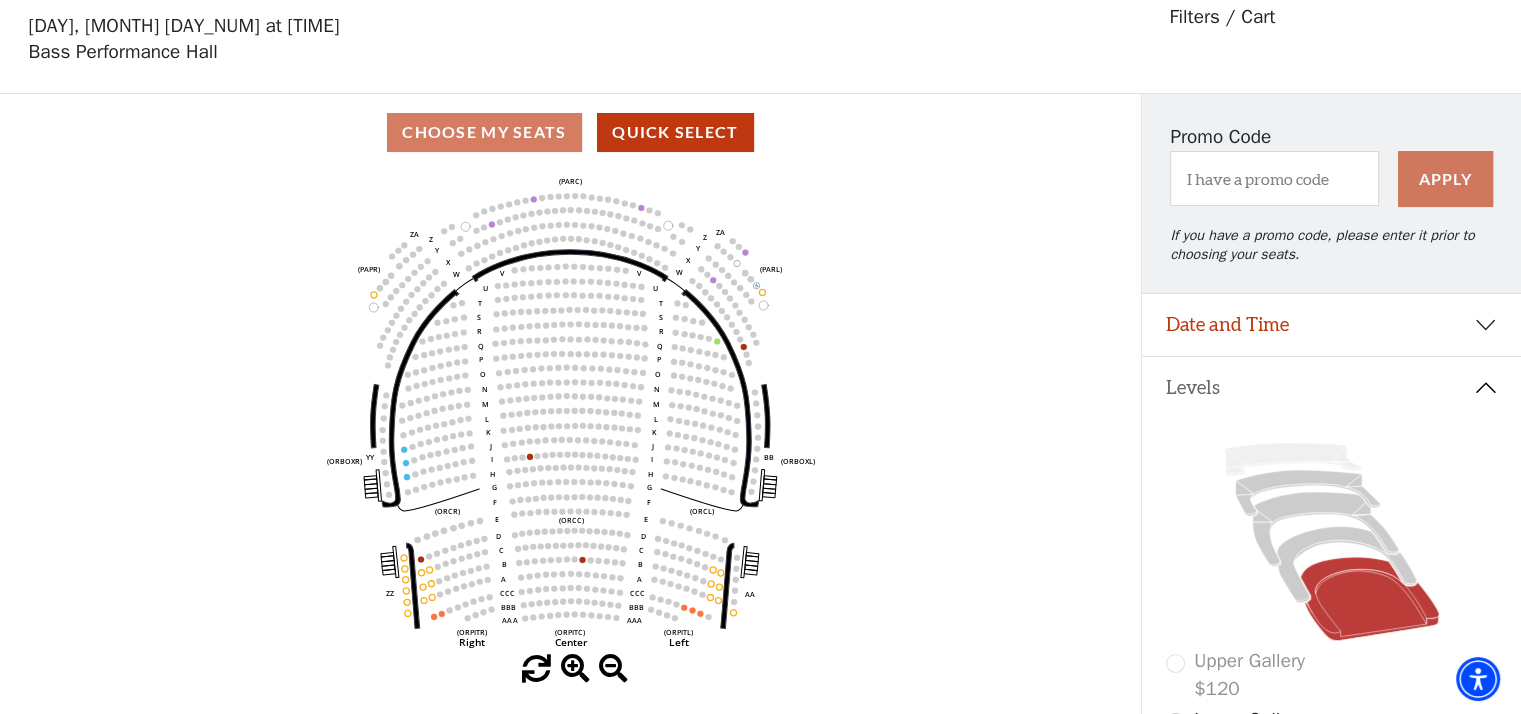 scroll, scrollTop: 92, scrollLeft: 0, axis: vertical 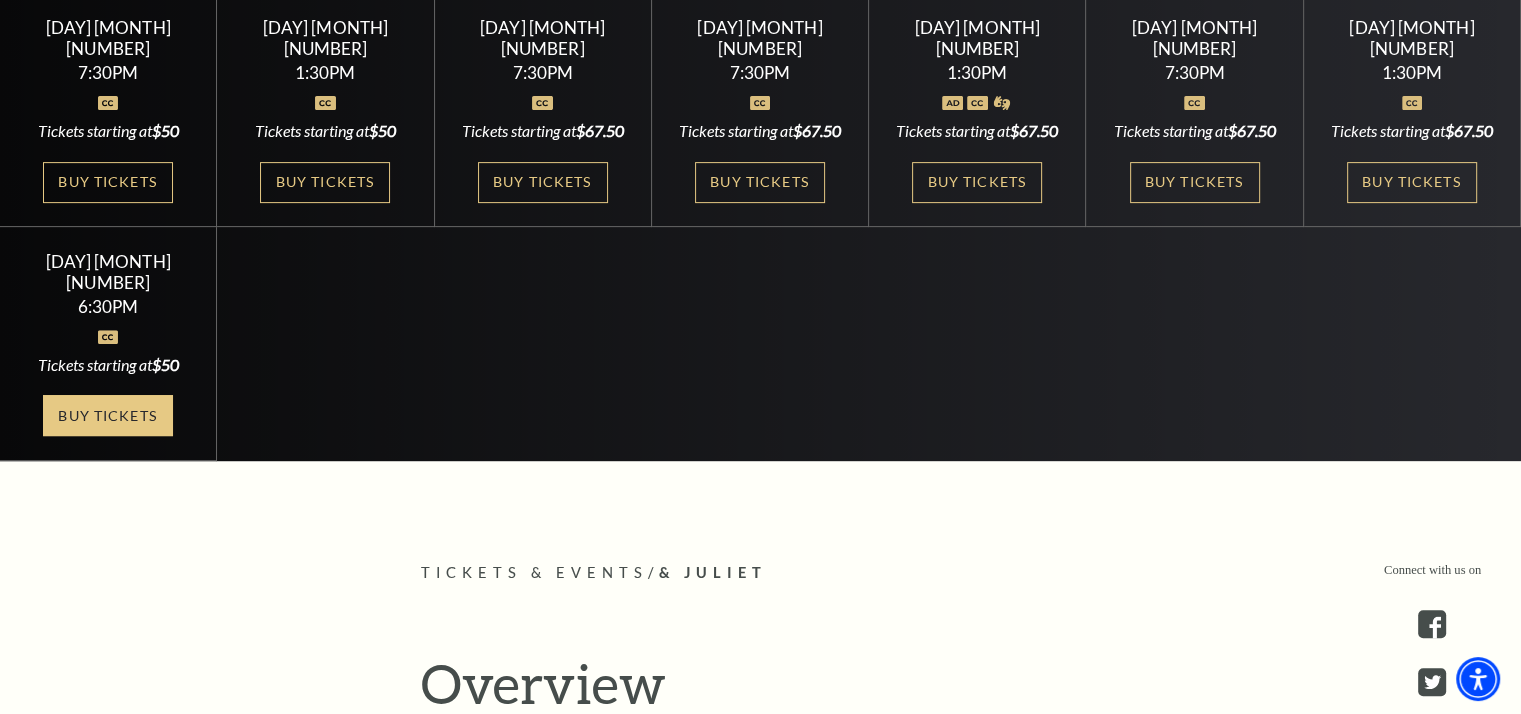 click on "Buy Tickets" at bounding box center (108, 415) 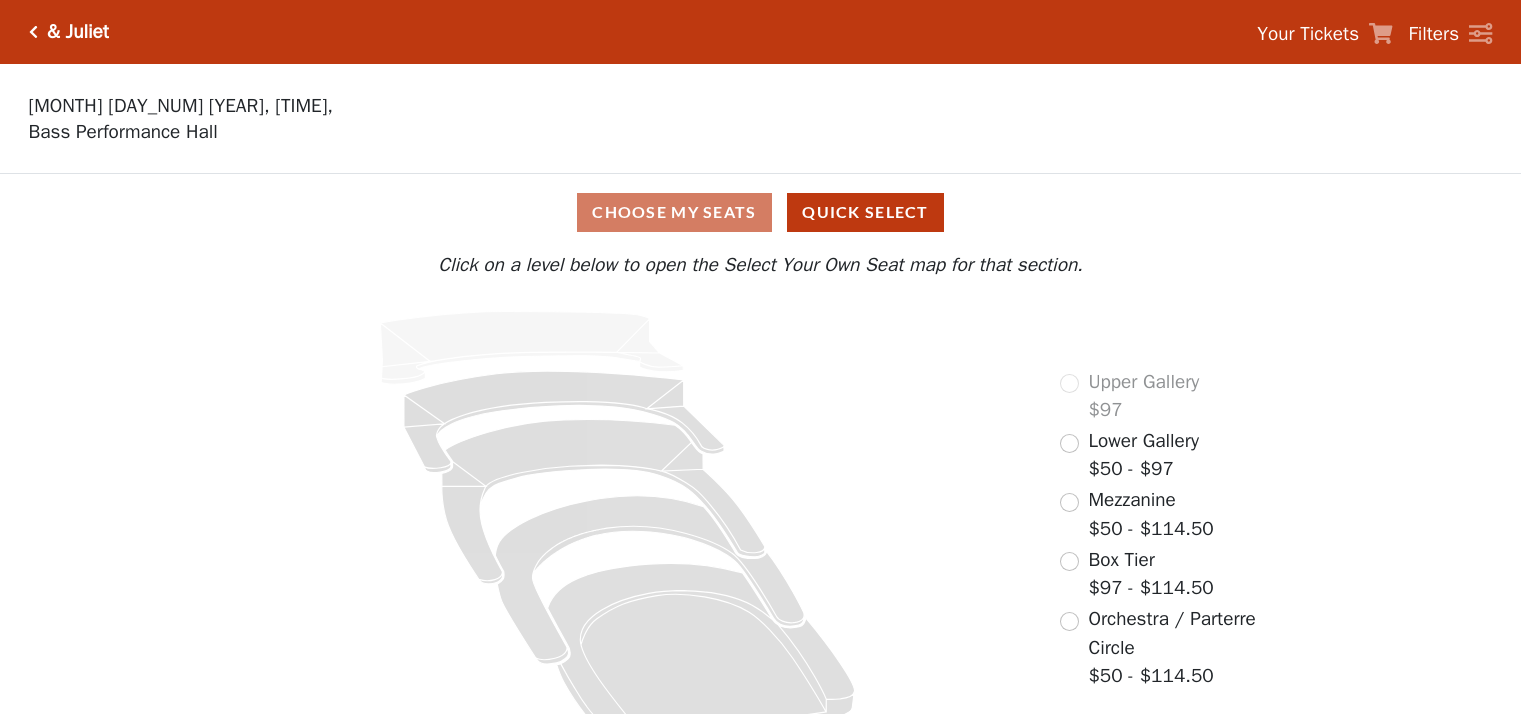 scroll, scrollTop: 0, scrollLeft: 0, axis: both 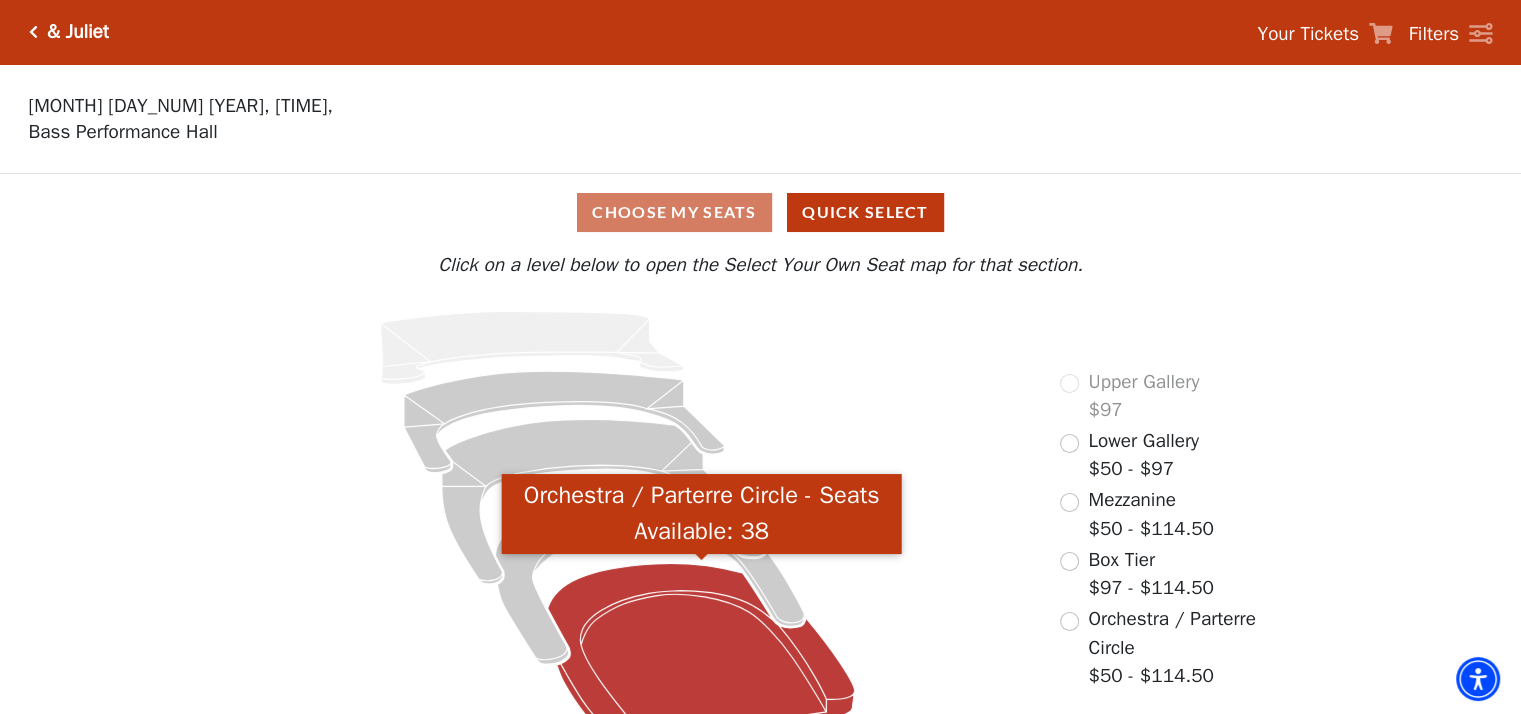 click 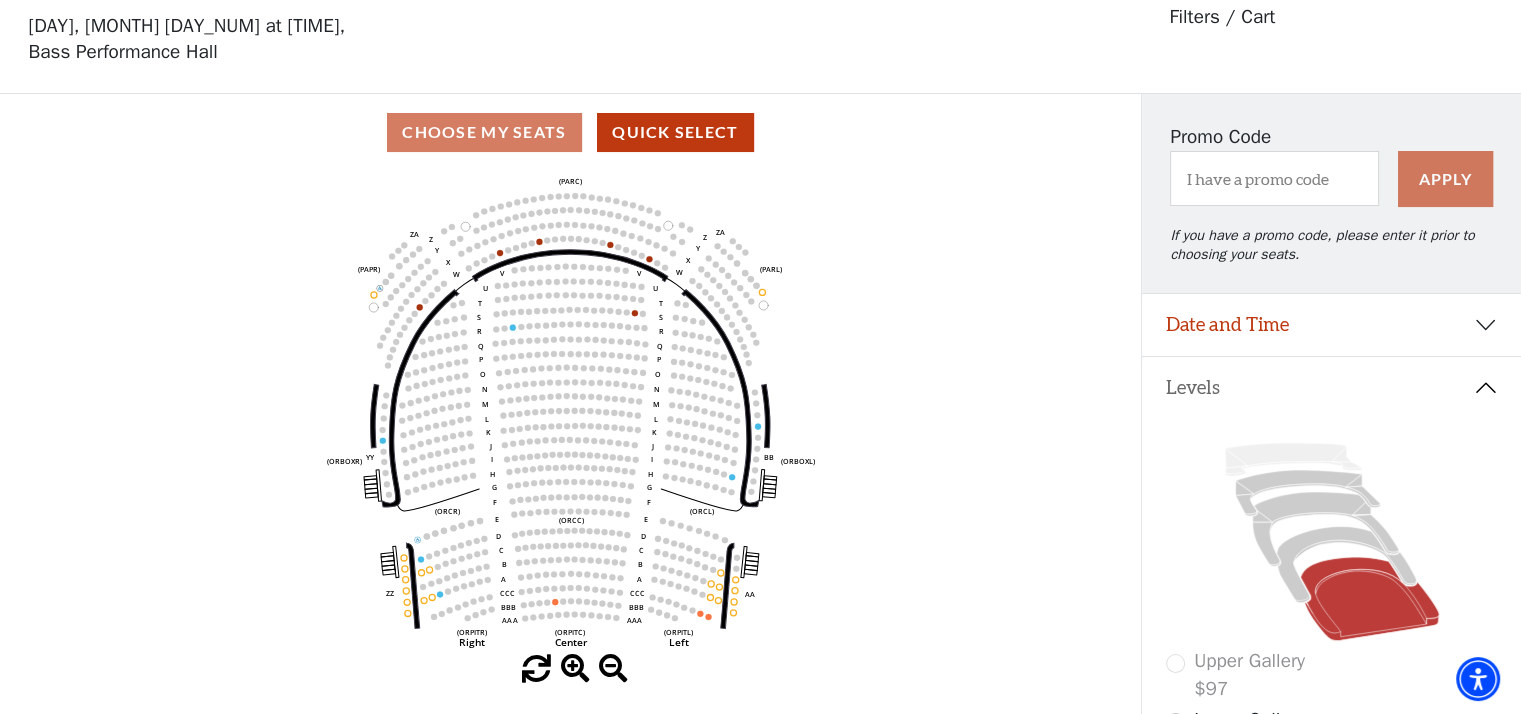 scroll, scrollTop: 92, scrollLeft: 0, axis: vertical 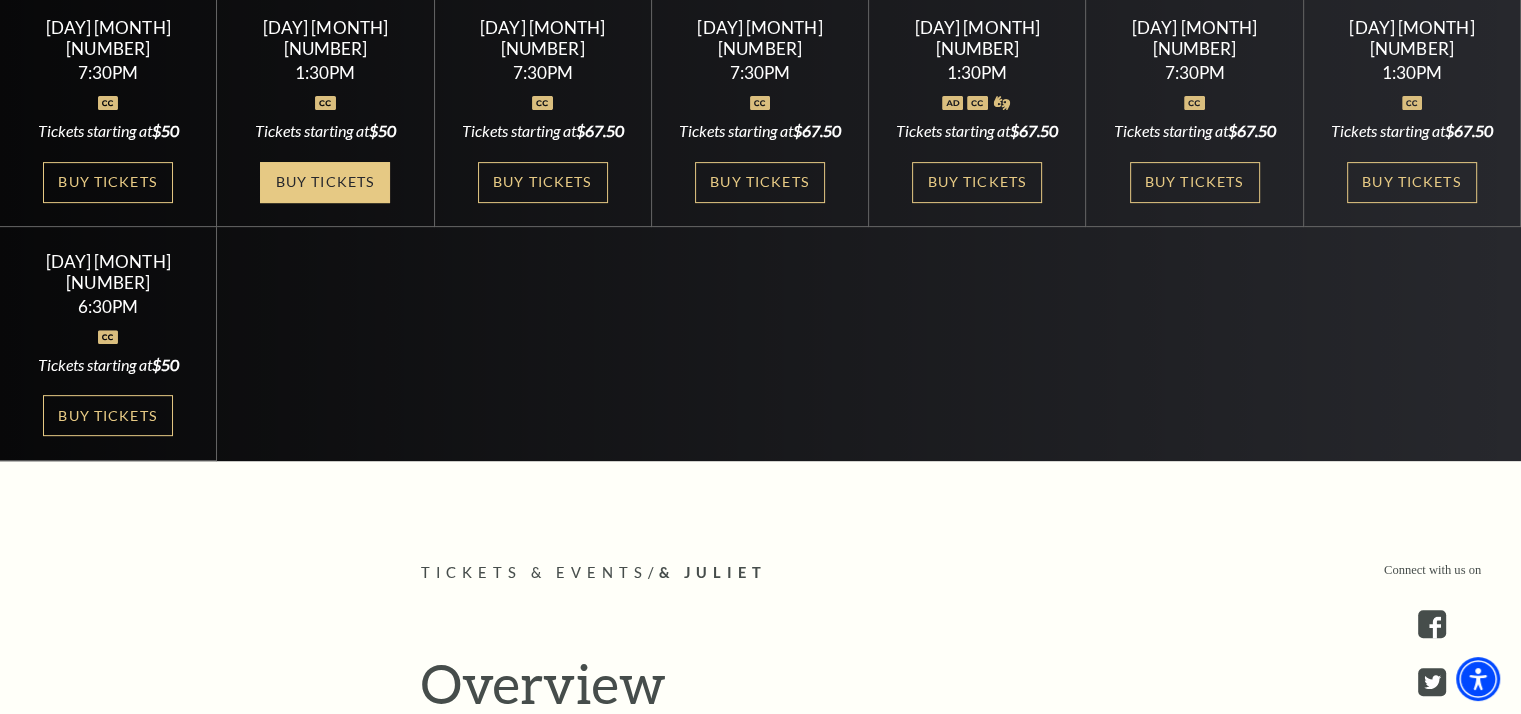 click on "Buy Tickets" at bounding box center [325, 182] 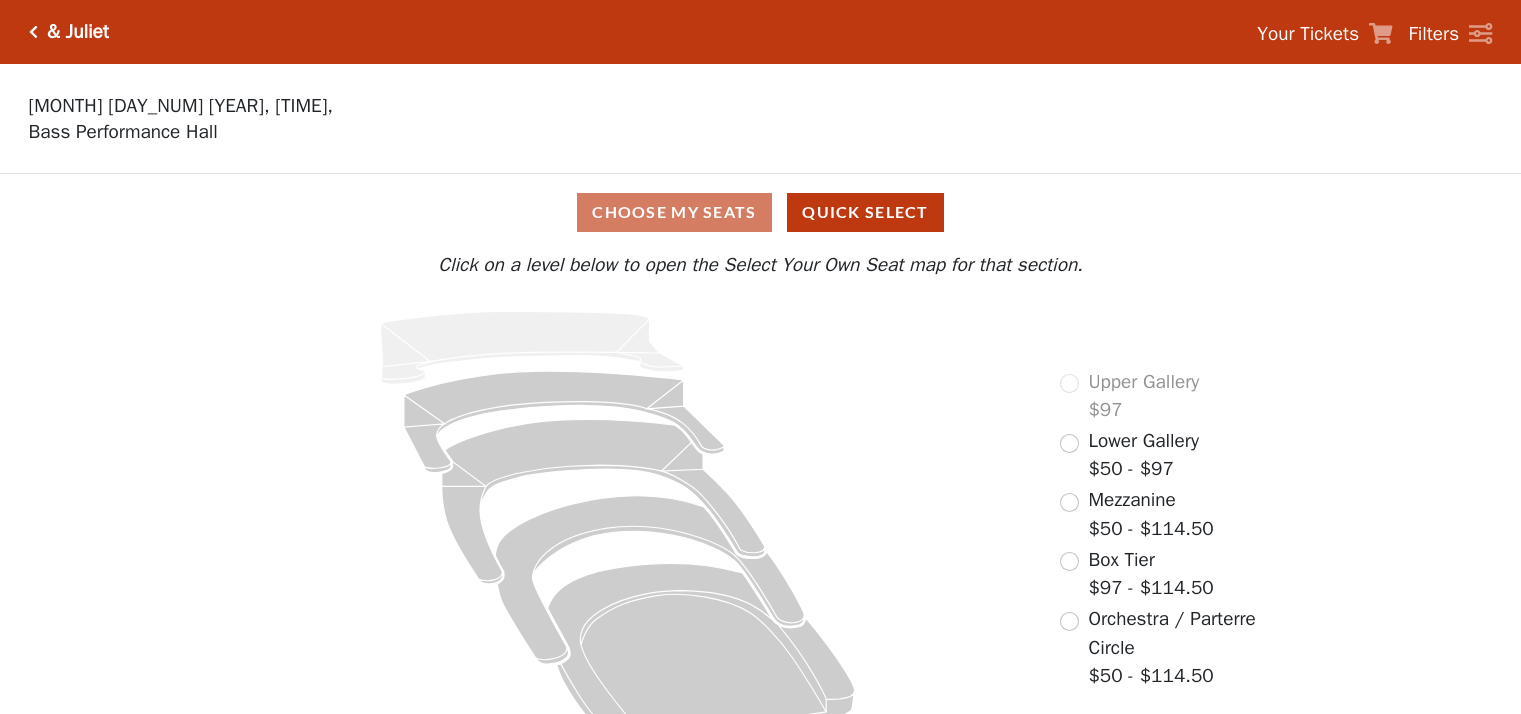 scroll, scrollTop: 0, scrollLeft: 0, axis: both 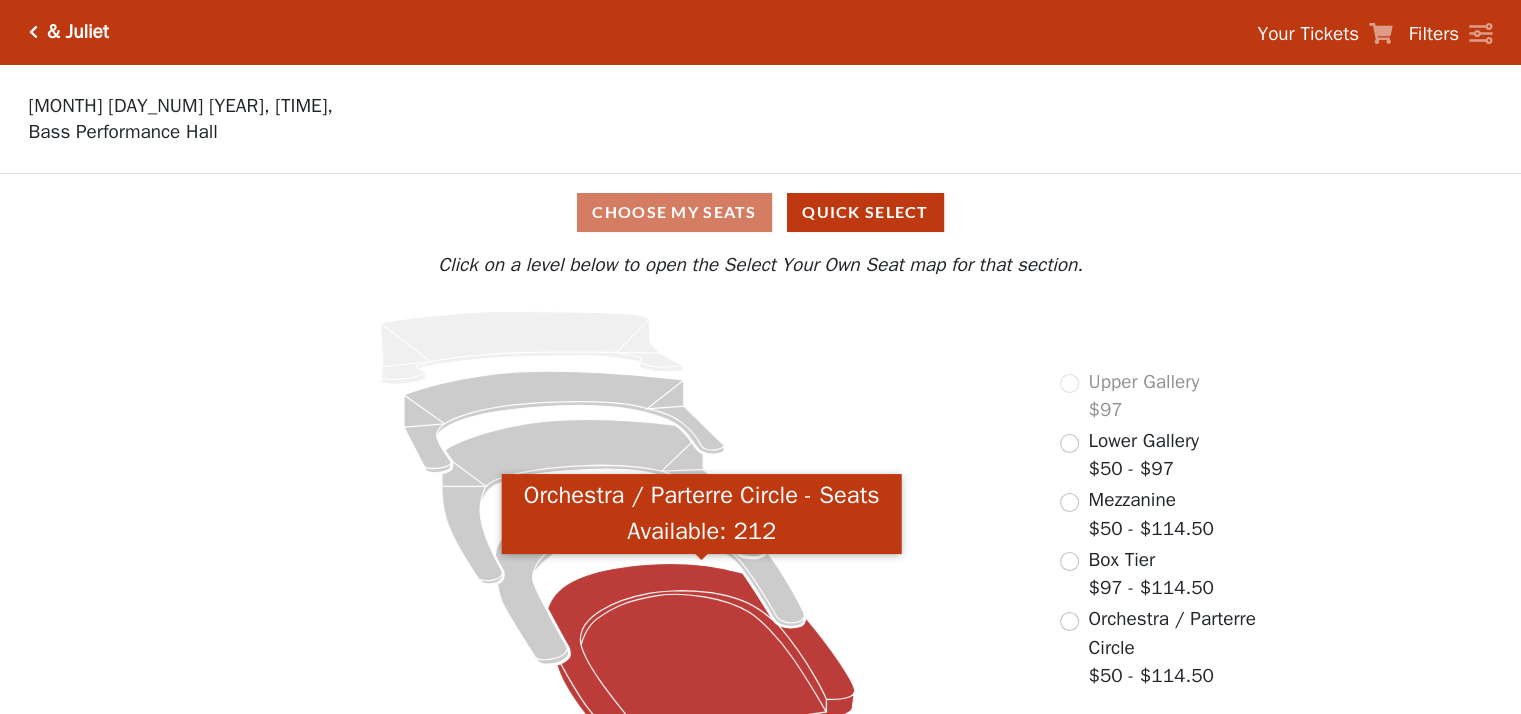 click 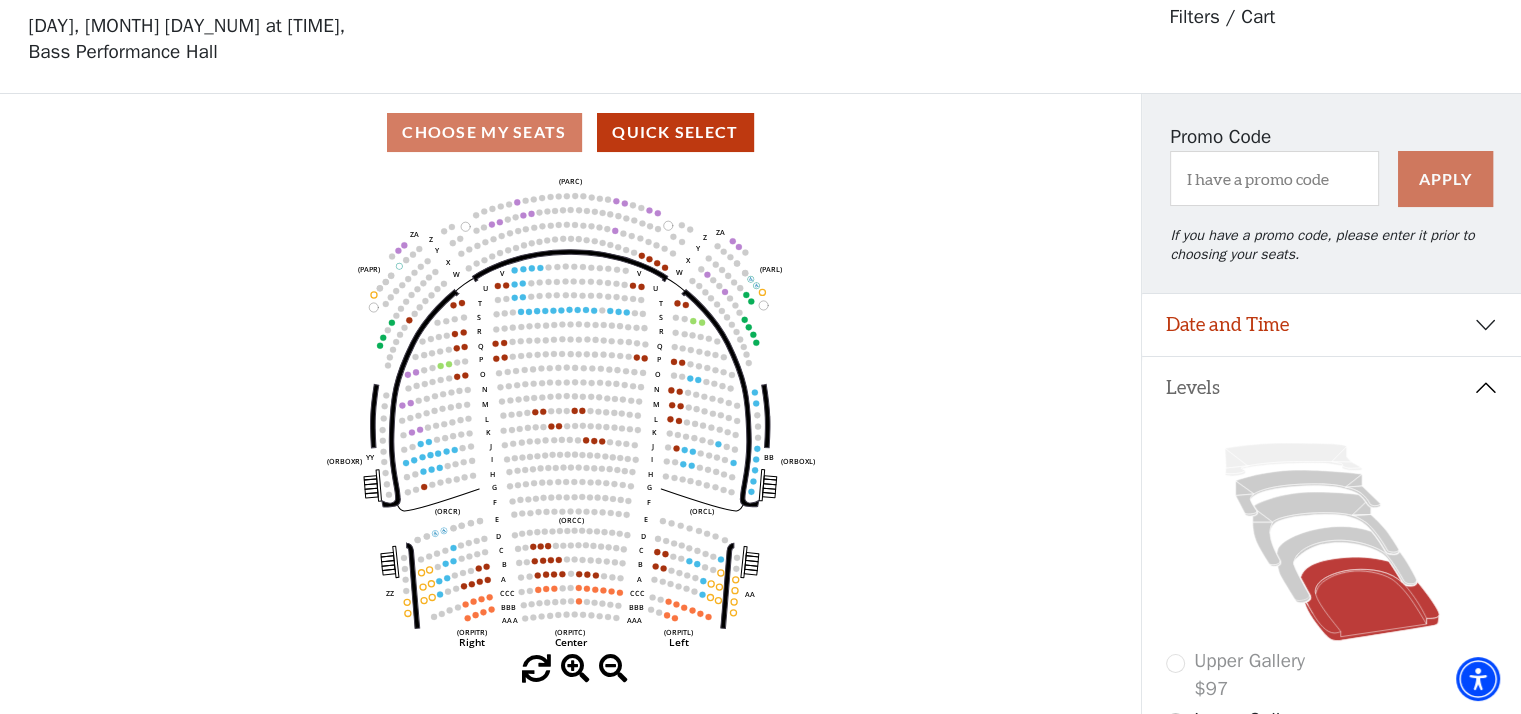 scroll, scrollTop: 92, scrollLeft: 0, axis: vertical 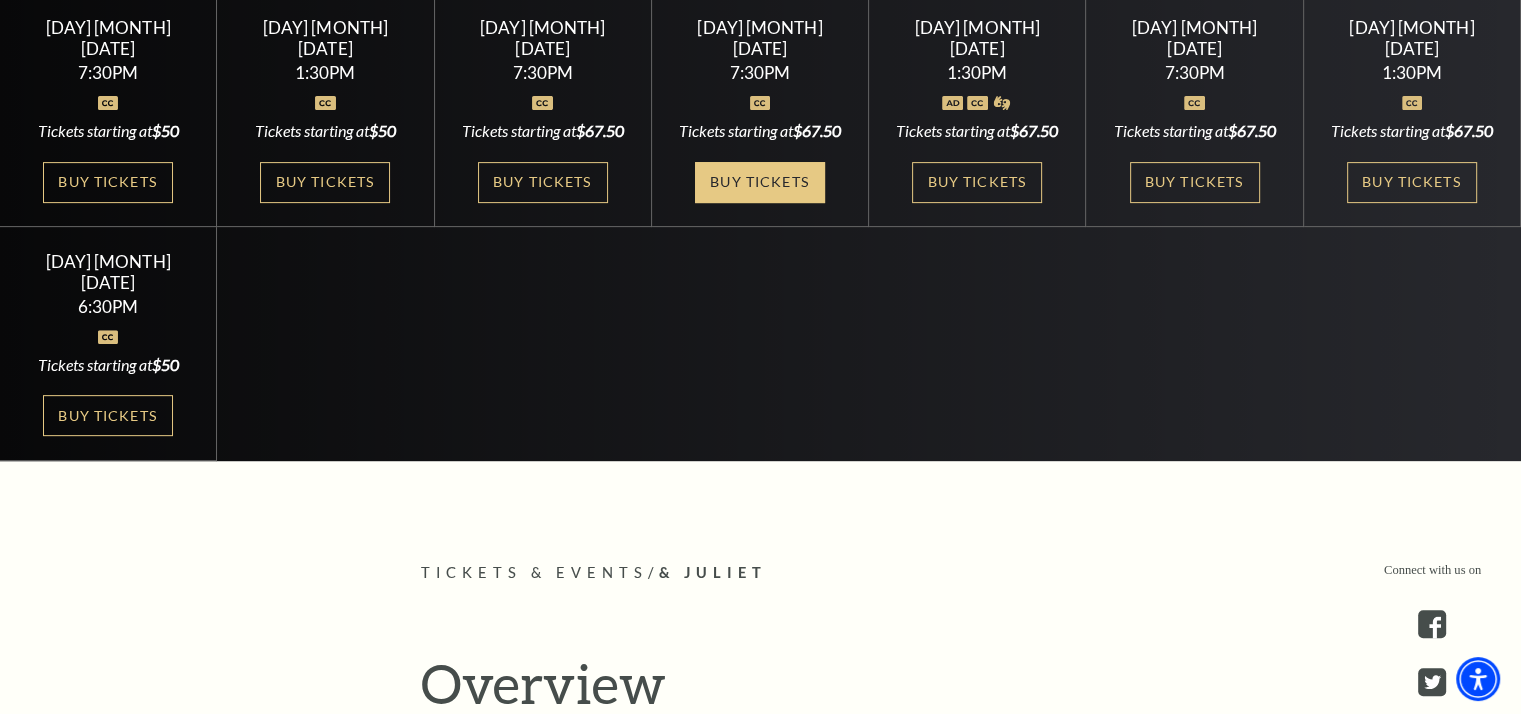 click on "Buy Tickets" at bounding box center [760, 182] 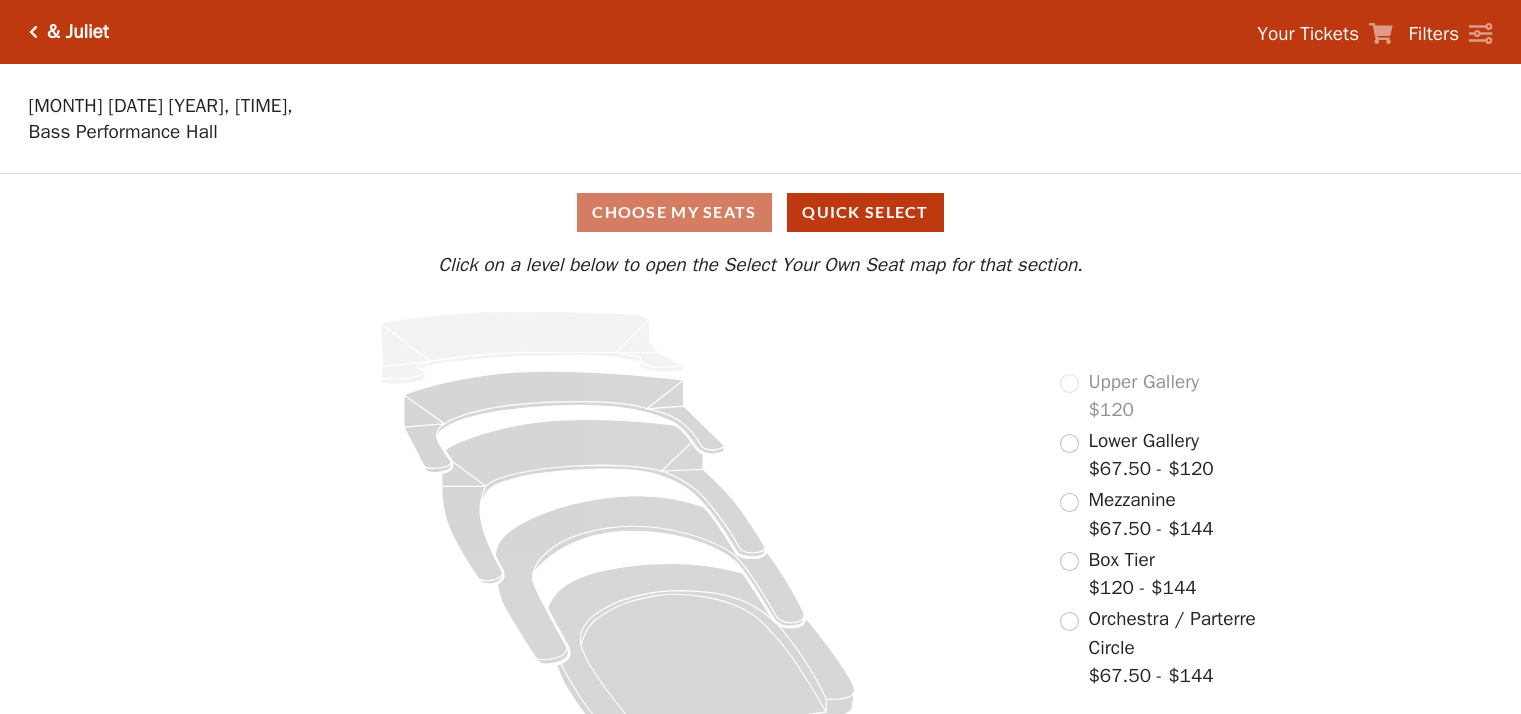 scroll, scrollTop: 0, scrollLeft: 0, axis: both 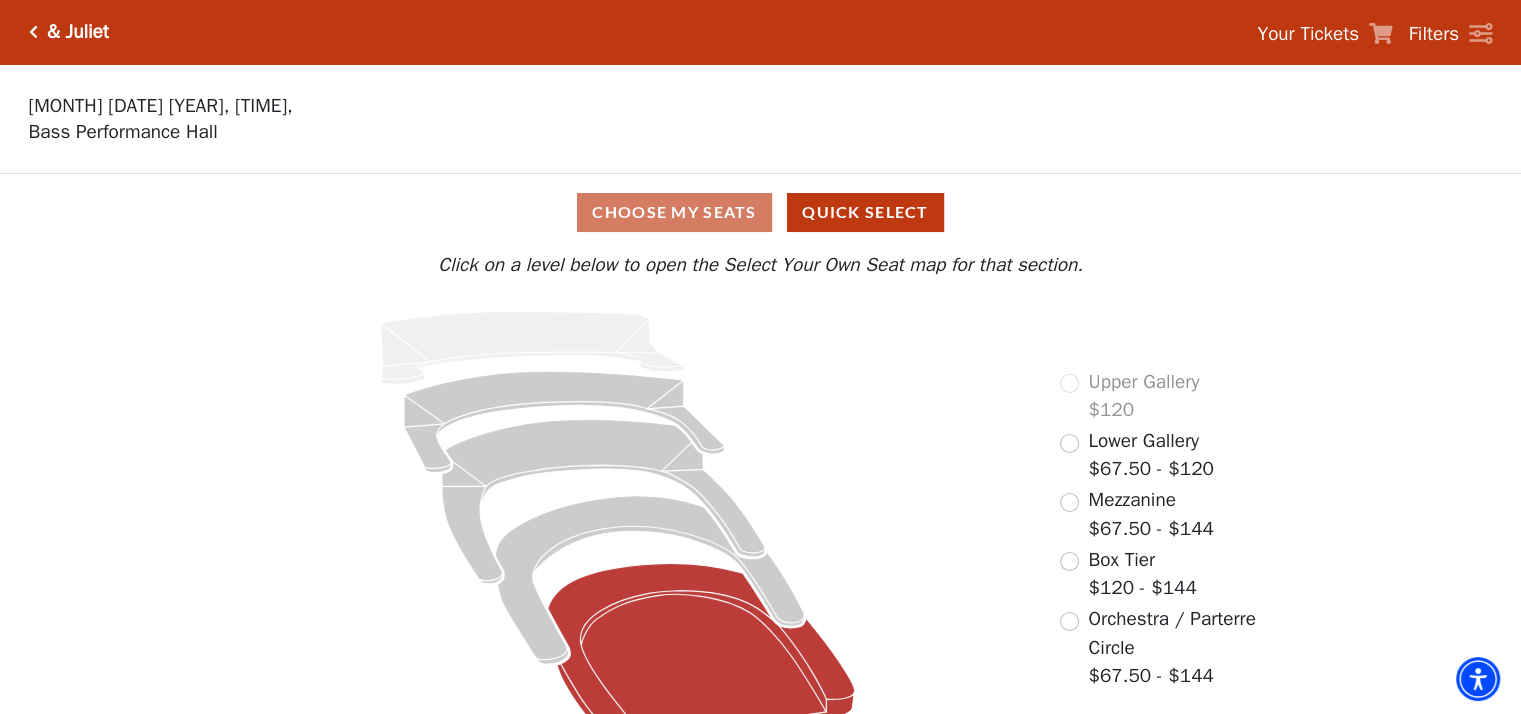 click 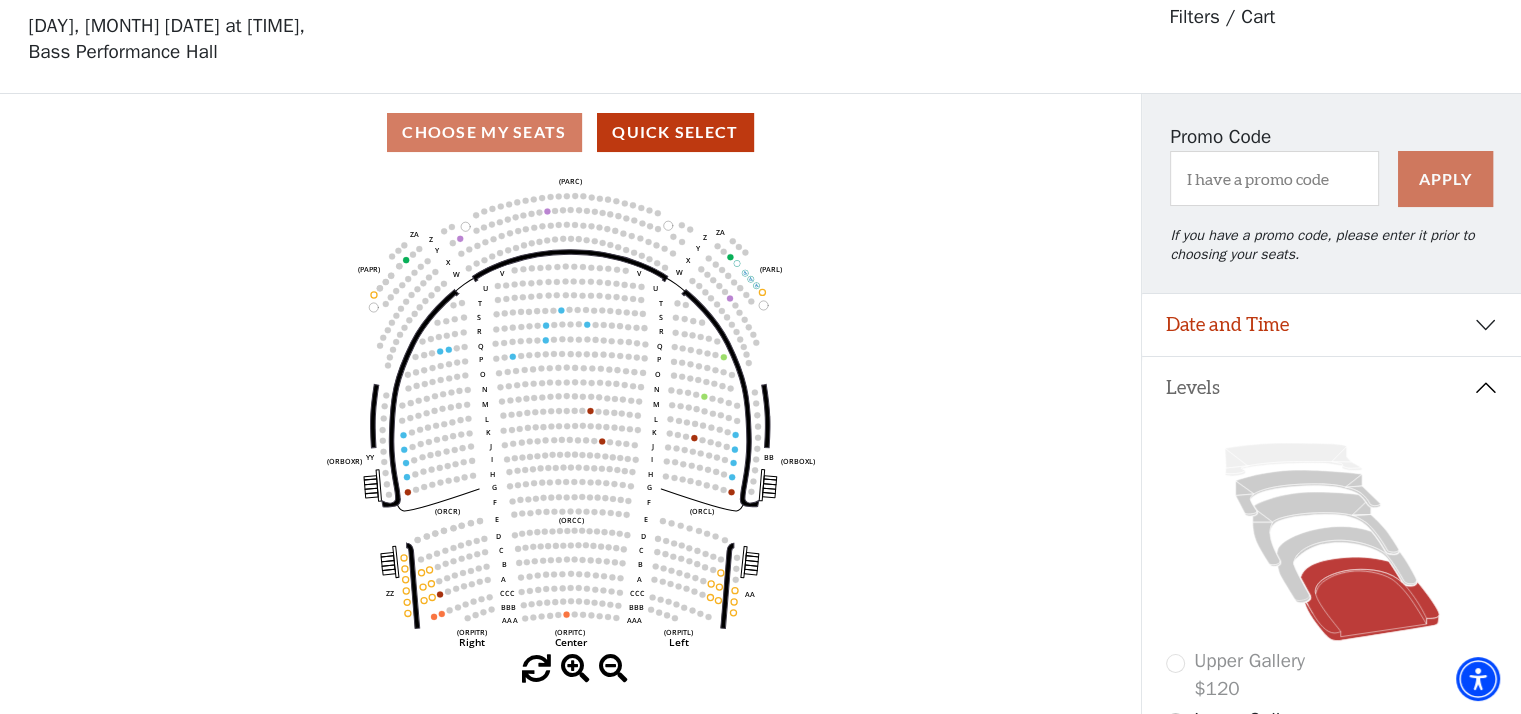 scroll, scrollTop: 92, scrollLeft: 0, axis: vertical 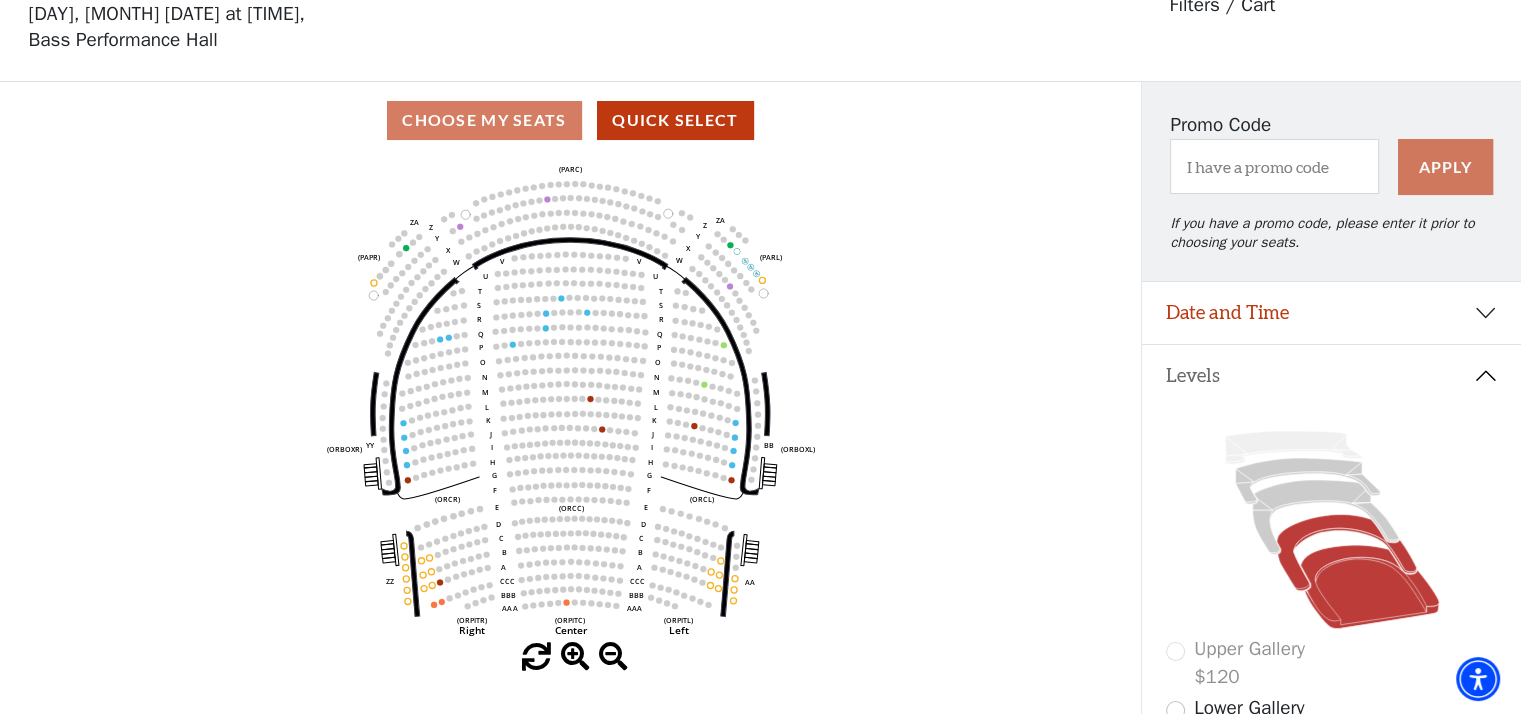 click 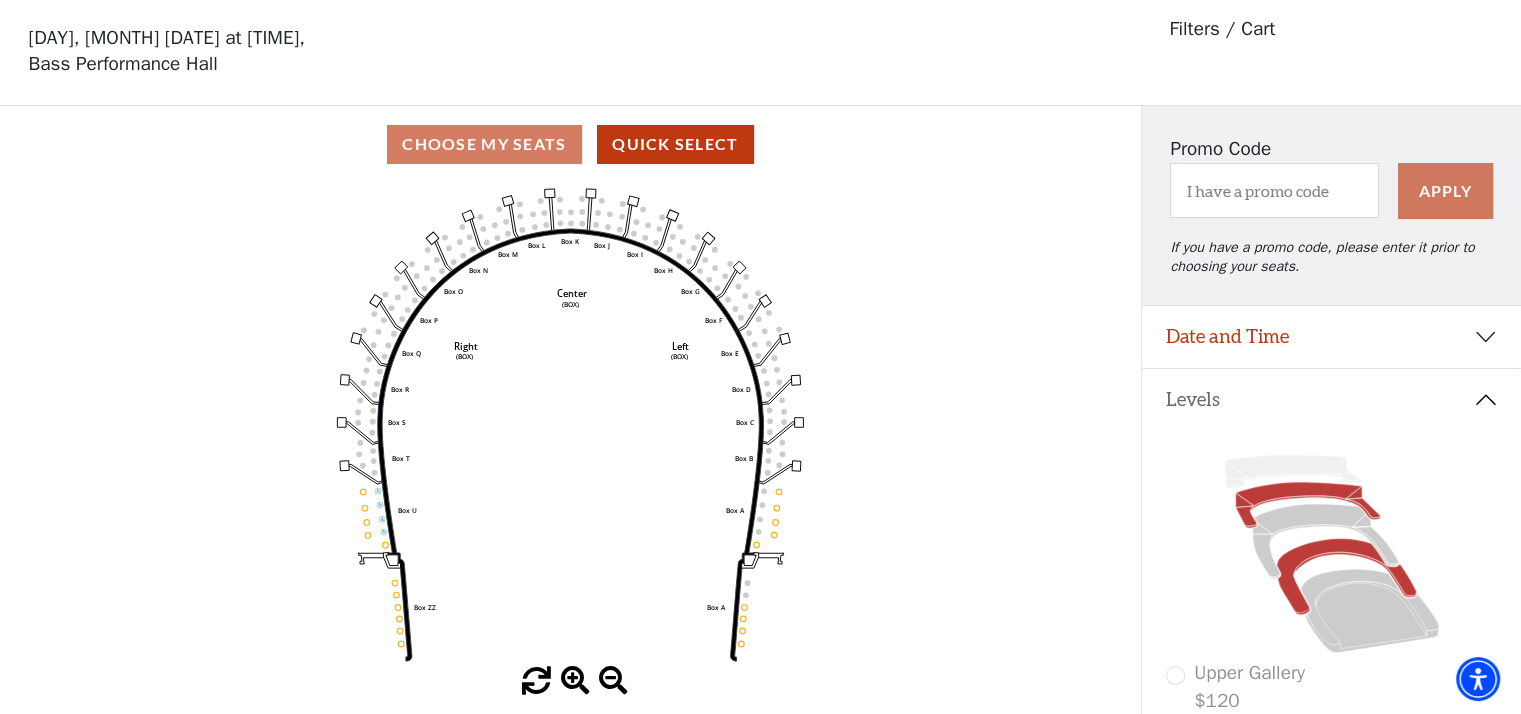 scroll, scrollTop: 92, scrollLeft: 0, axis: vertical 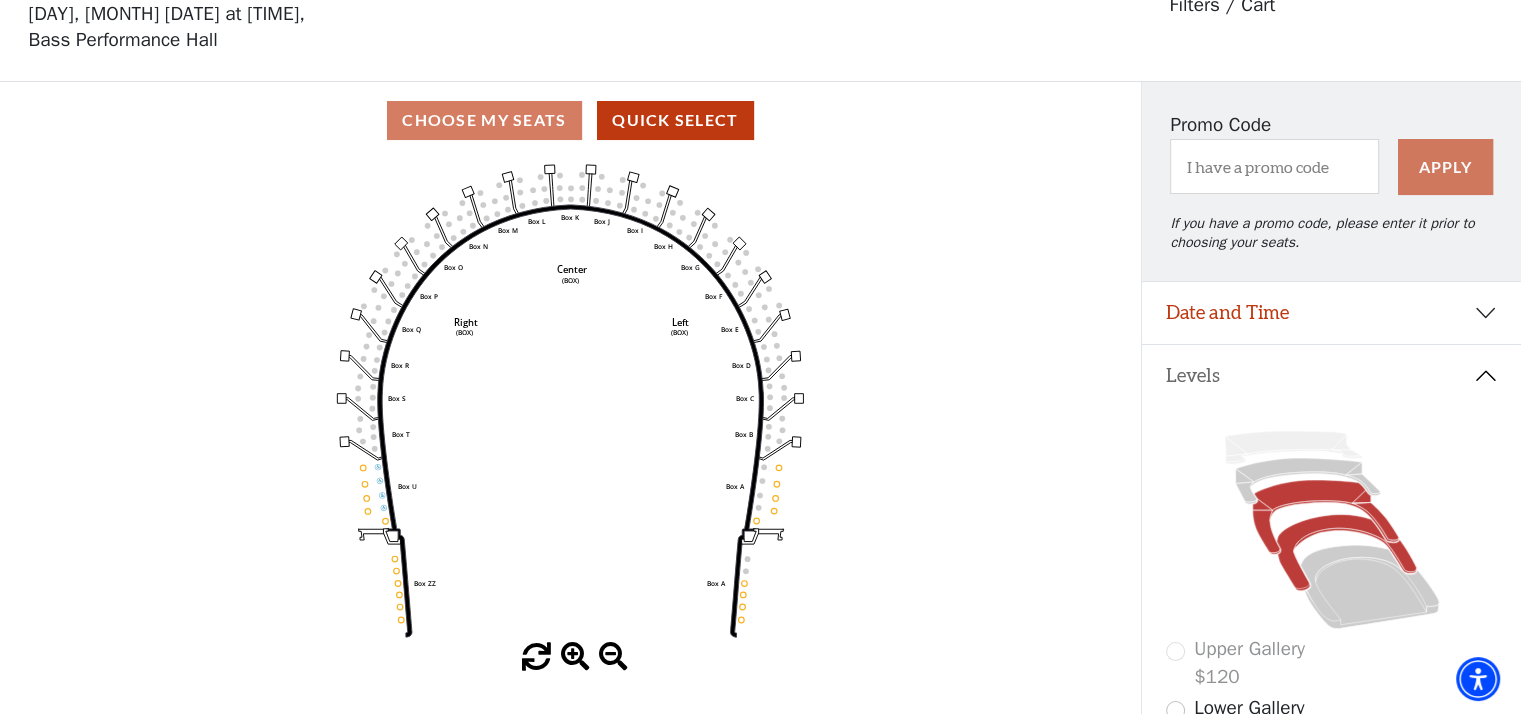 click 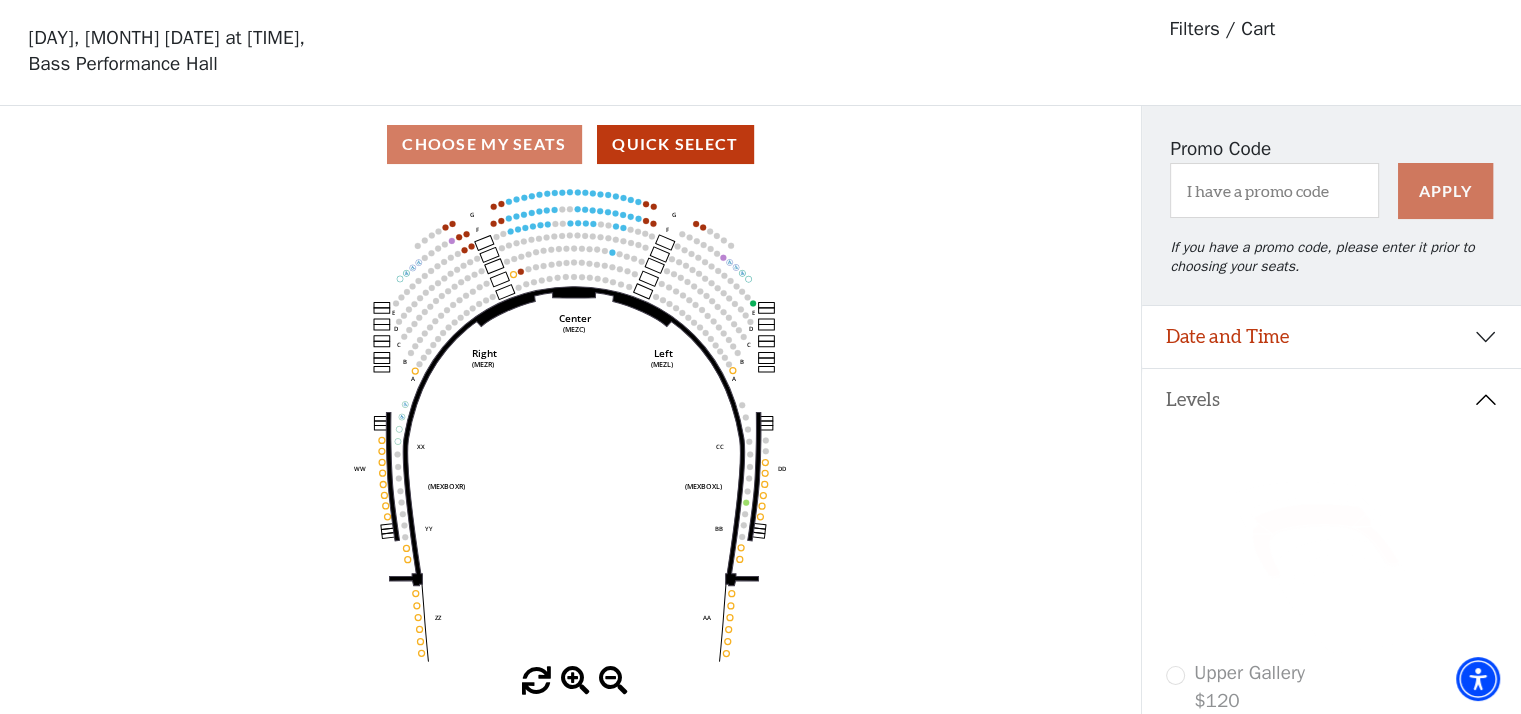 scroll, scrollTop: 92, scrollLeft: 0, axis: vertical 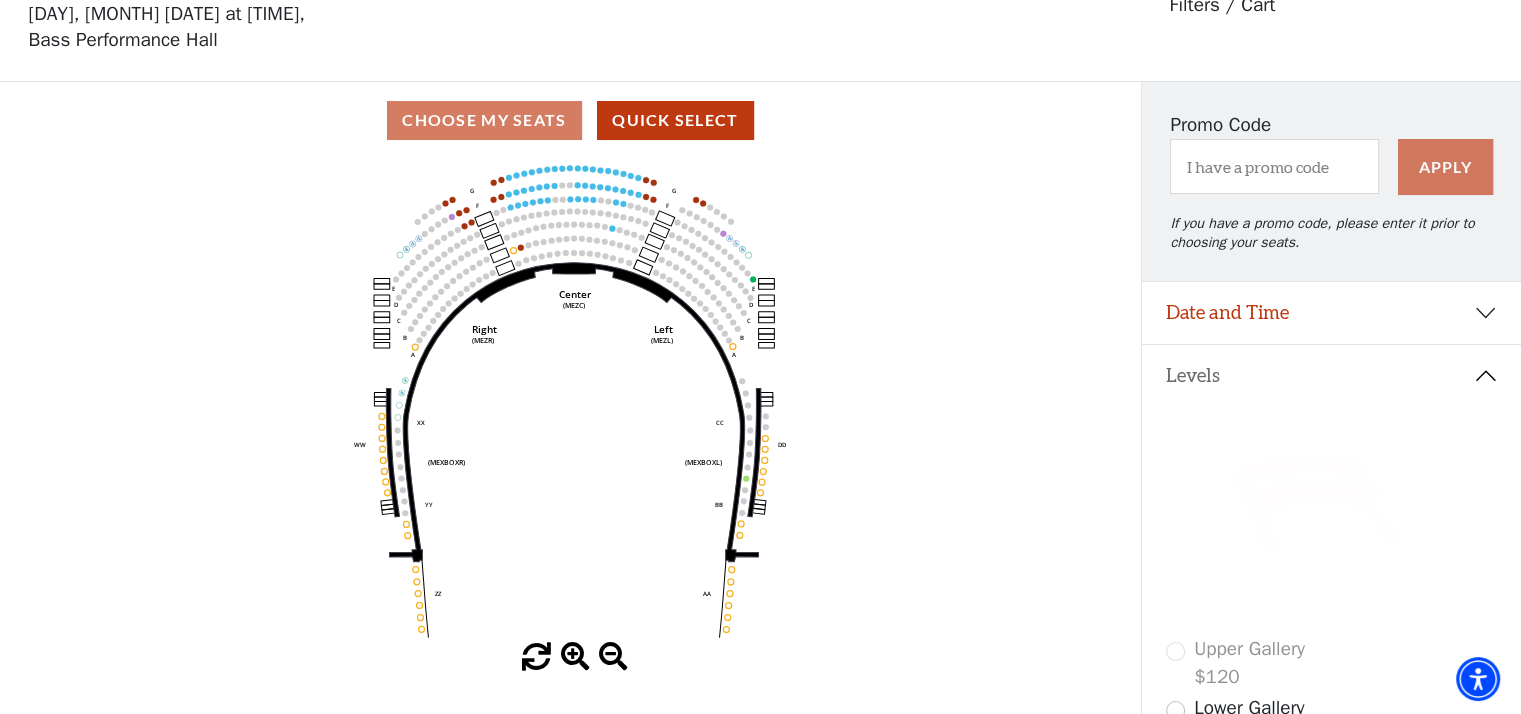 click 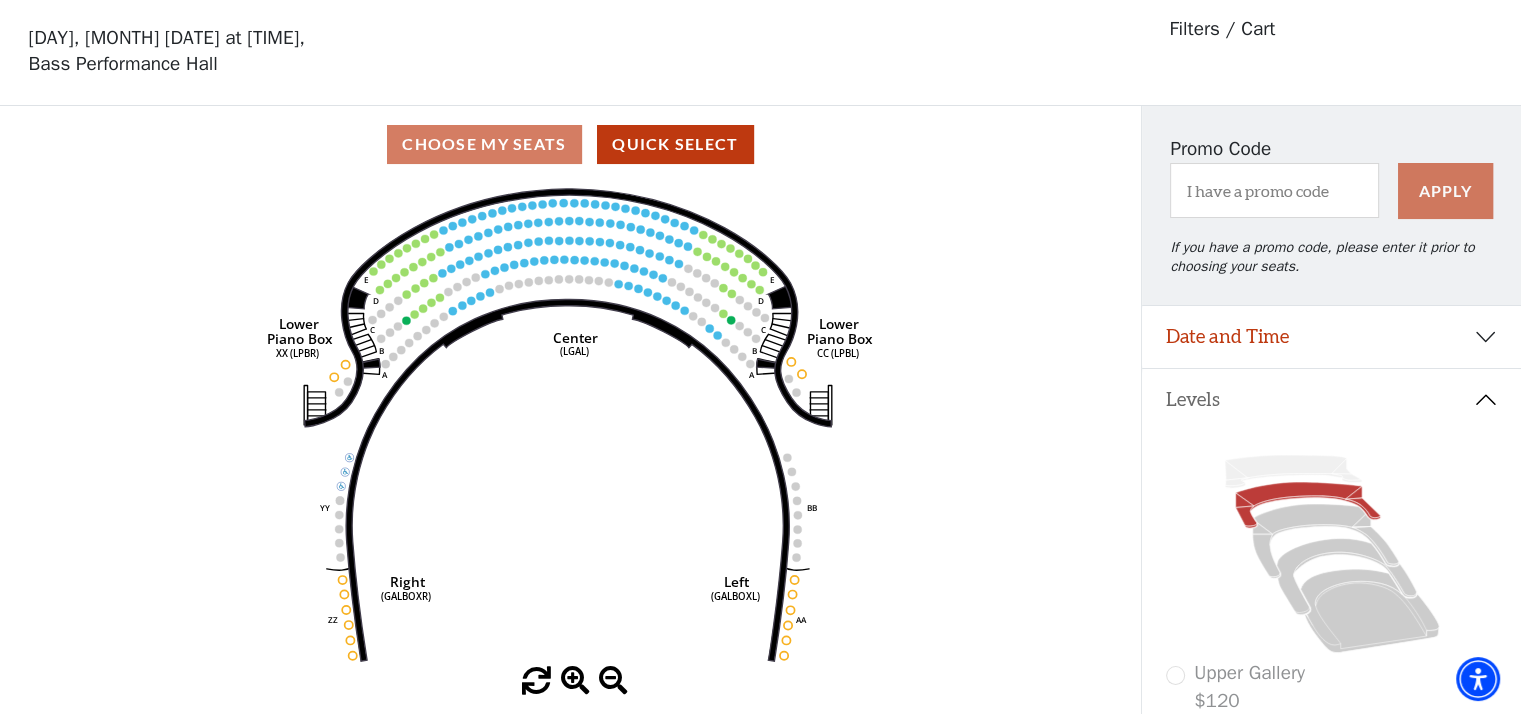 scroll, scrollTop: 92, scrollLeft: 0, axis: vertical 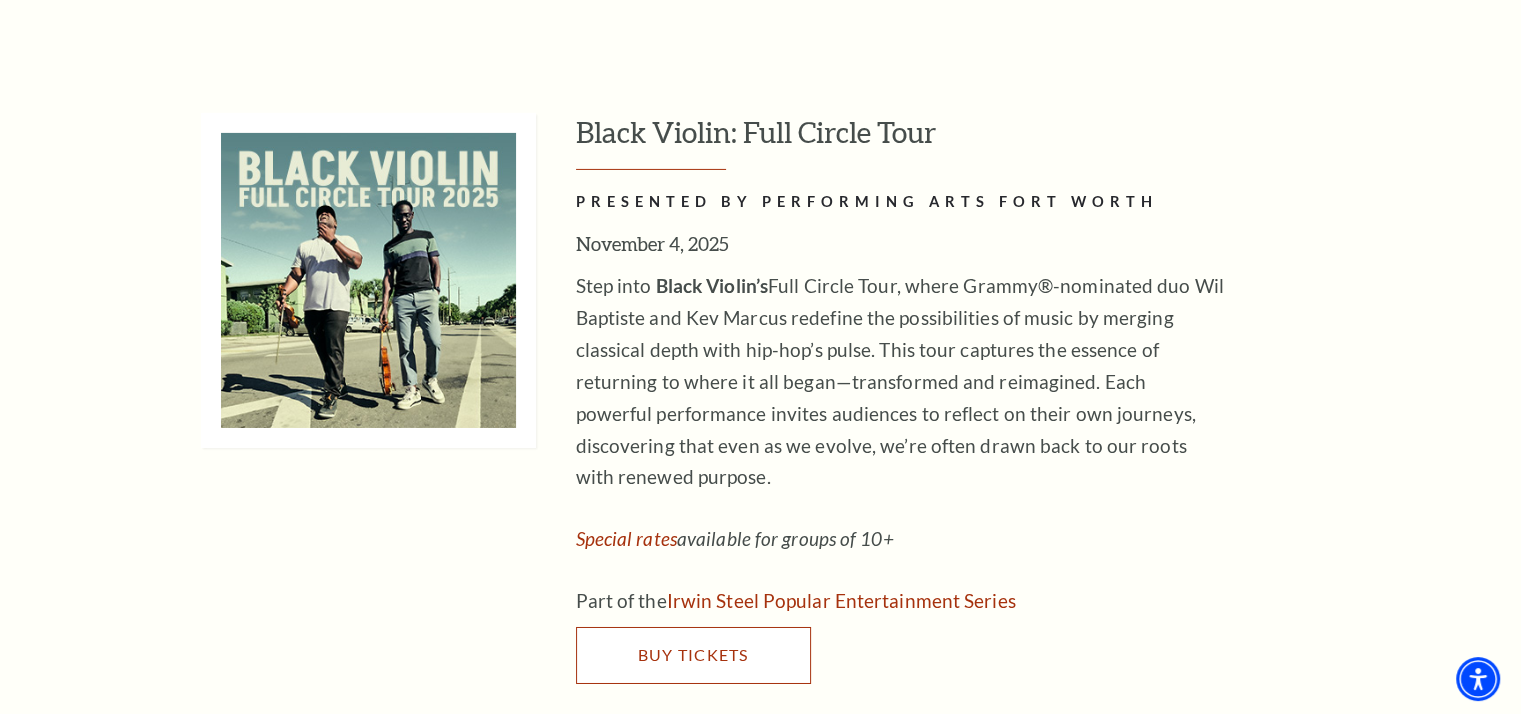 click on "Buy Tickets" at bounding box center (692, 654) 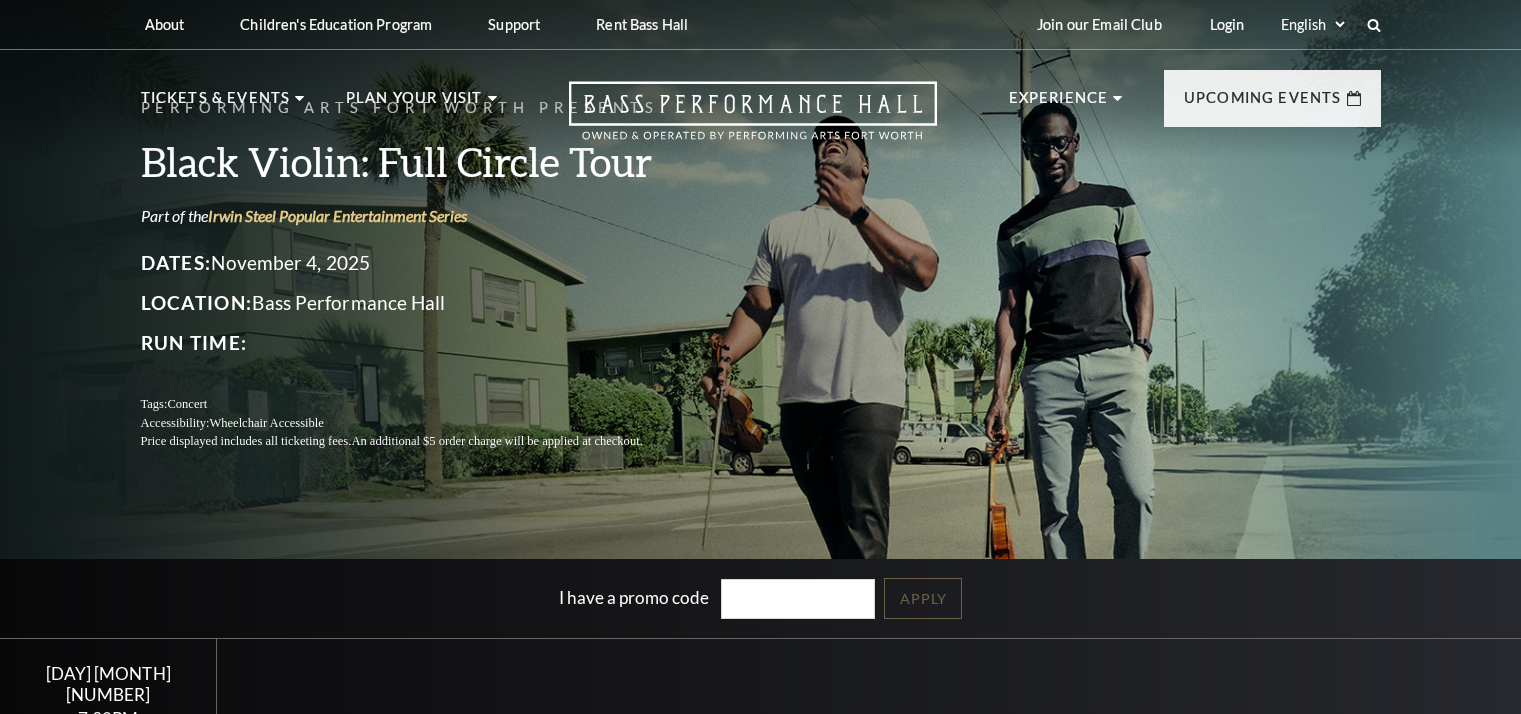 scroll, scrollTop: 0, scrollLeft: 0, axis: both 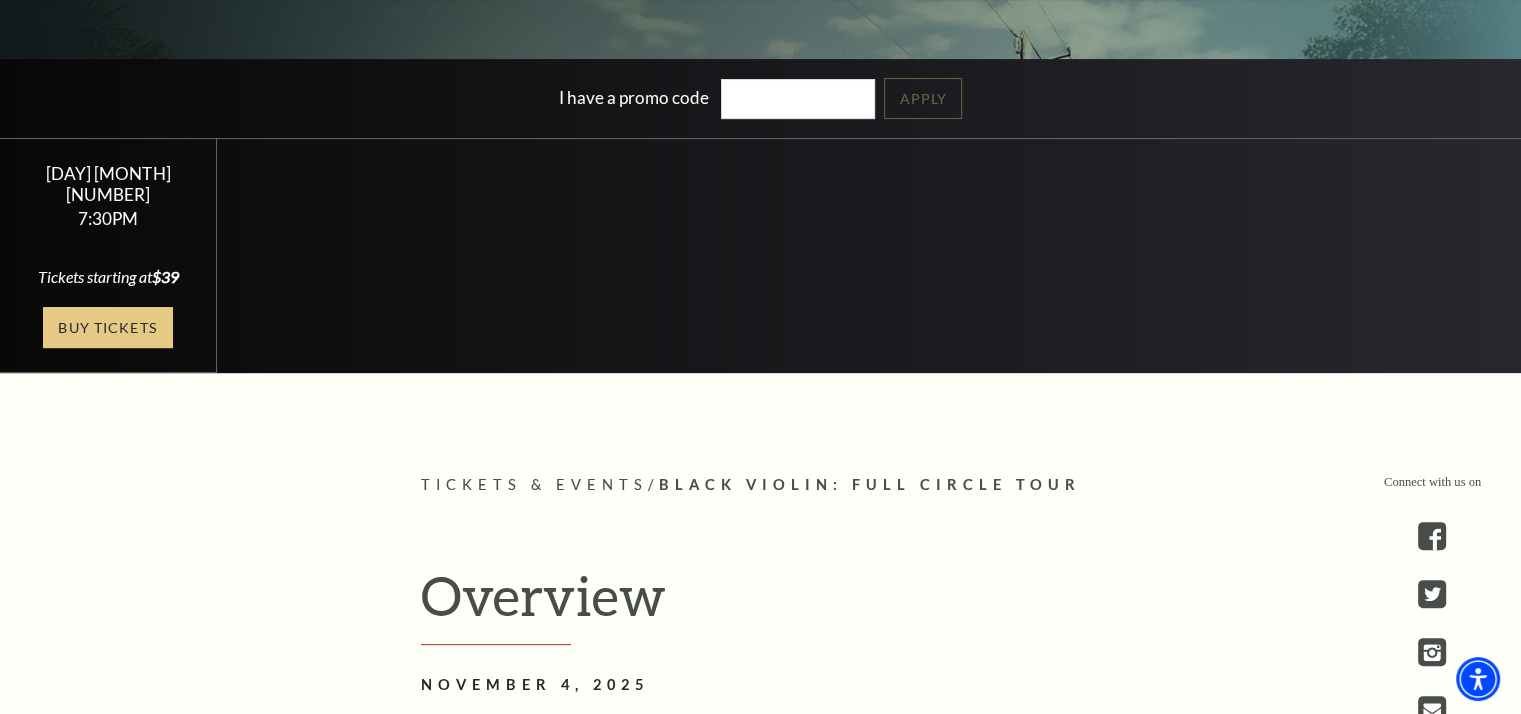 click on "Buy Tickets" at bounding box center [108, 327] 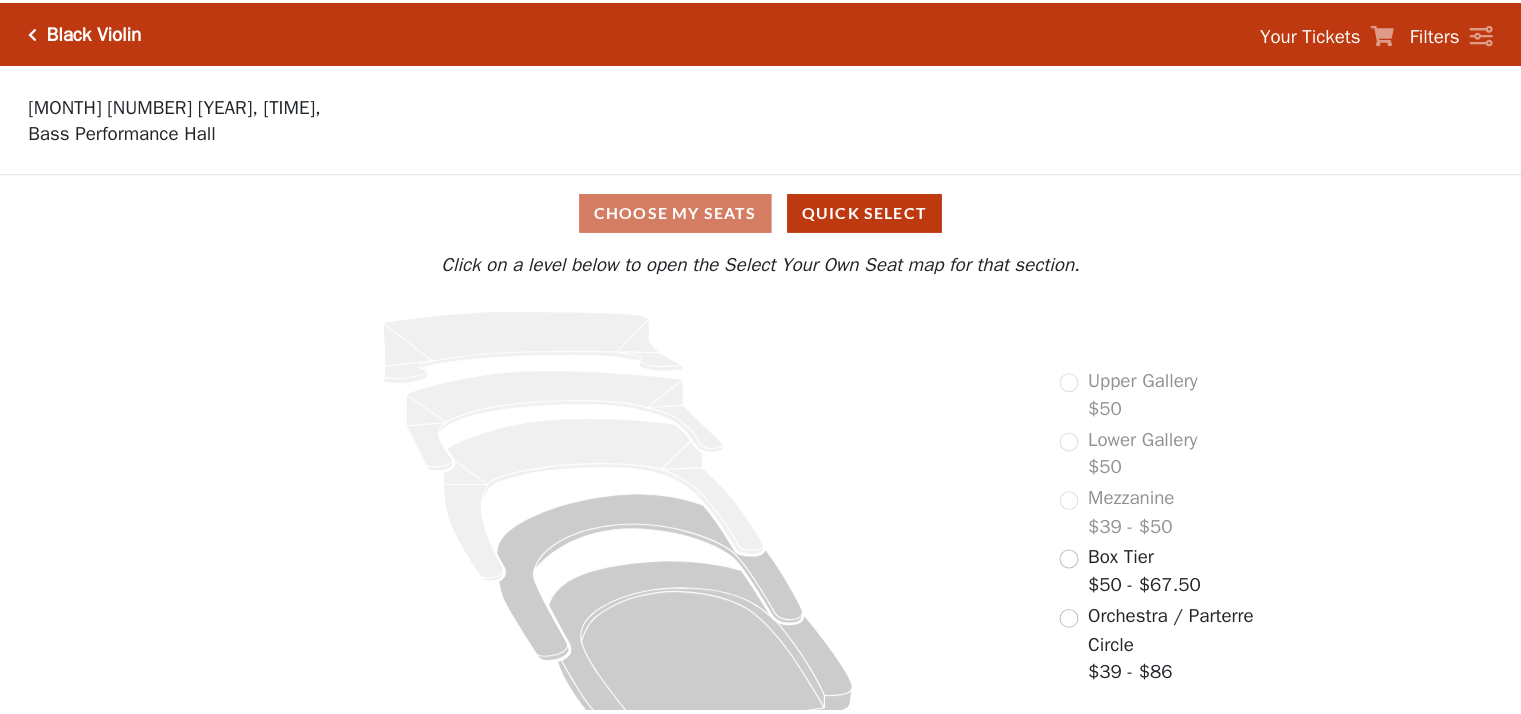 scroll, scrollTop: 0, scrollLeft: 0, axis: both 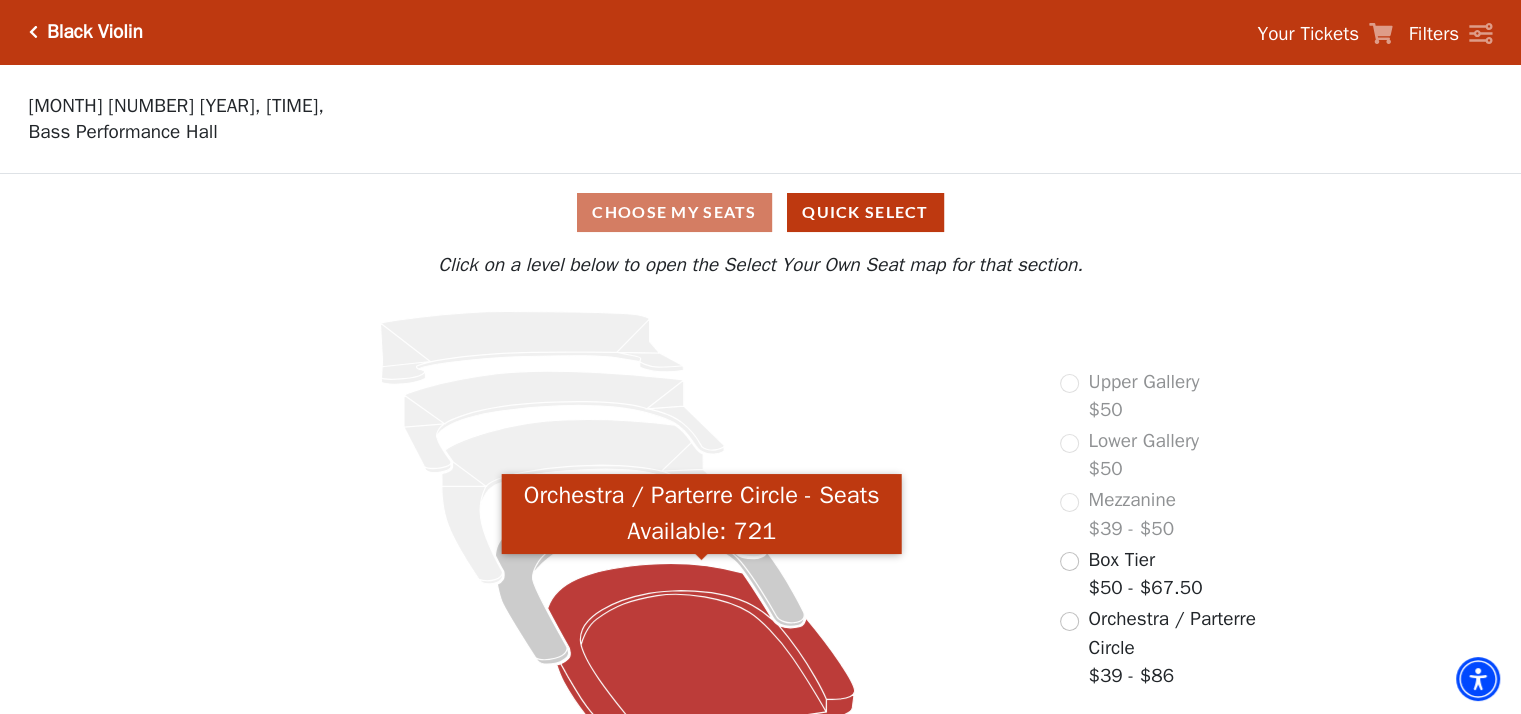 click 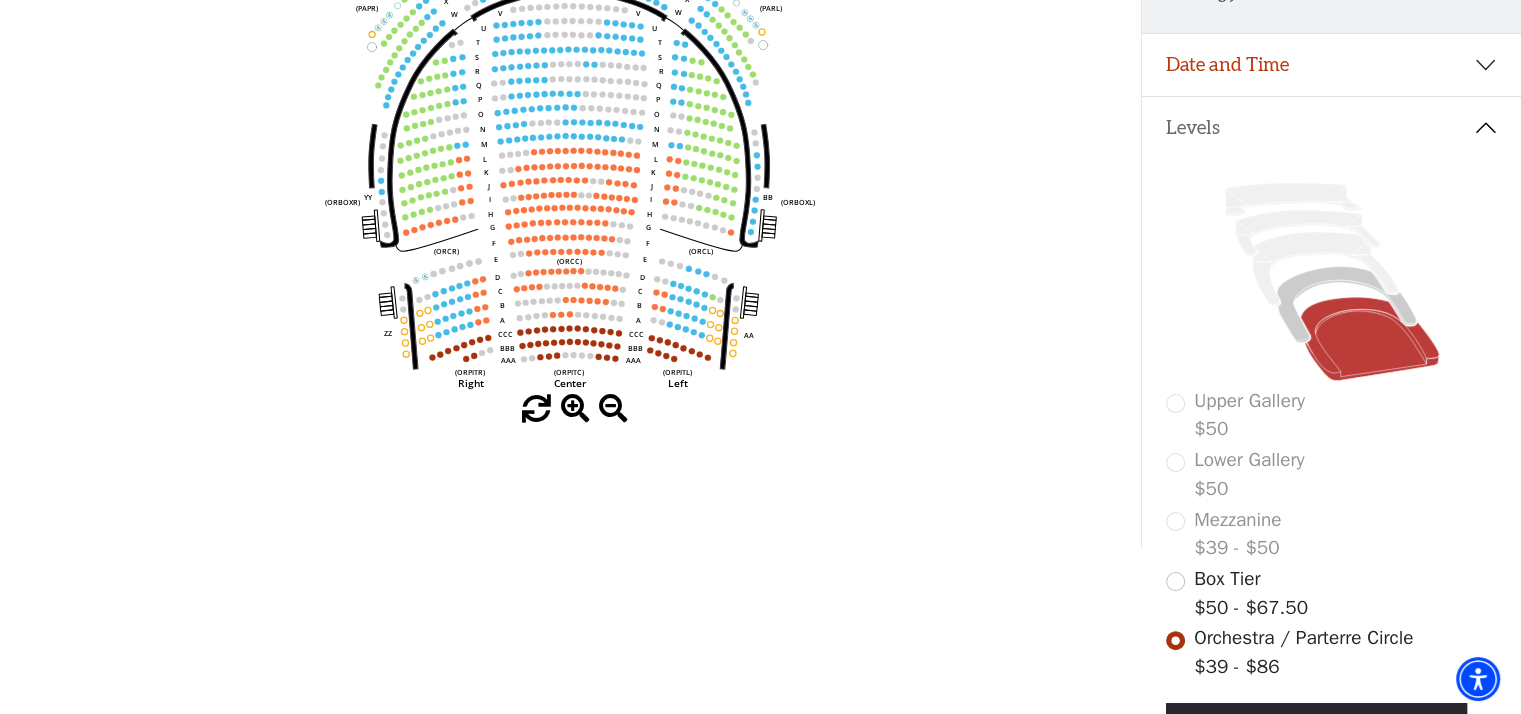 scroll, scrollTop: 392, scrollLeft: 0, axis: vertical 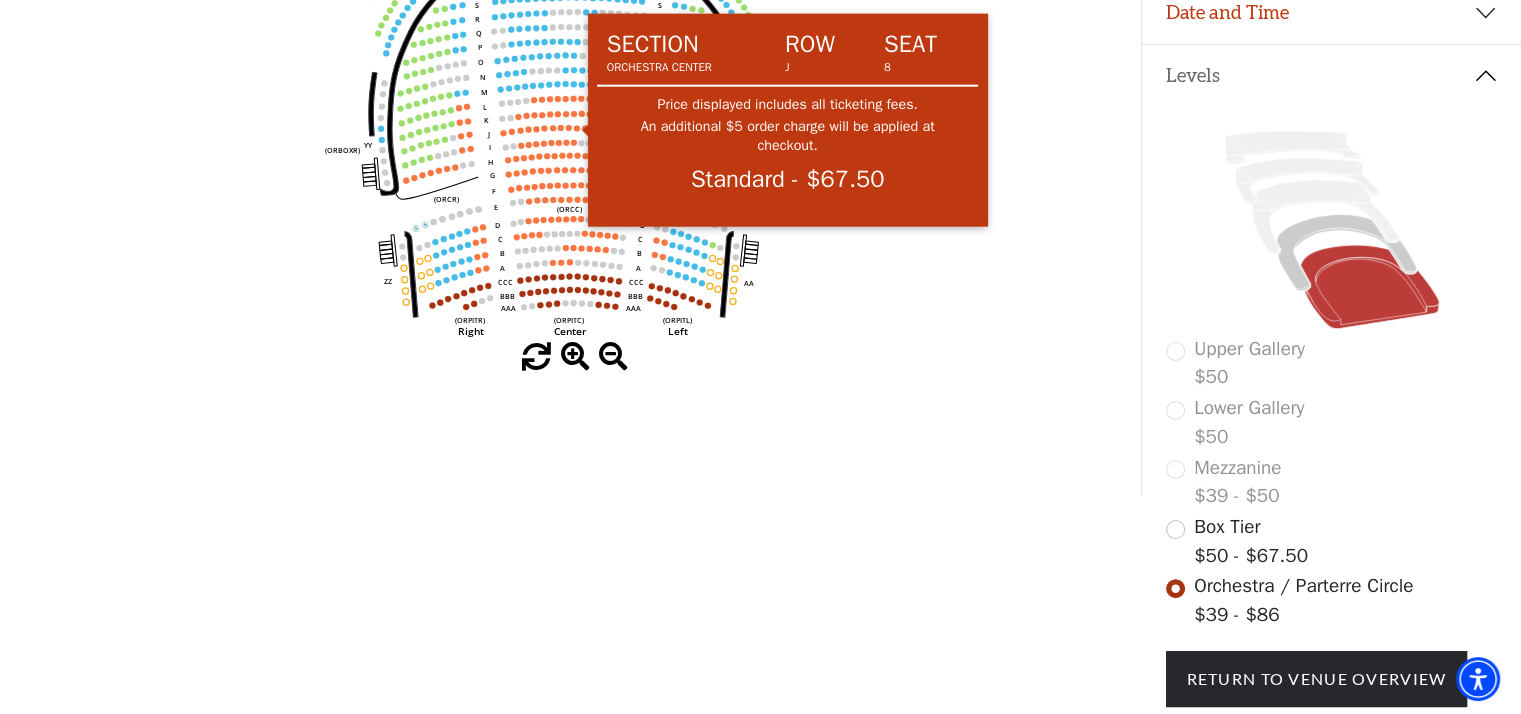 click on "Left   (ORPITL)   Right   (ORPITR)   Center   (ORPITC)   ZZ   AA   YY   BB   ZA   ZA   (ORCL)   (ORCR)   (ORCC)   (ORBOXL)   (ORBOXR)   (PARL)   (PAPR)   (PARC)   Z   Y   X   W   Z   Y   X   W   V   U   T   S   R   Q   P   O   N   M   L   K   J   I   H   G   F   E   D   C   B   A   CCC   BBB   AAA   V   U   T   S   R   Q   P   O   N   M   L   K   J   I   H   G   F   E   D   C   B   A   CCC   BBB   AAA" 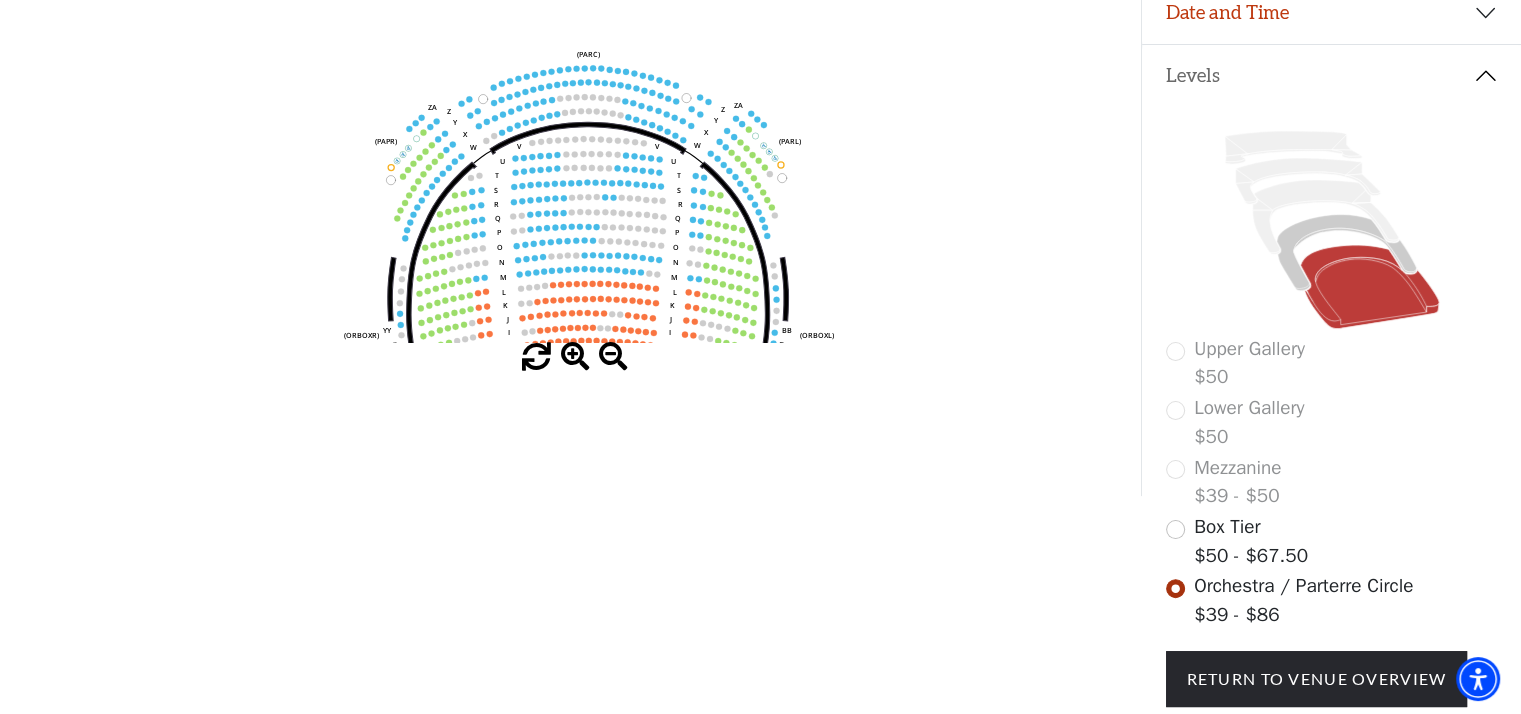 drag, startPoint x: 587, startPoint y: 198, endPoint x: 604, endPoint y: 361, distance: 163.88411 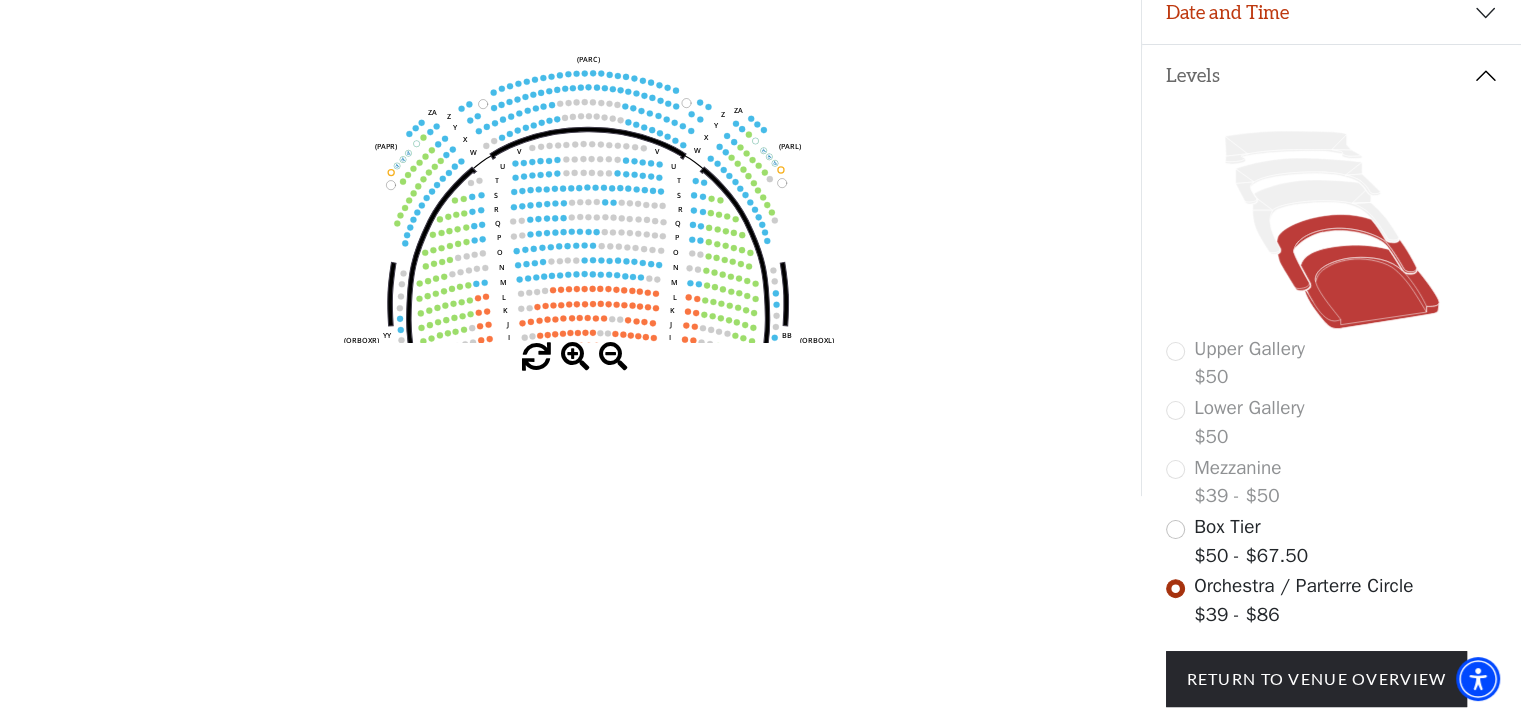 click 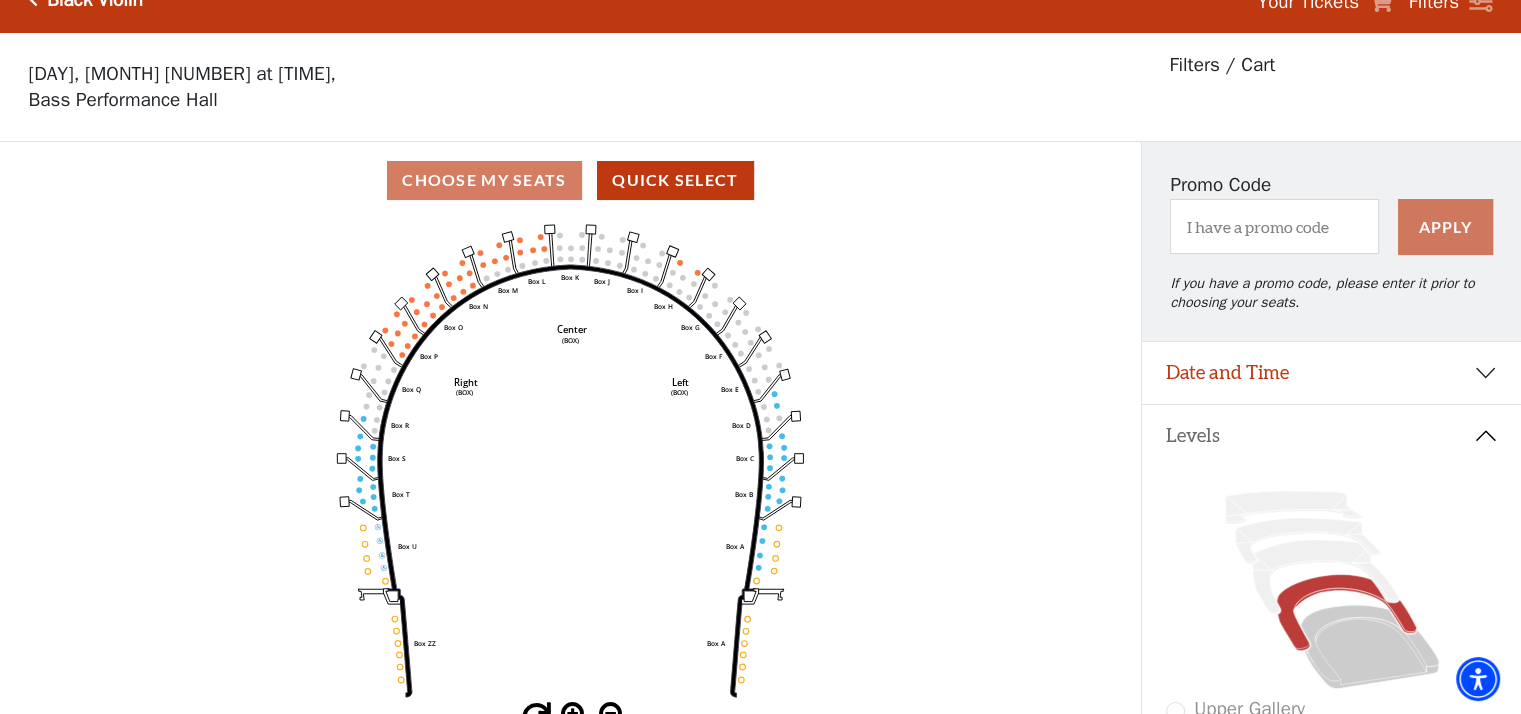 scroll, scrollTop: 0, scrollLeft: 0, axis: both 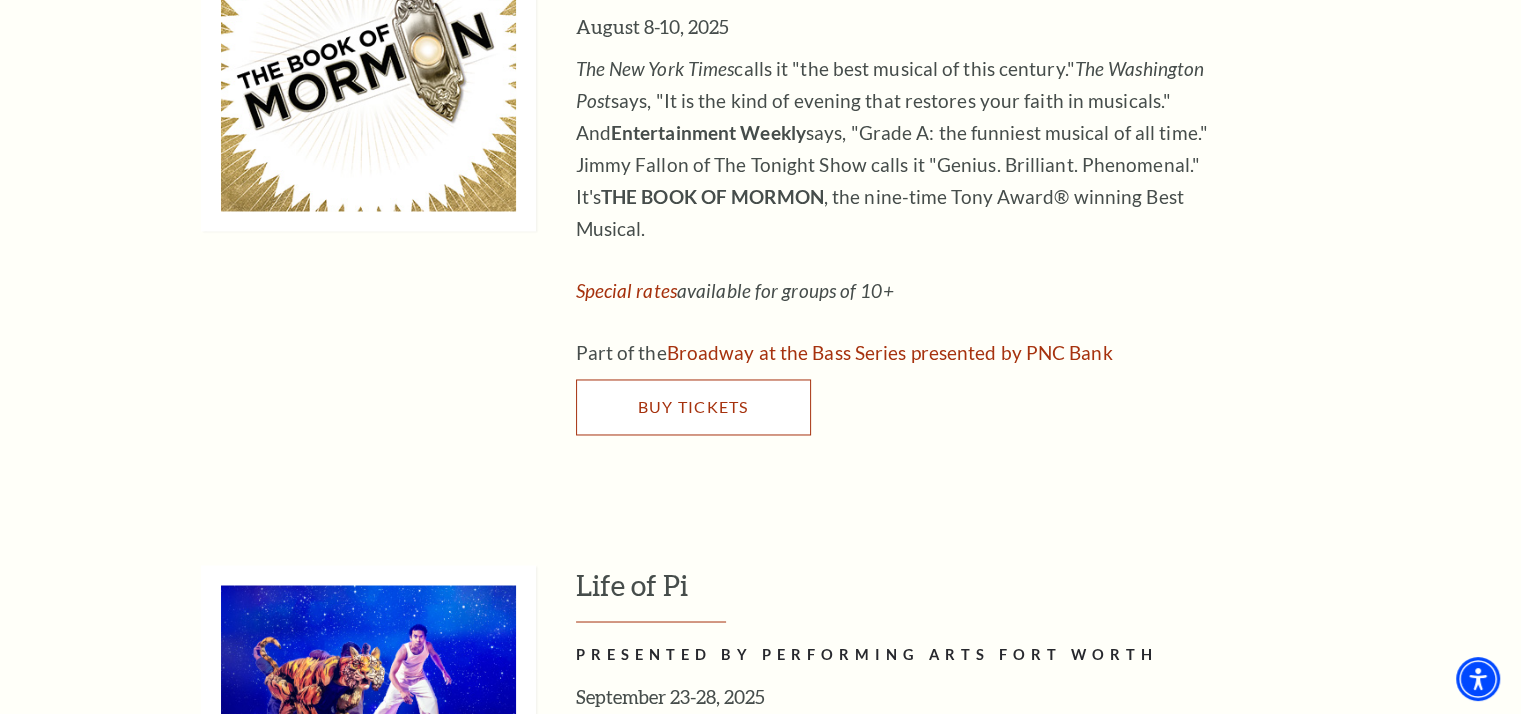 click on "Buy Tickets" at bounding box center [693, 407] 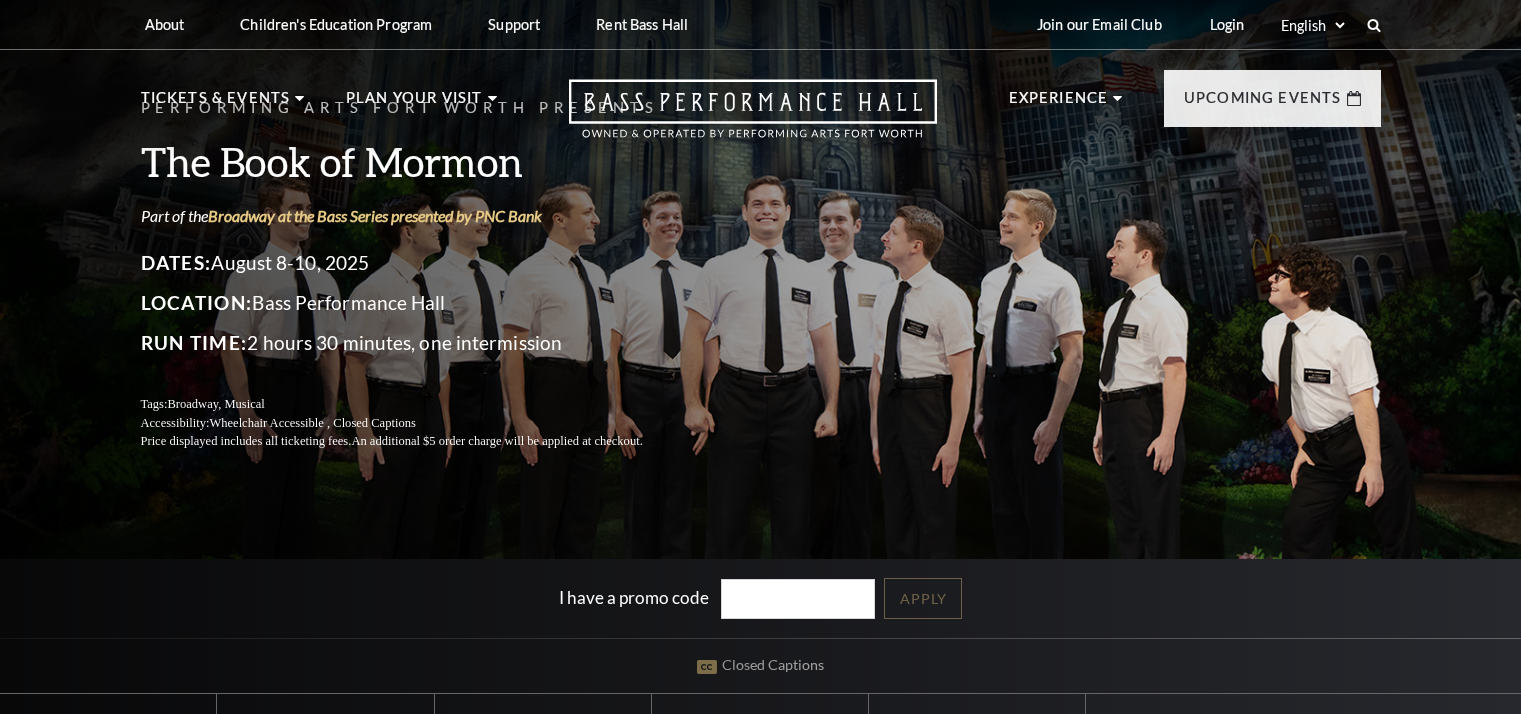 scroll, scrollTop: 0, scrollLeft: 0, axis: both 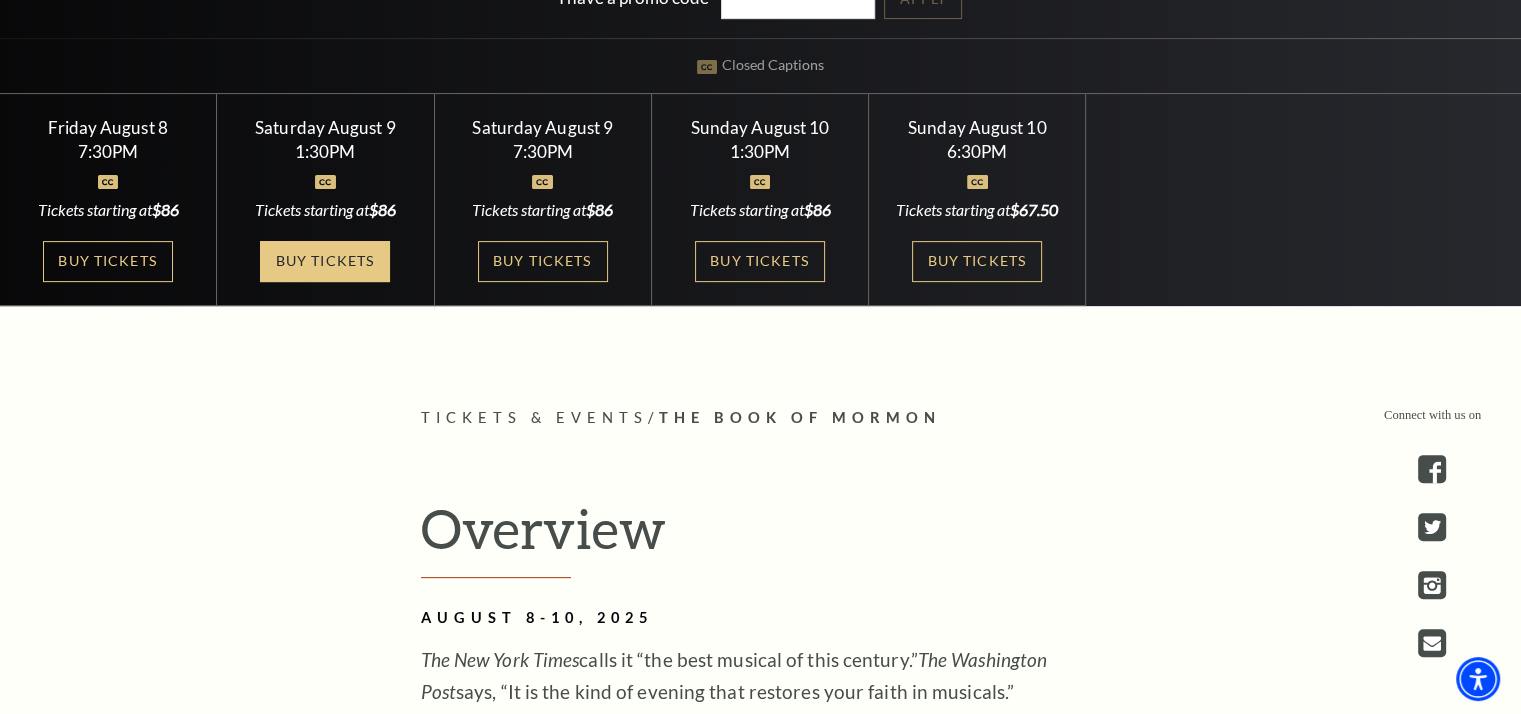 click on "Buy Tickets" at bounding box center [325, 261] 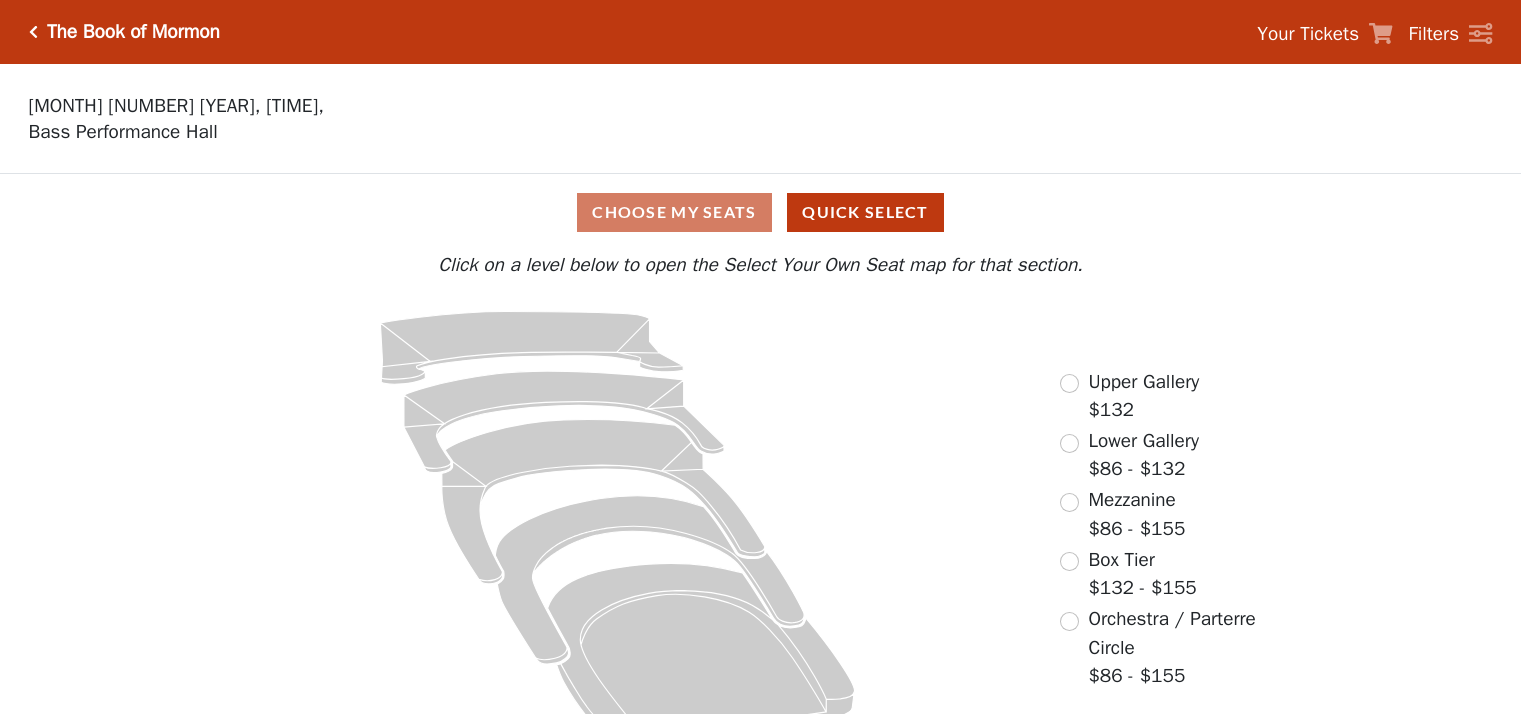 scroll, scrollTop: 0, scrollLeft: 0, axis: both 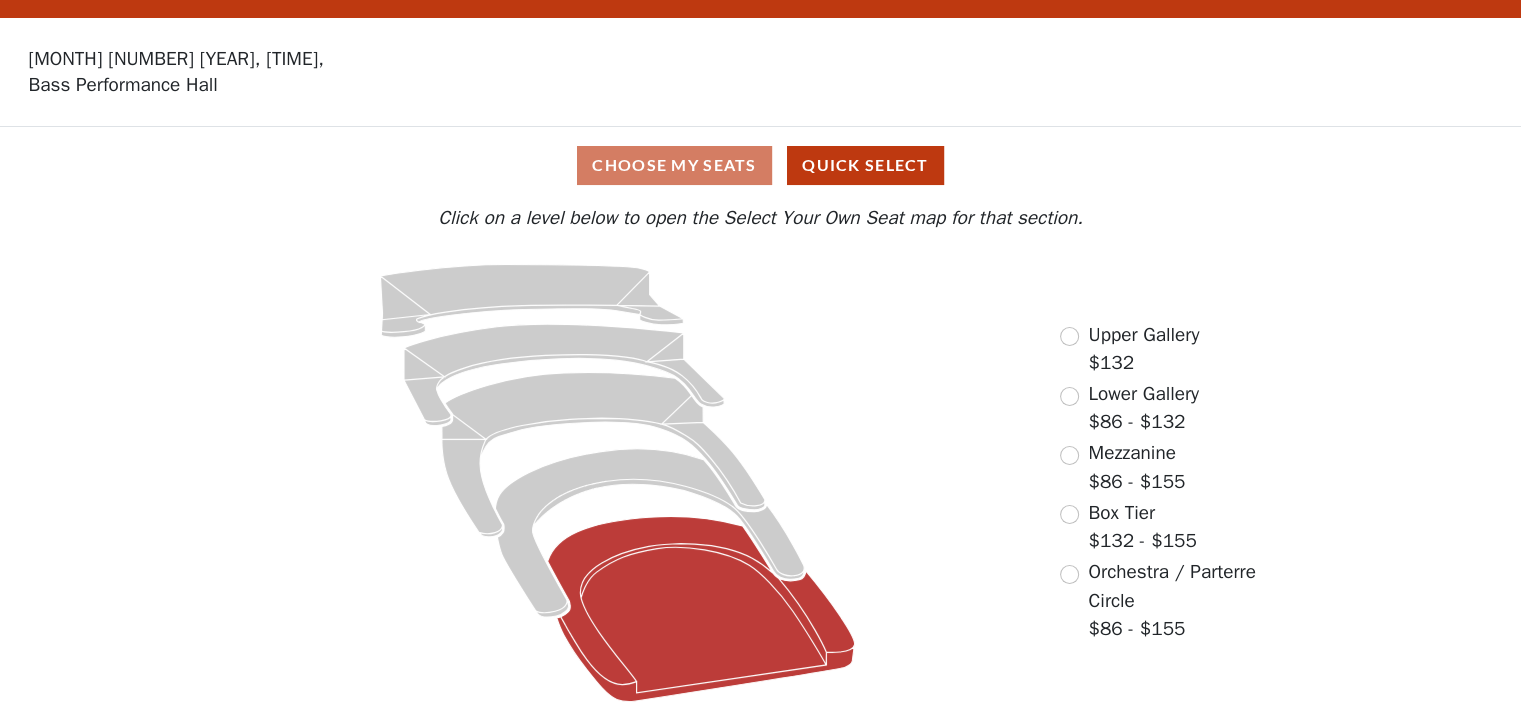 click 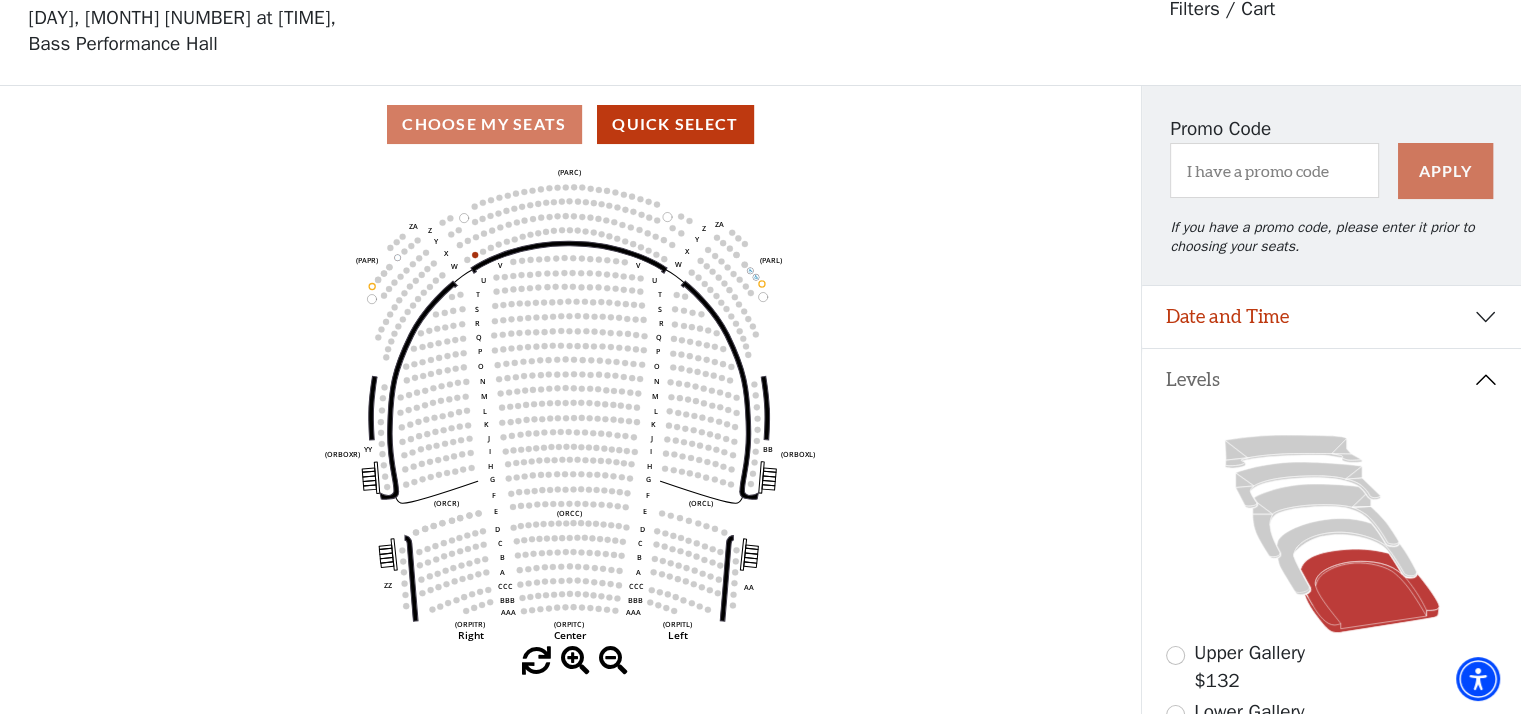scroll, scrollTop: 92, scrollLeft: 0, axis: vertical 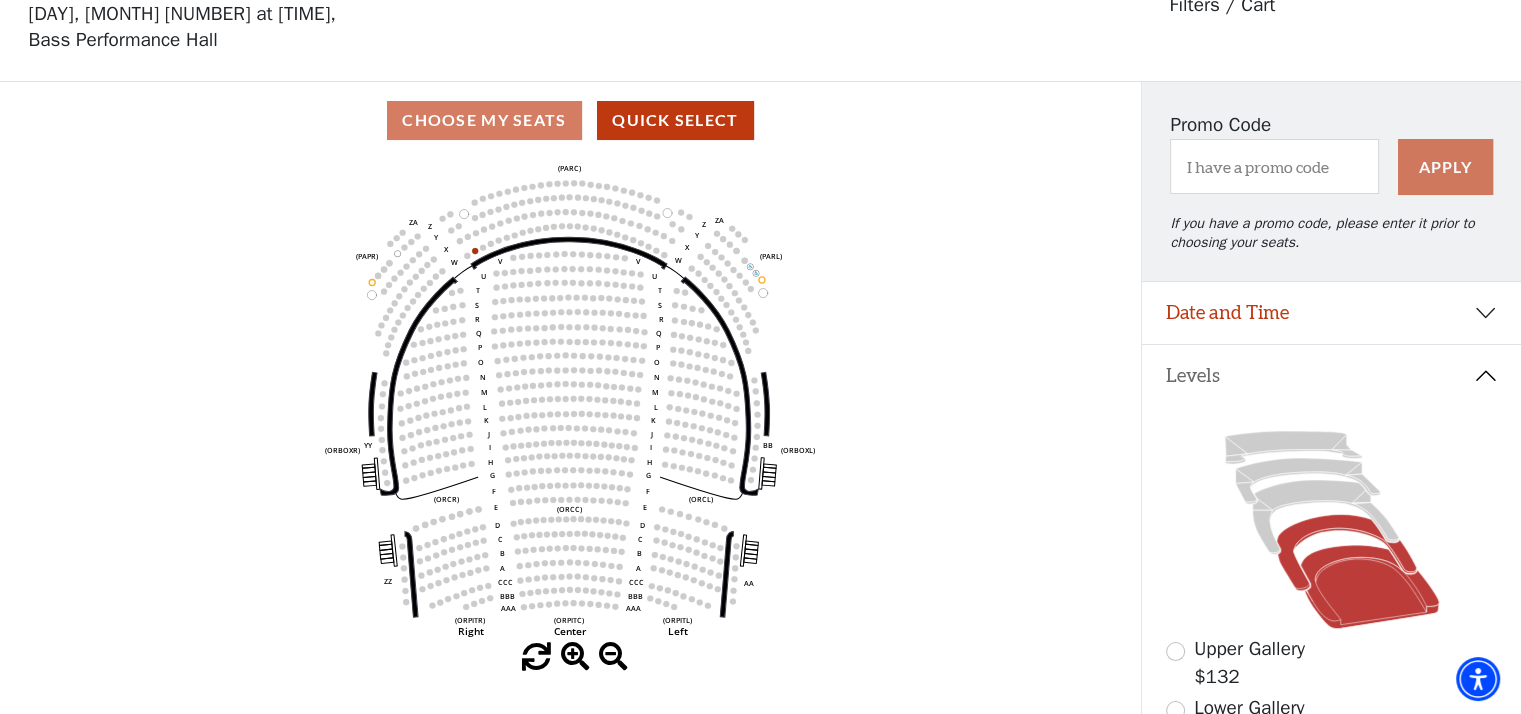 click 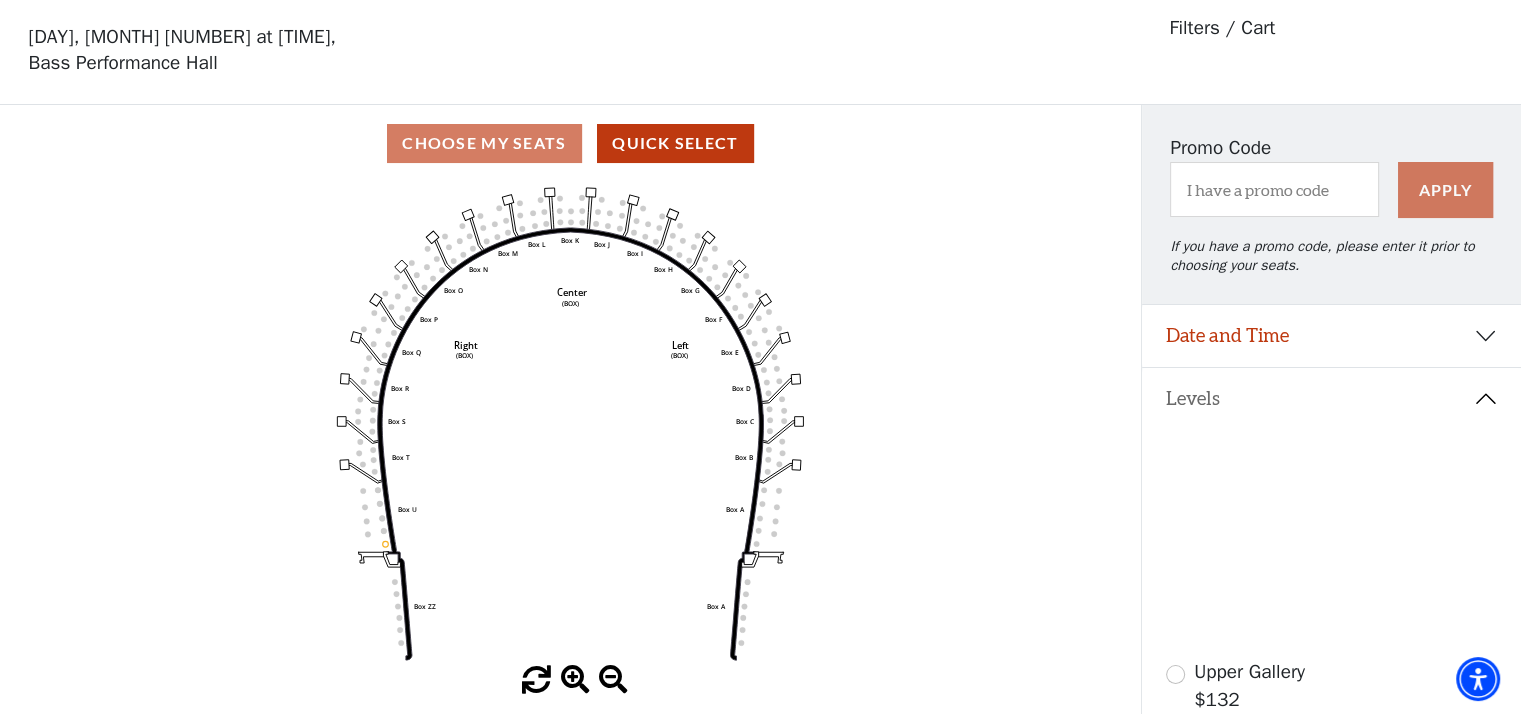 scroll, scrollTop: 92, scrollLeft: 0, axis: vertical 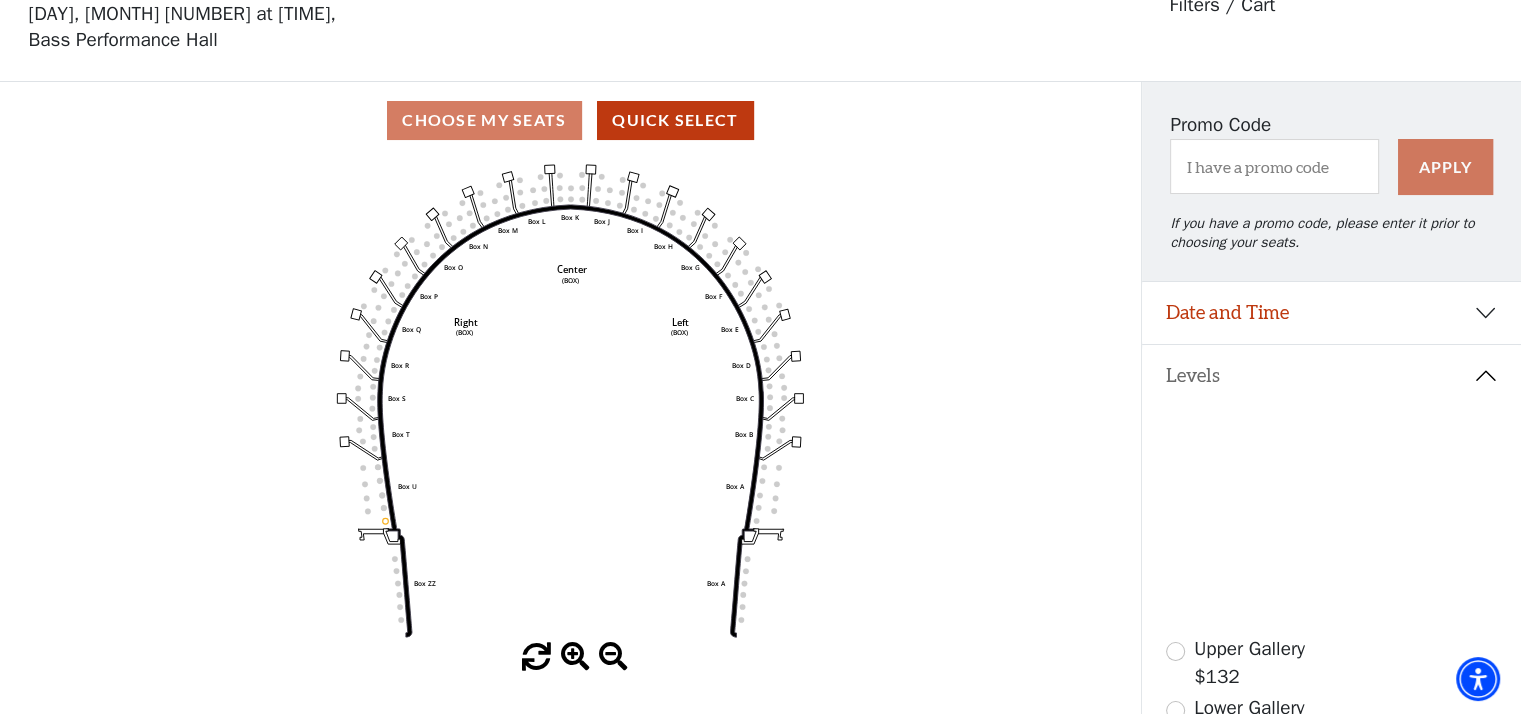 click 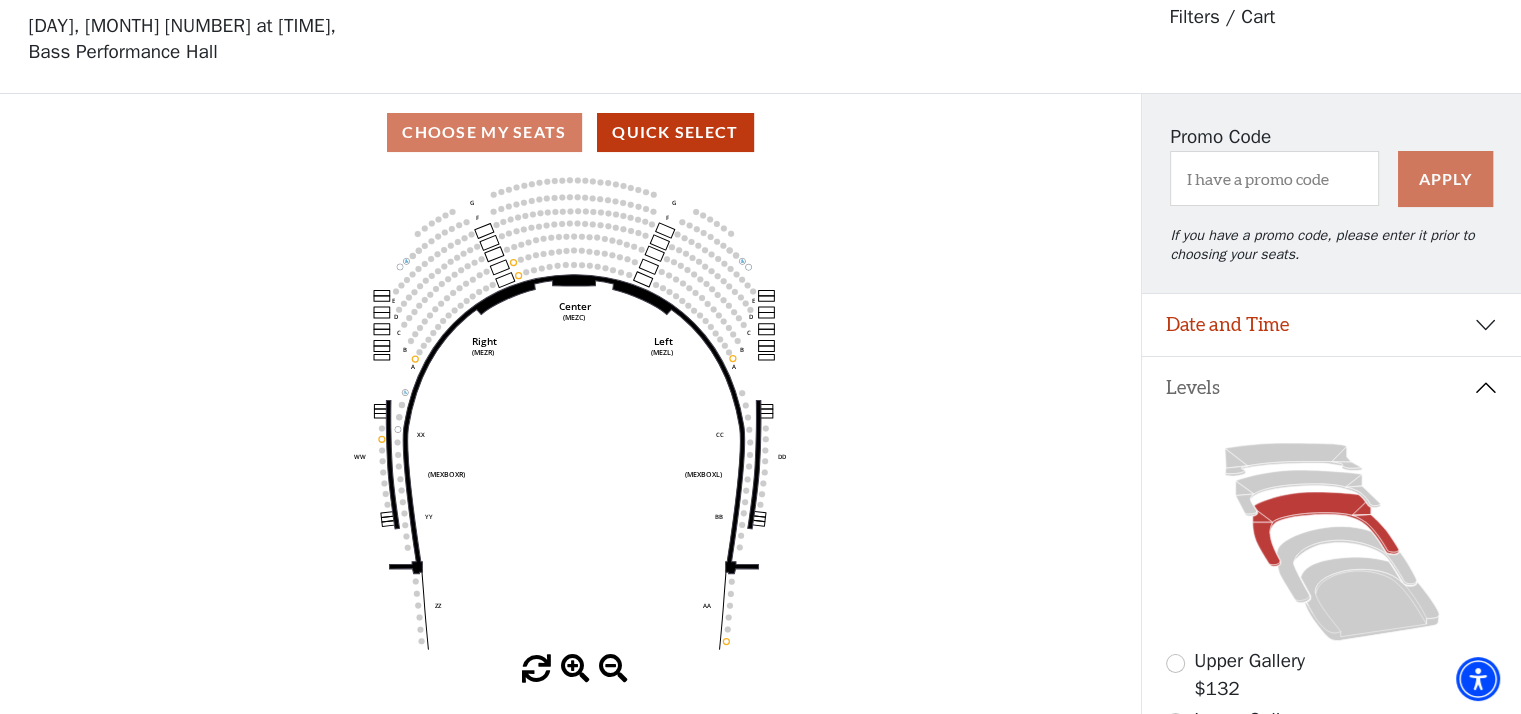 scroll, scrollTop: 92, scrollLeft: 0, axis: vertical 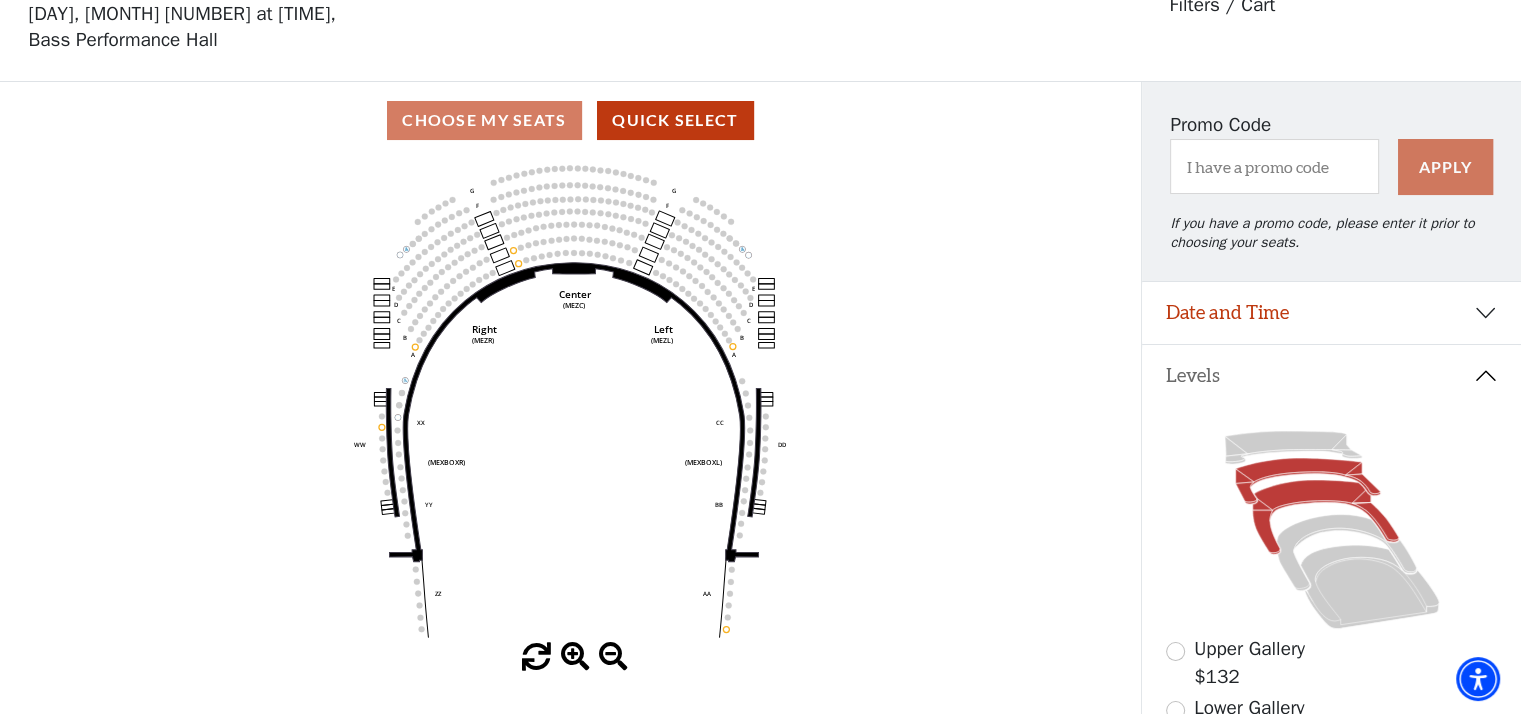 click 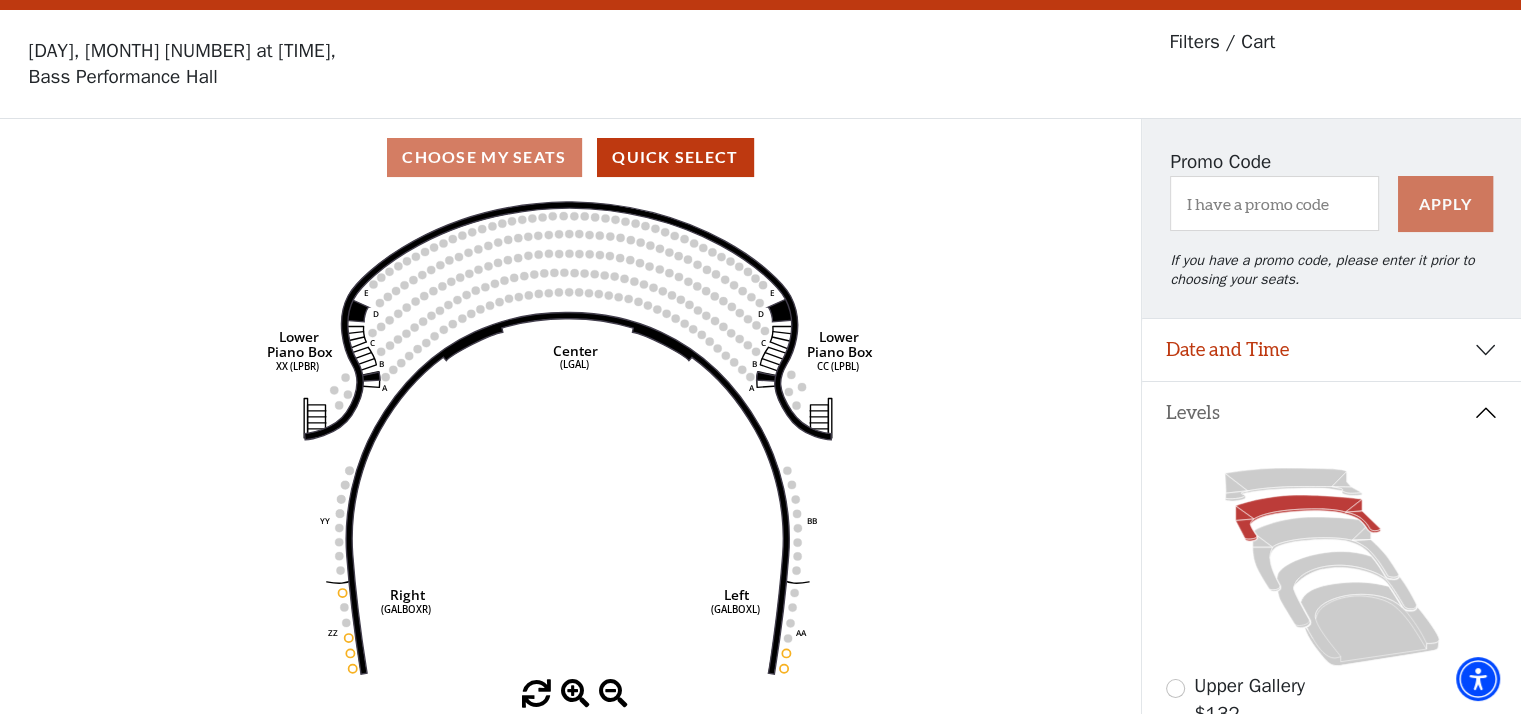 scroll, scrollTop: 92, scrollLeft: 0, axis: vertical 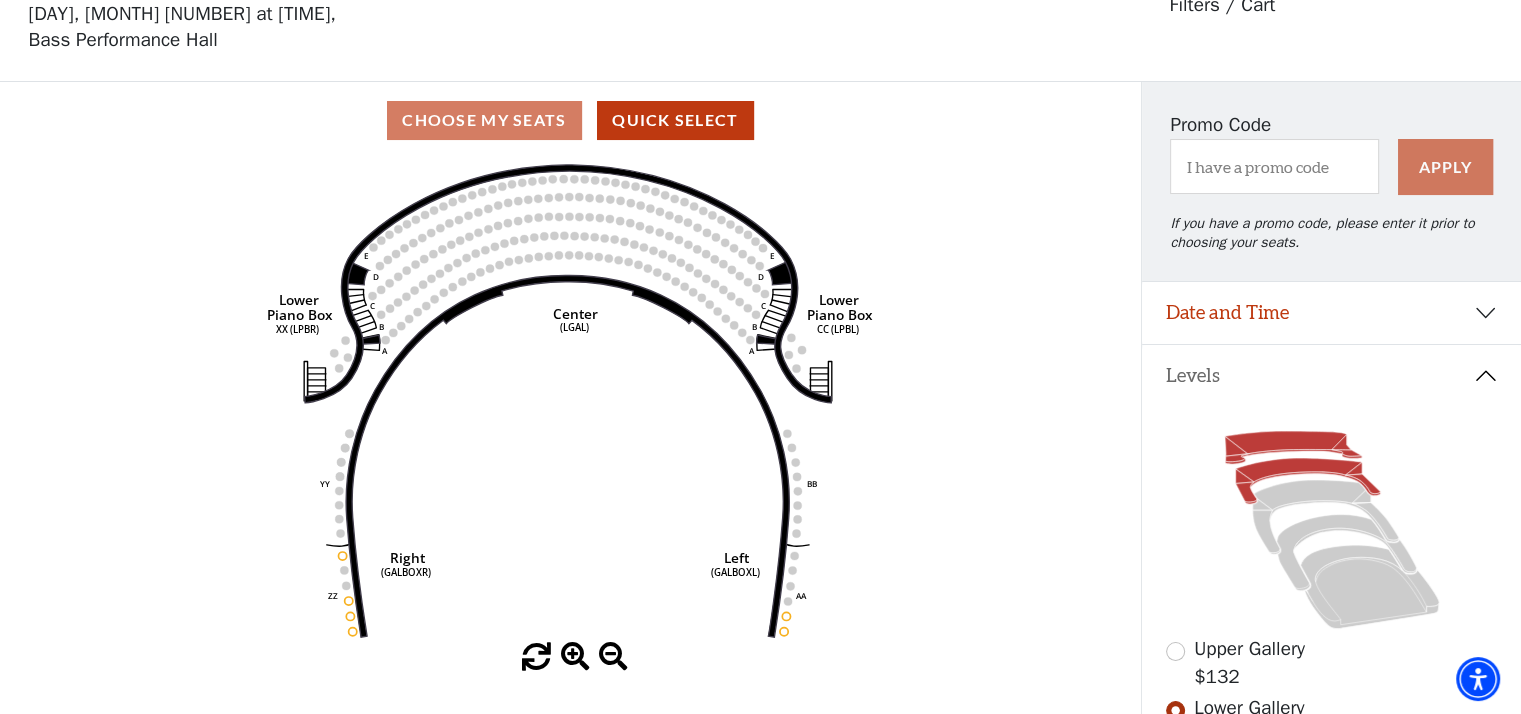 click 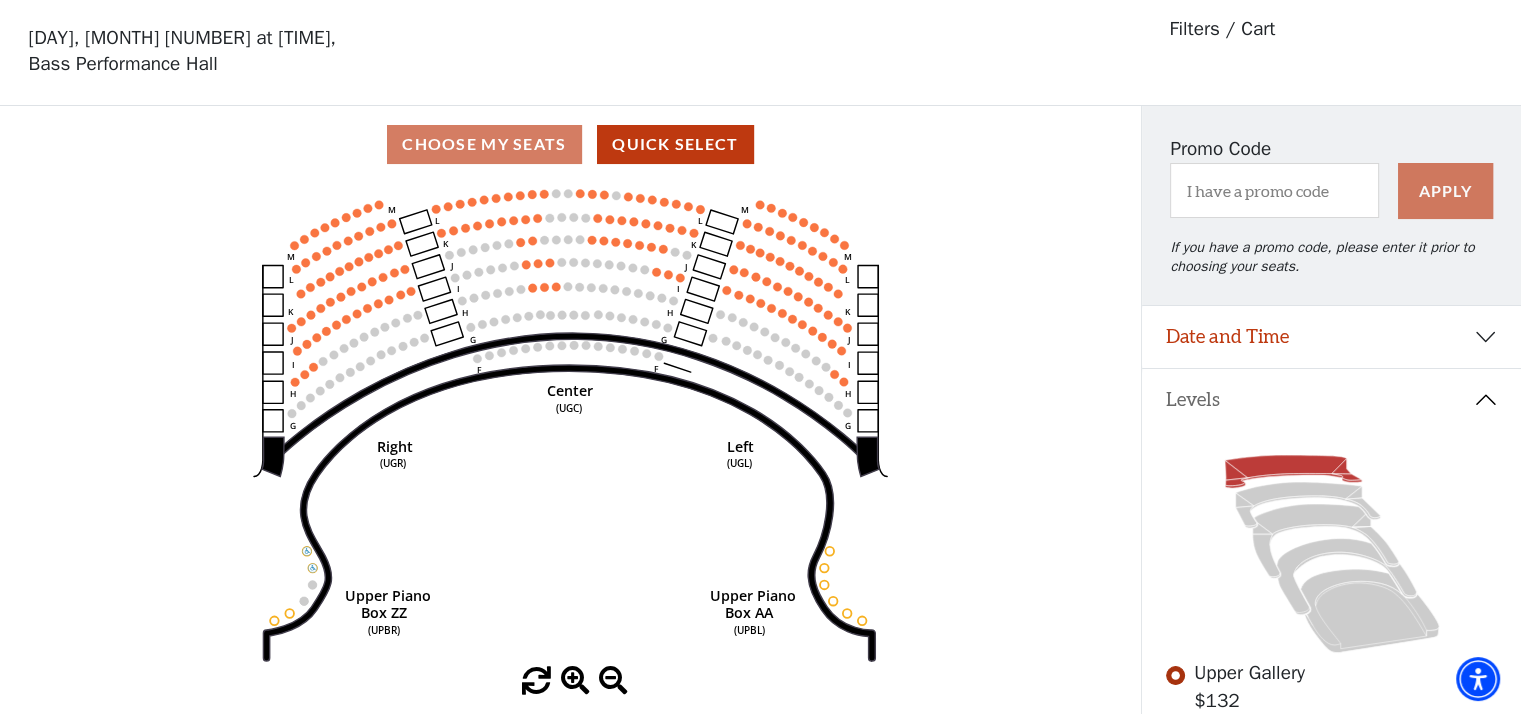 scroll, scrollTop: 92, scrollLeft: 0, axis: vertical 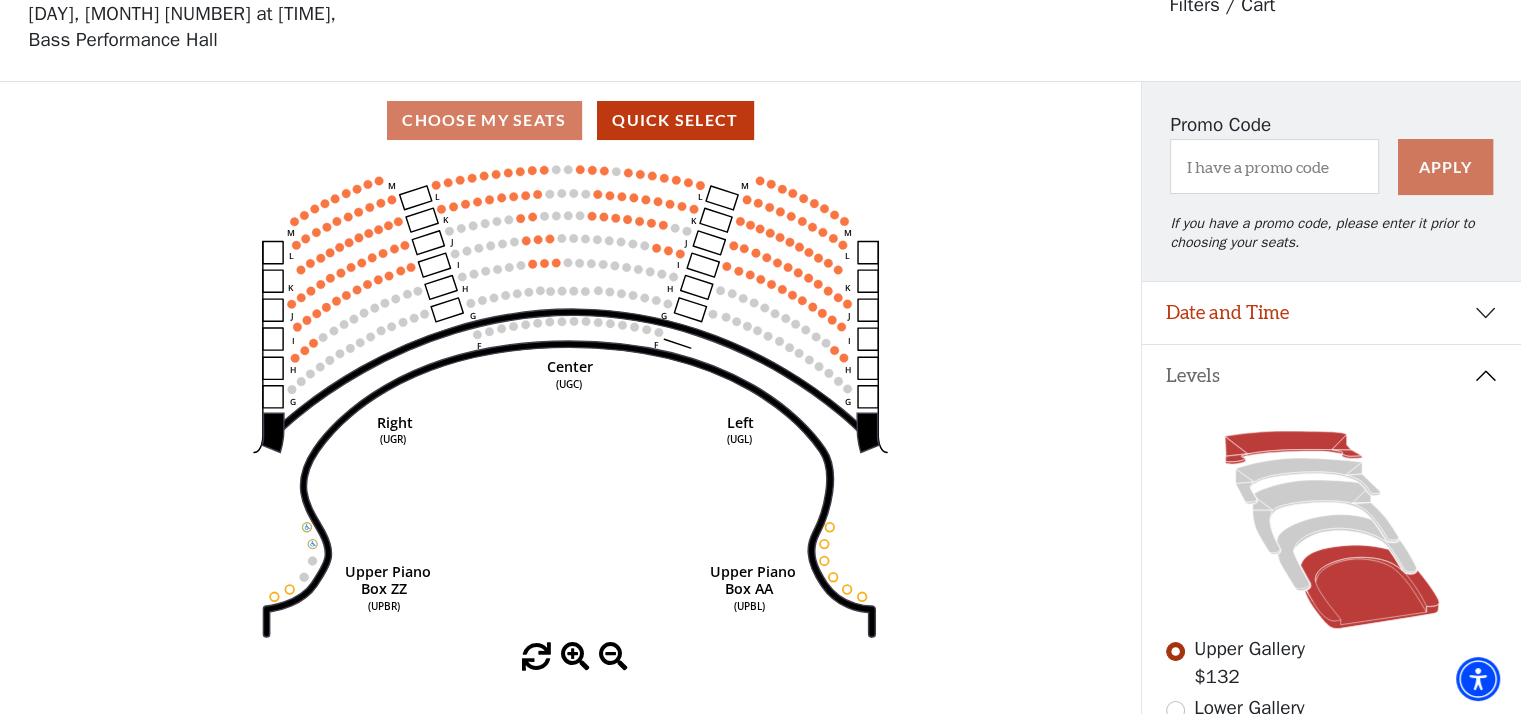 click 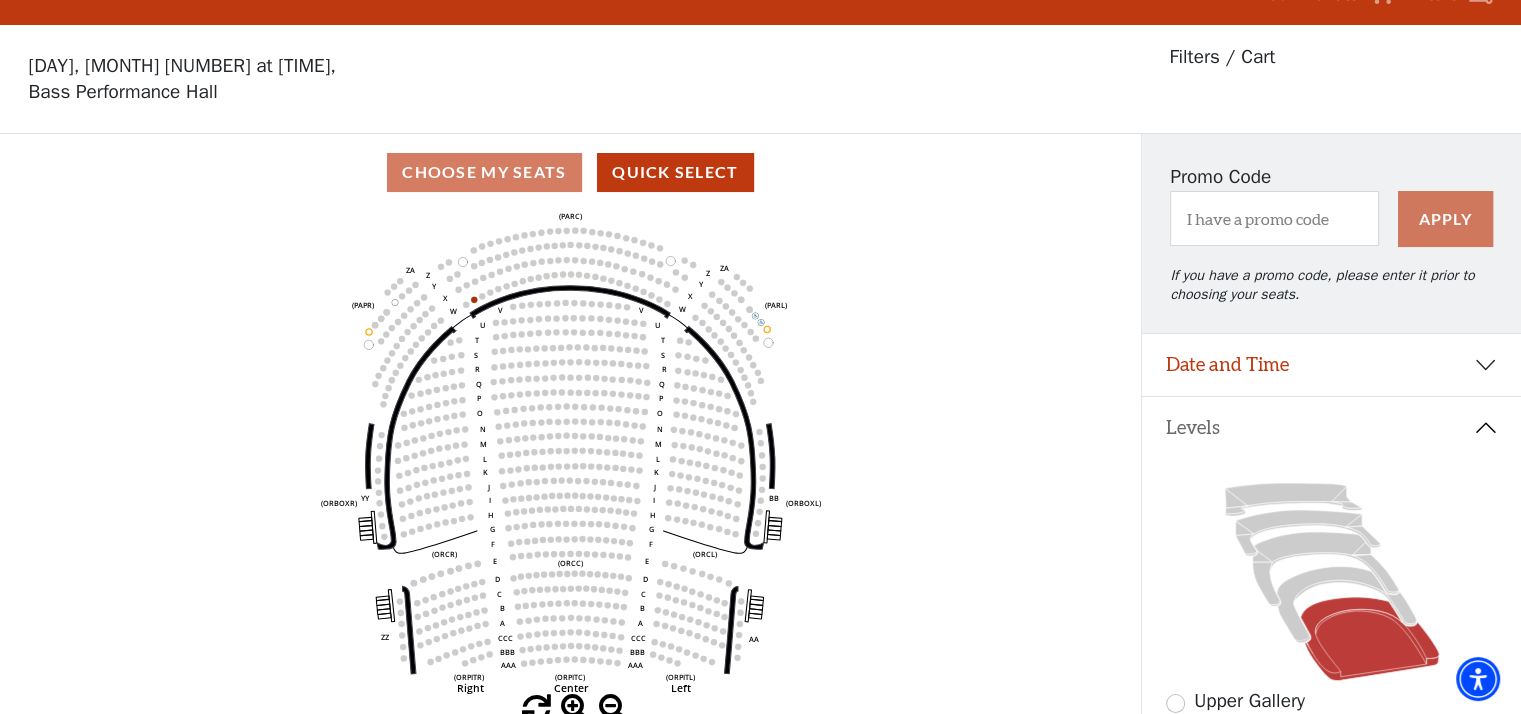 scroll, scrollTop: 92, scrollLeft: 0, axis: vertical 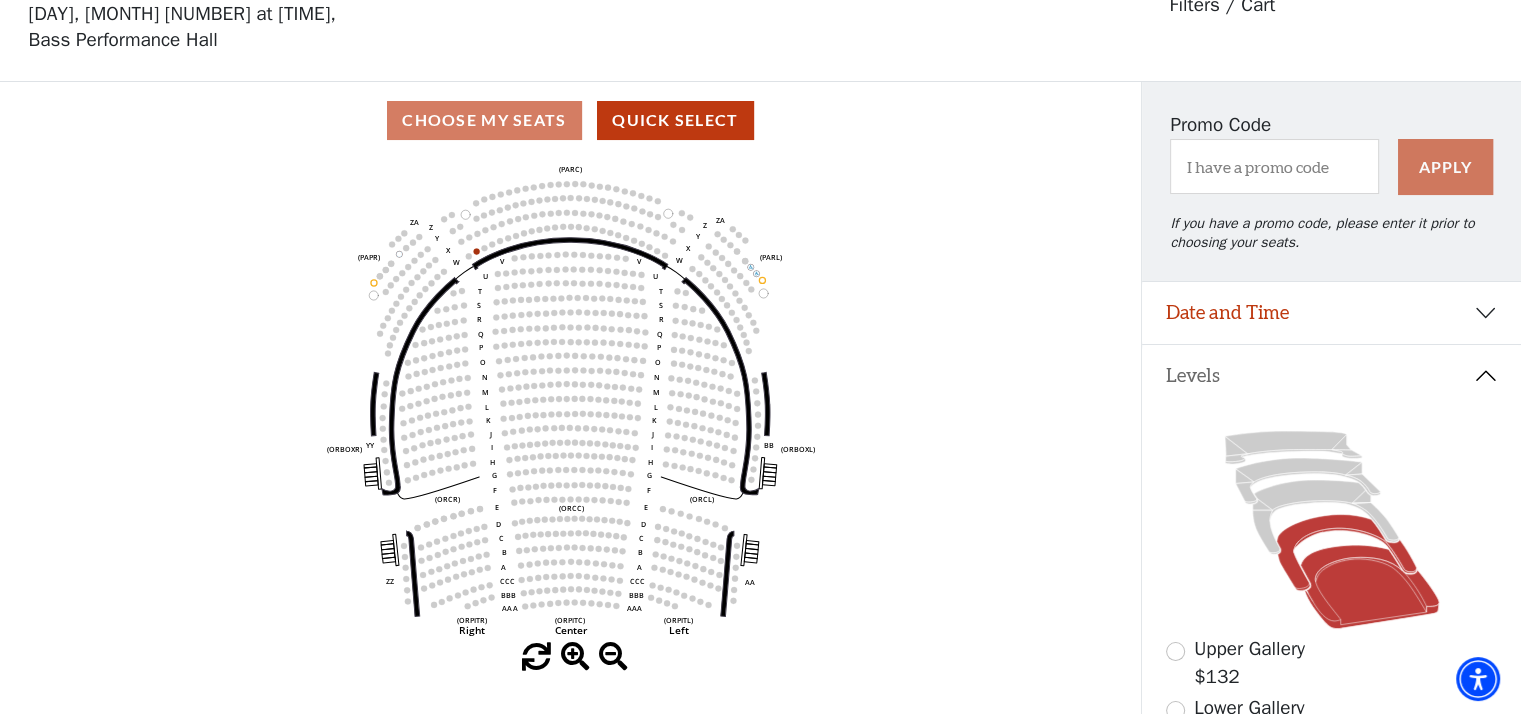click 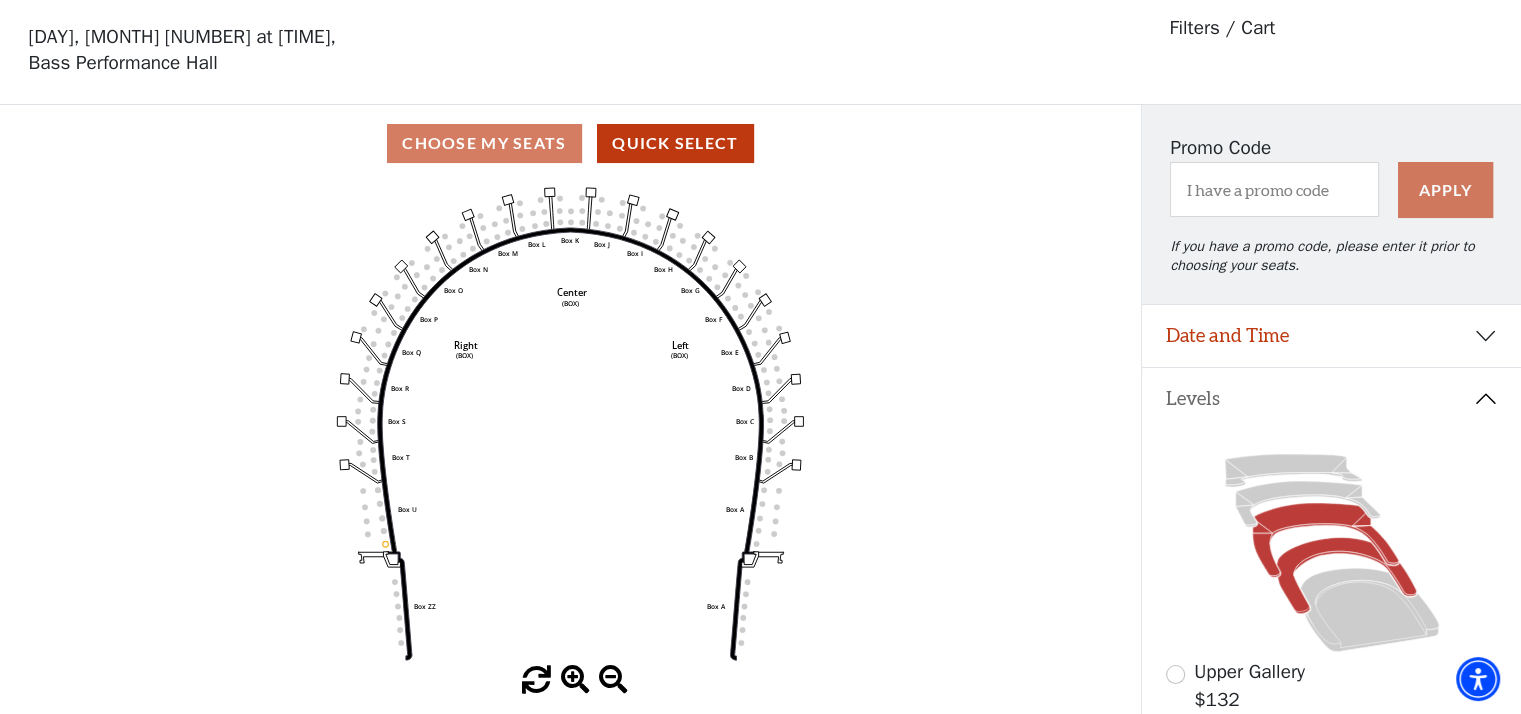 scroll, scrollTop: 92, scrollLeft: 0, axis: vertical 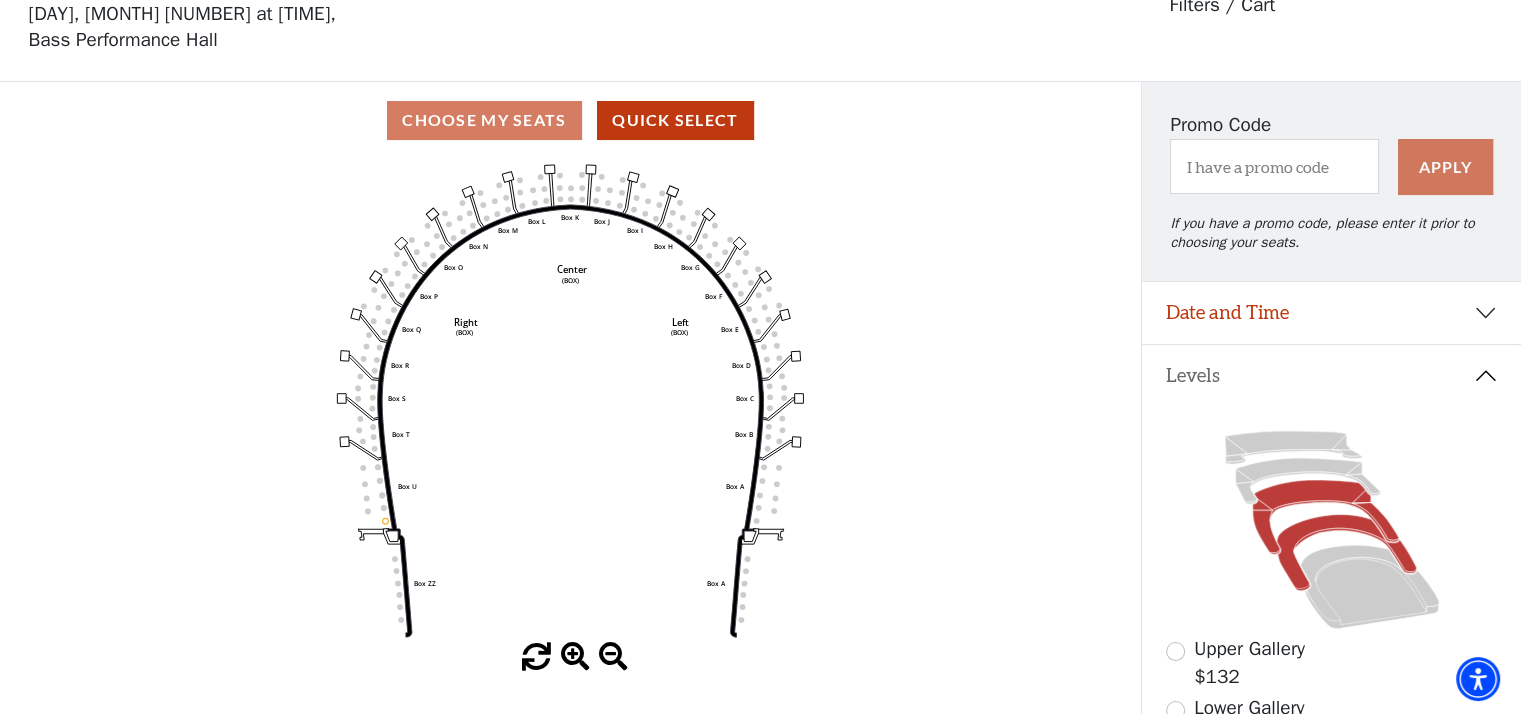 click 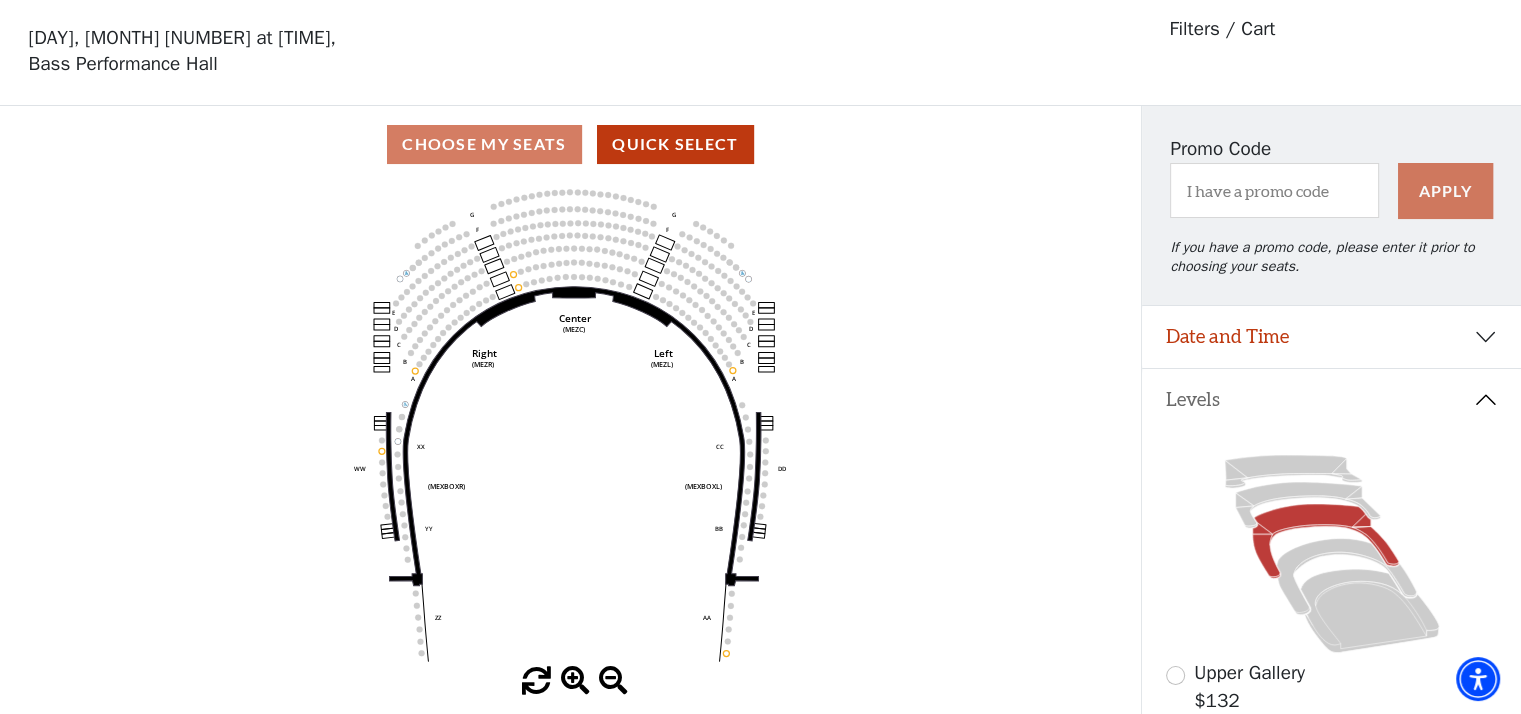 scroll, scrollTop: 92, scrollLeft: 0, axis: vertical 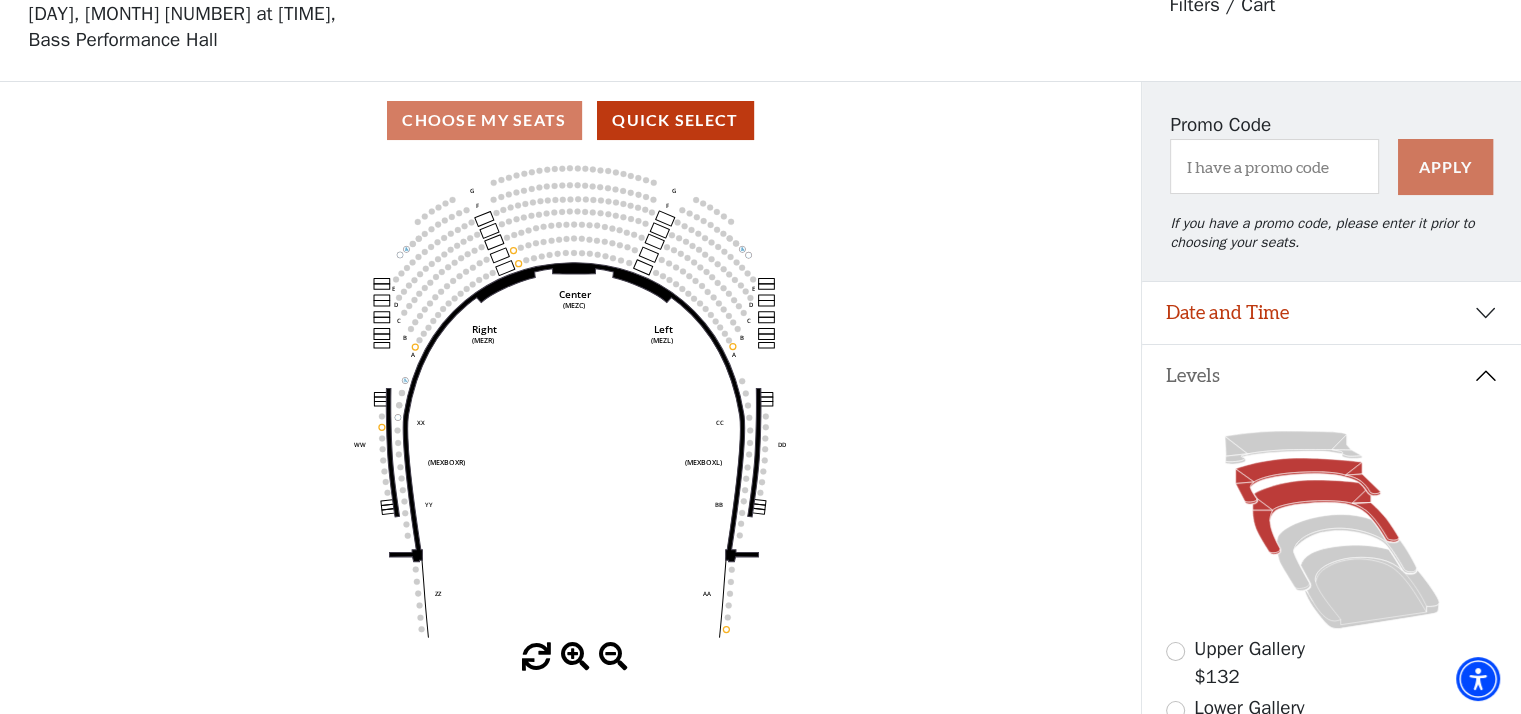 click 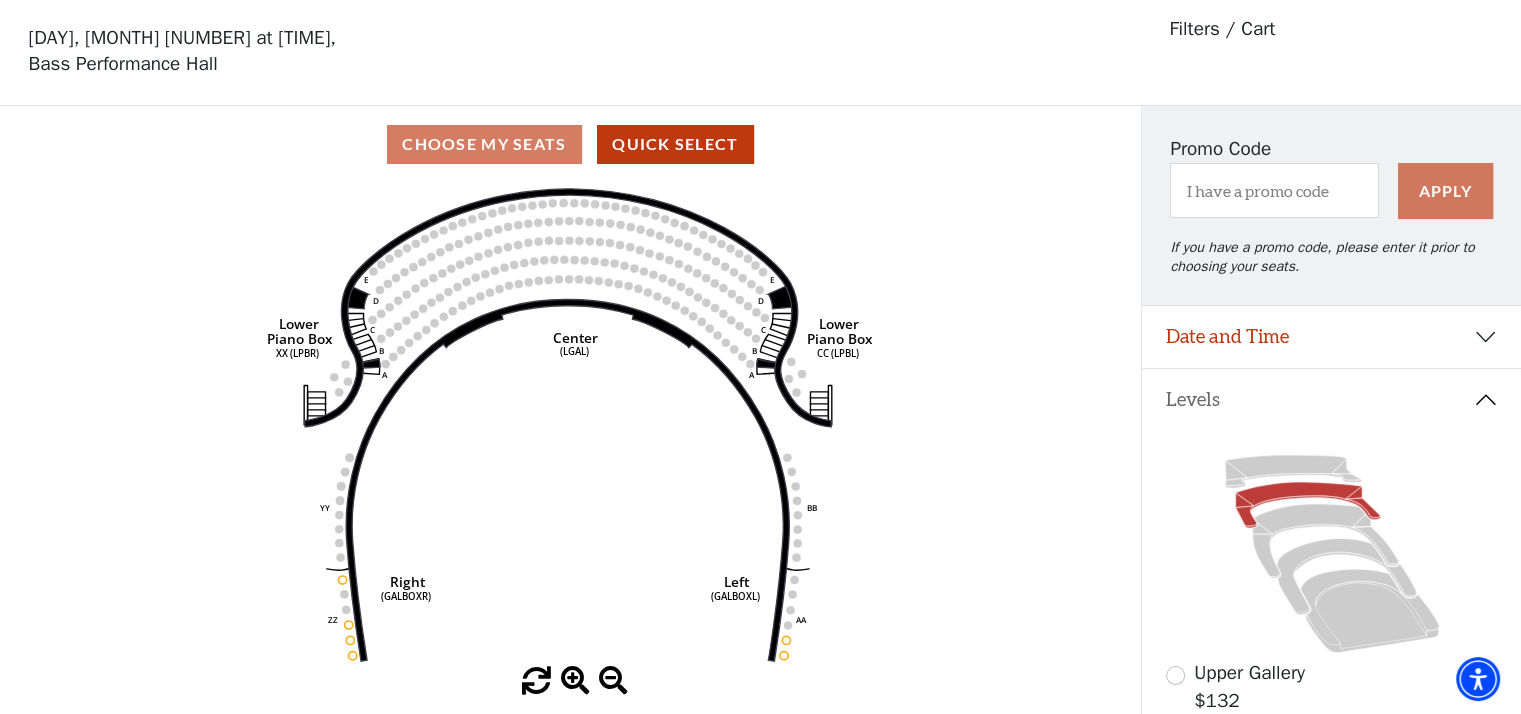 scroll, scrollTop: 92, scrollLeft: 0, axis: vertical 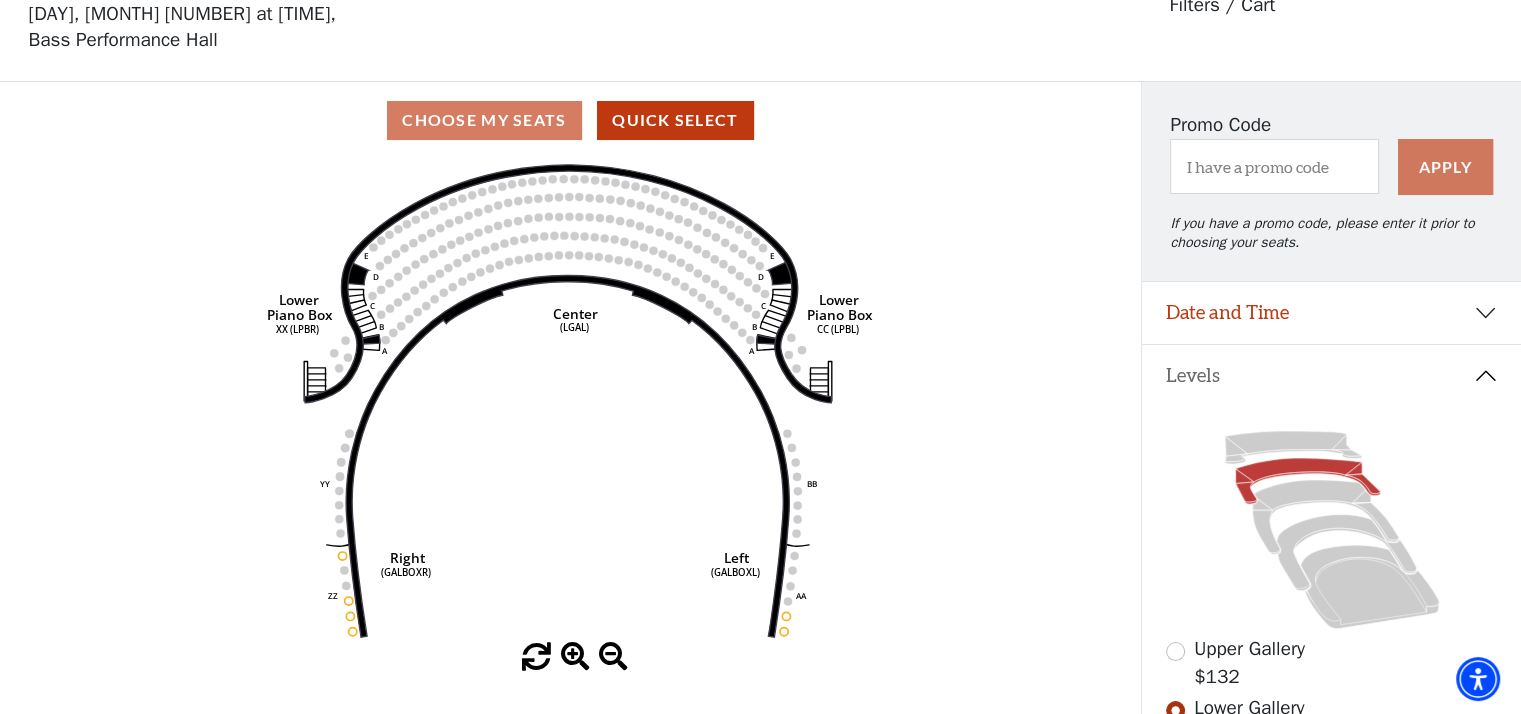 click 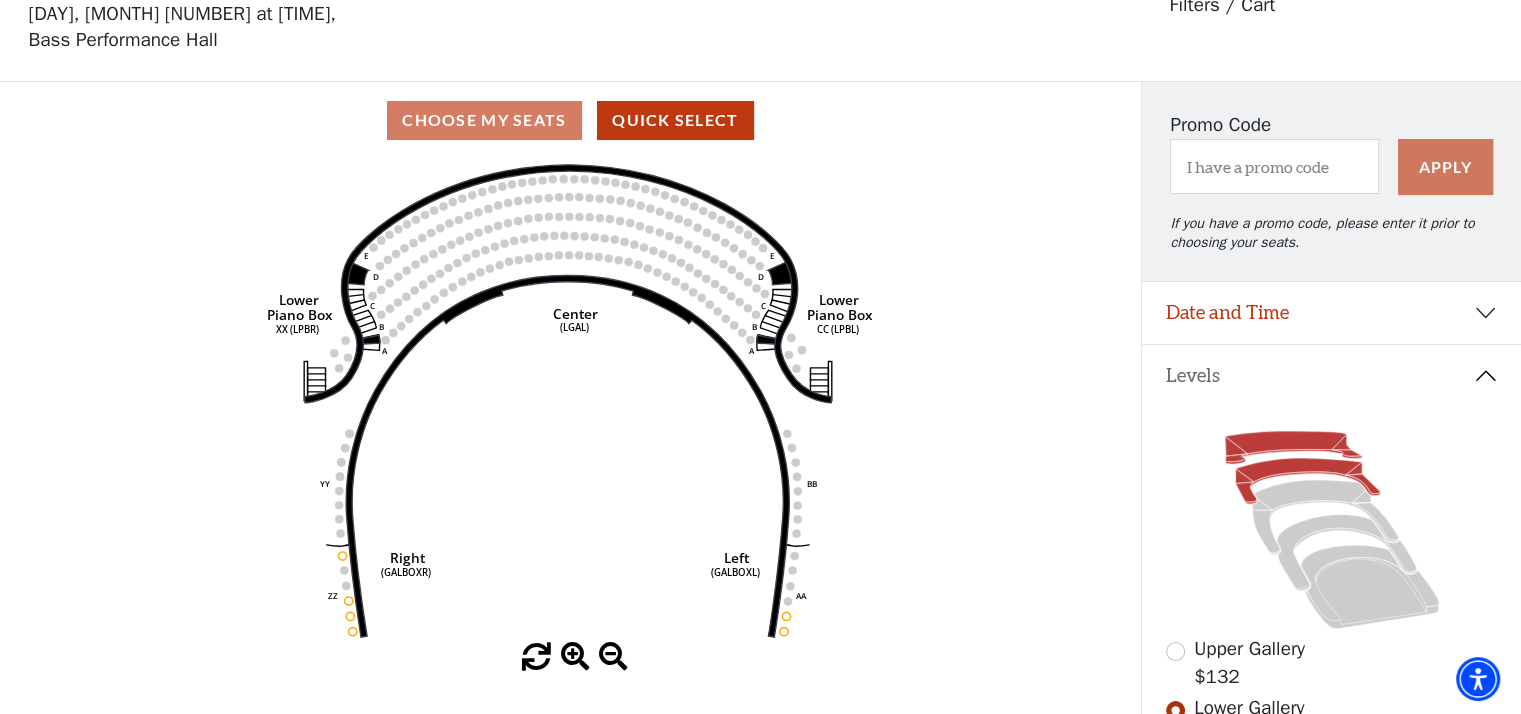 click 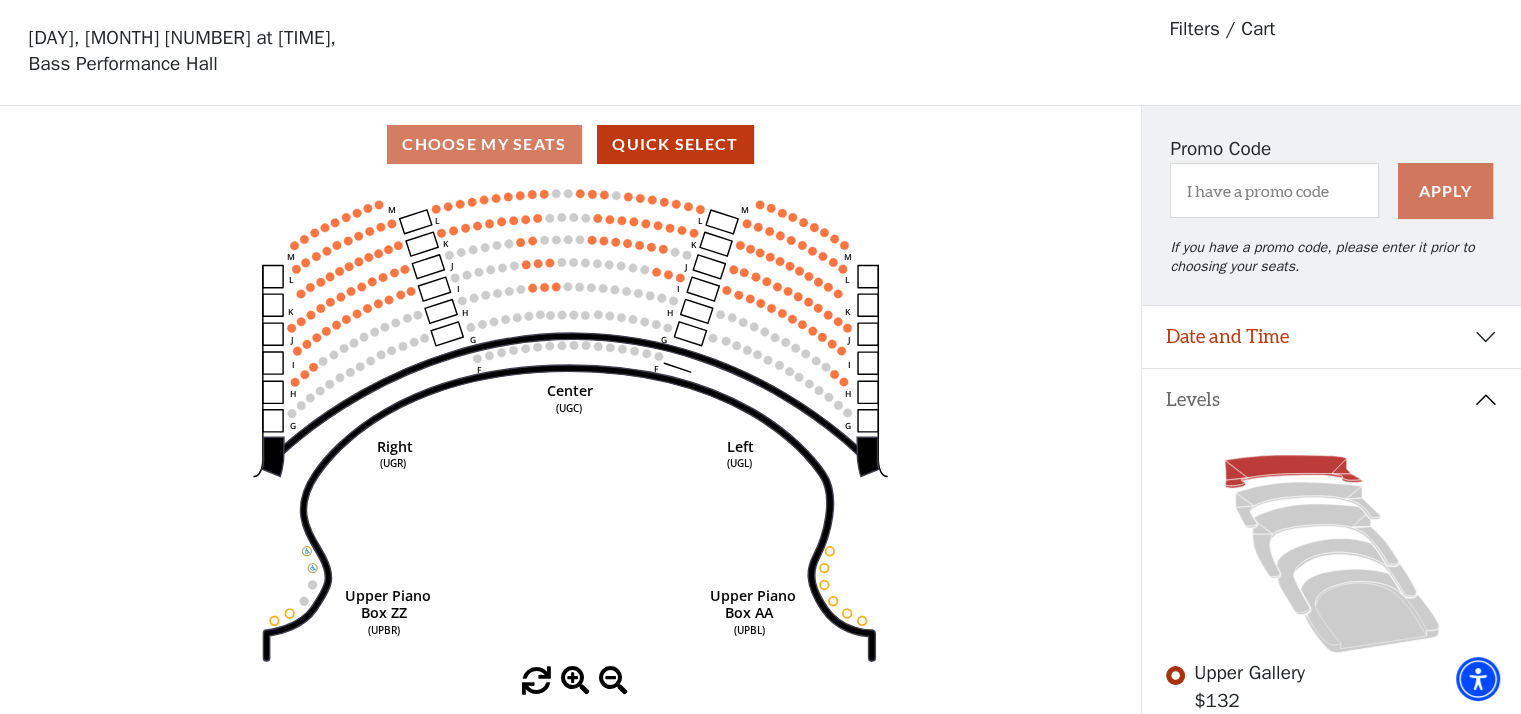 scroll, scrollTop: 92, scrollLeft: 0, axis: vertical 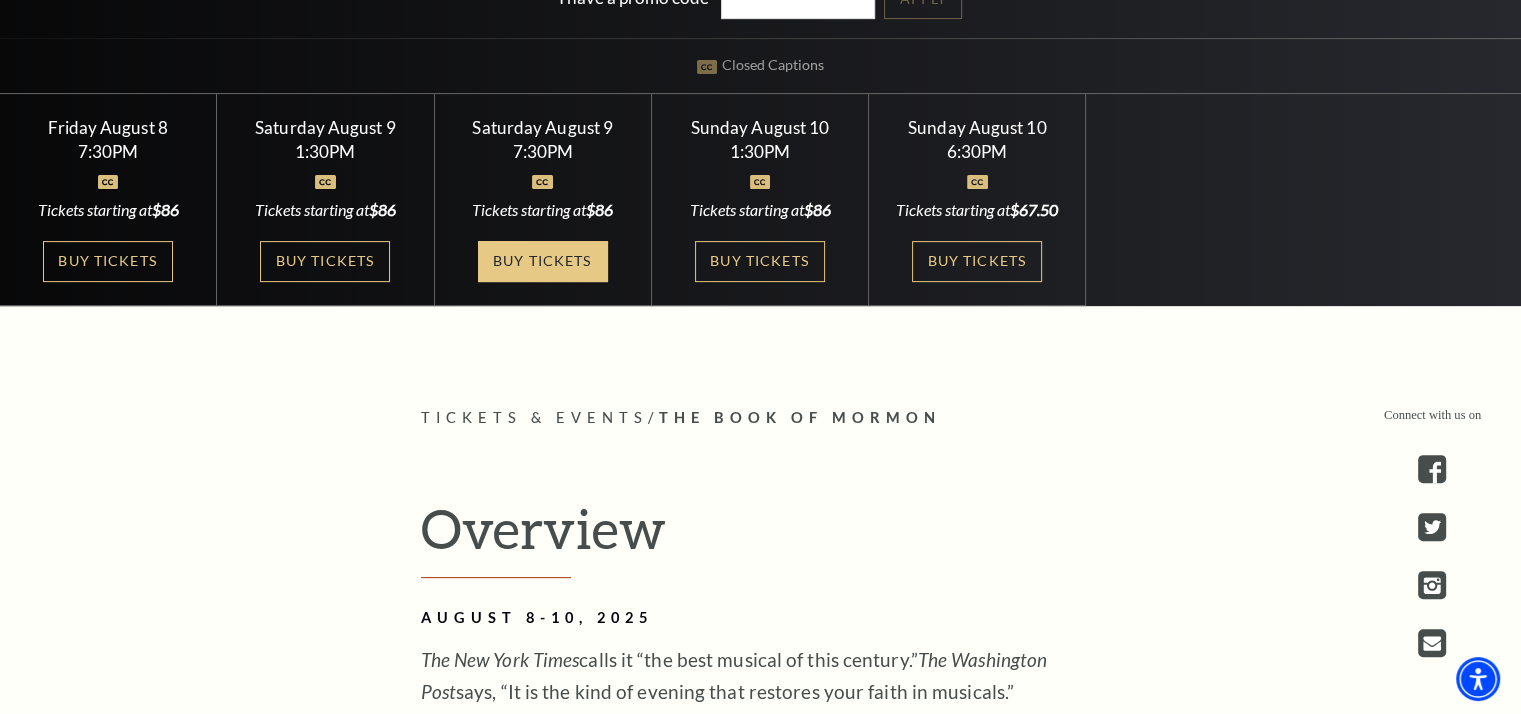 click on "Buy Tickets" at bounding box center (543, 261) 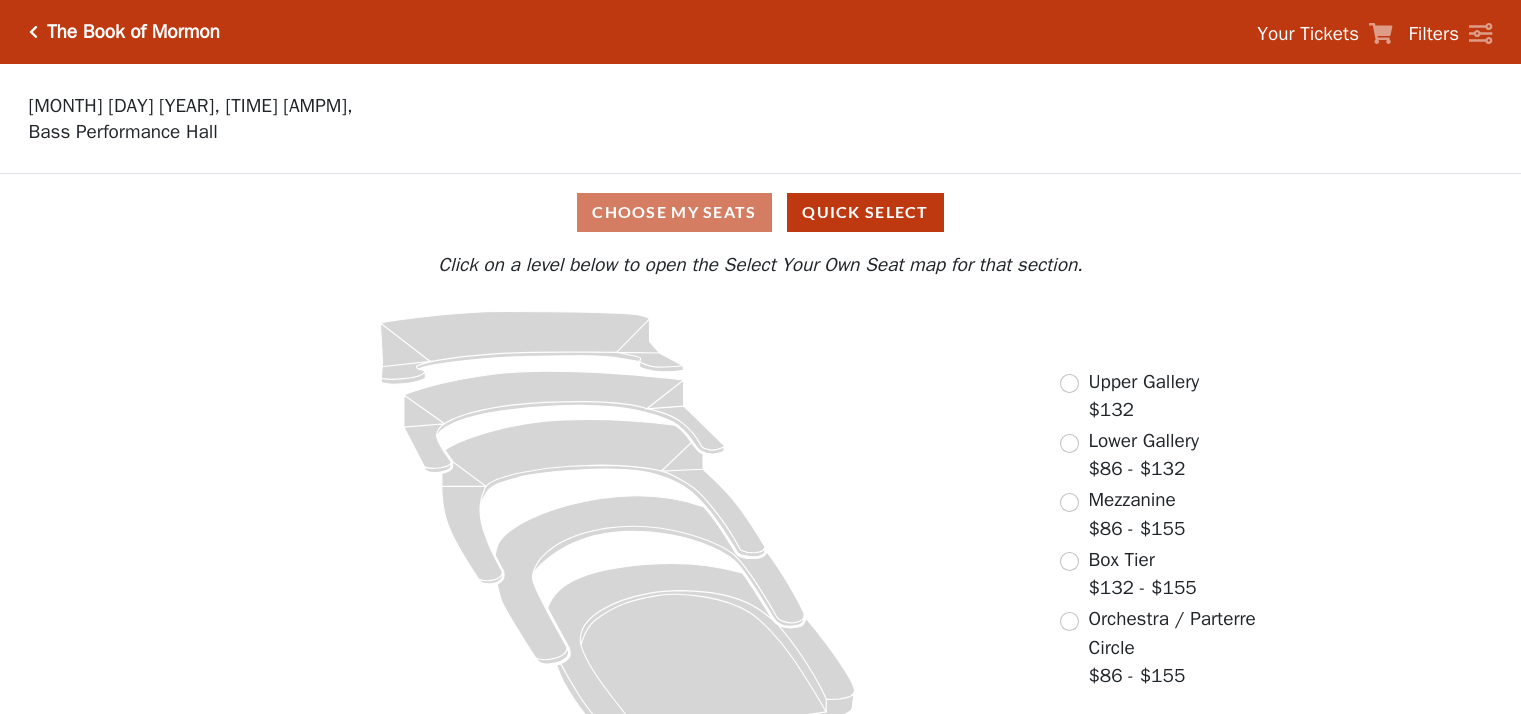 scroll, scrollTop: 0, scrollLeft: 0, axis: both 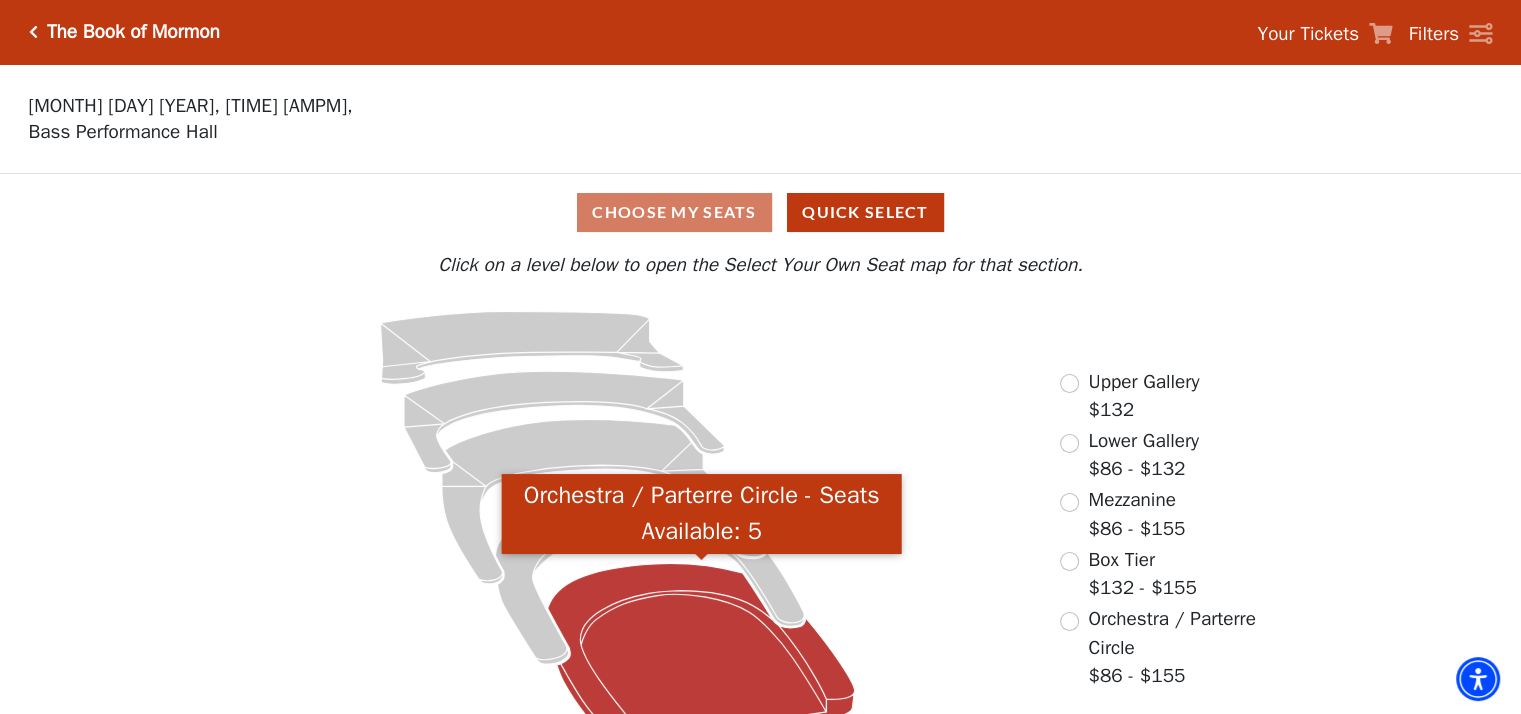 click 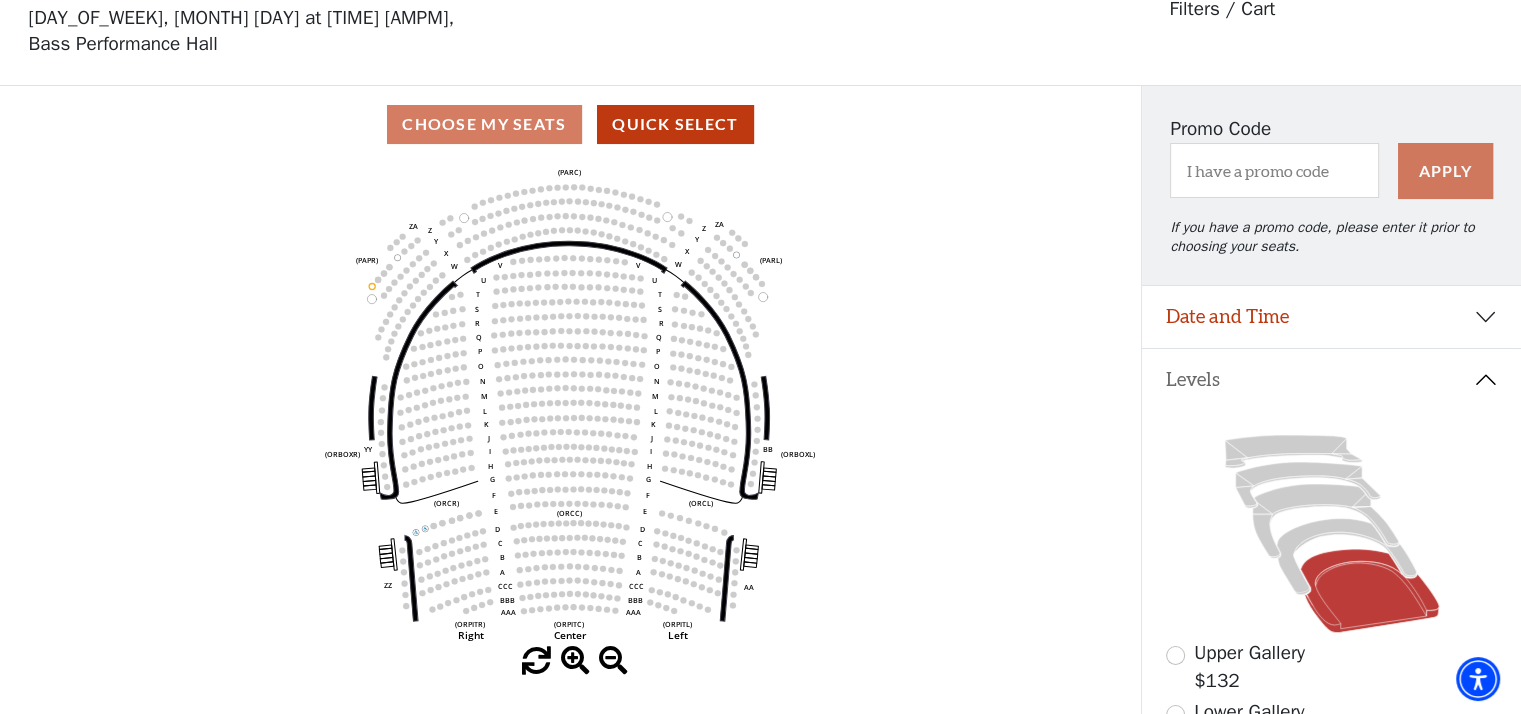 scroll, scrollTop: 92, scrollLeft: 0, axis: vertical 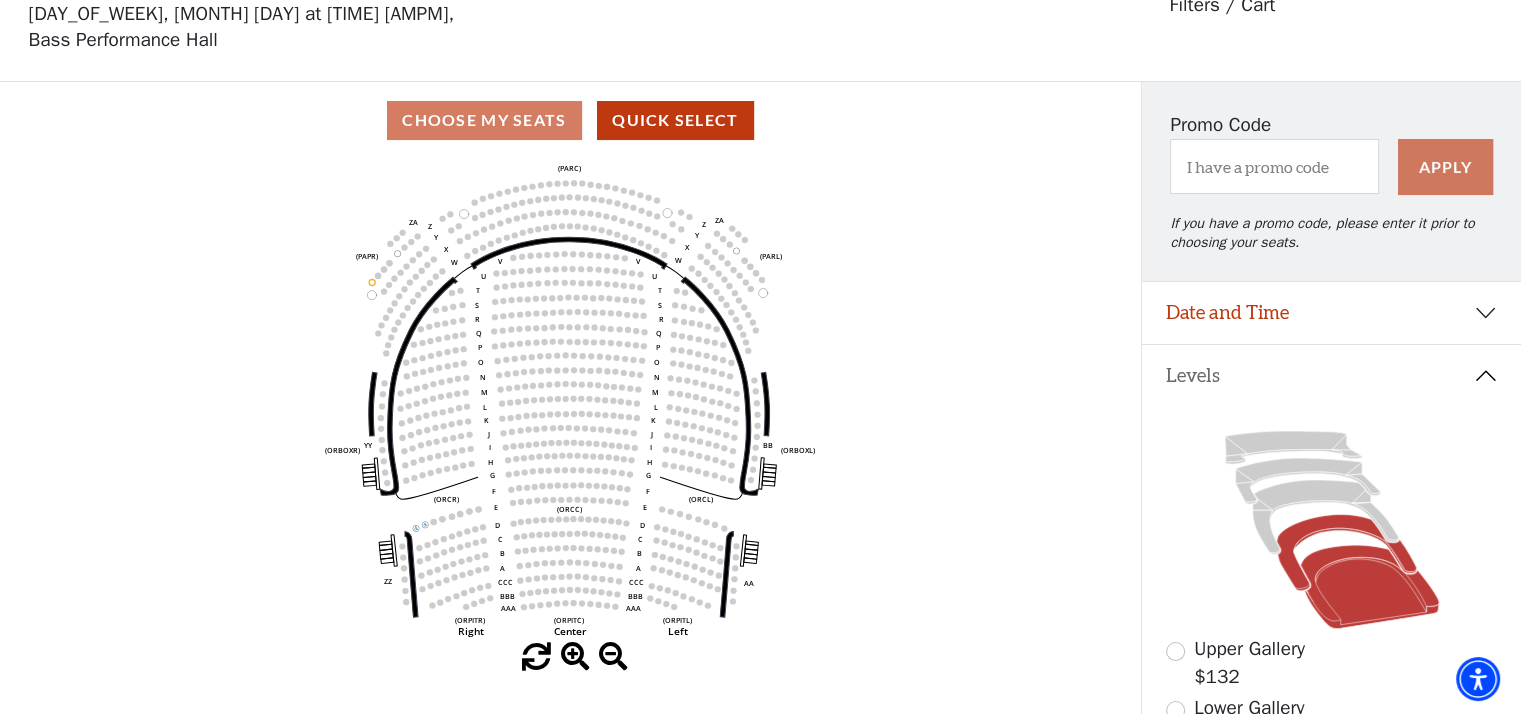 click 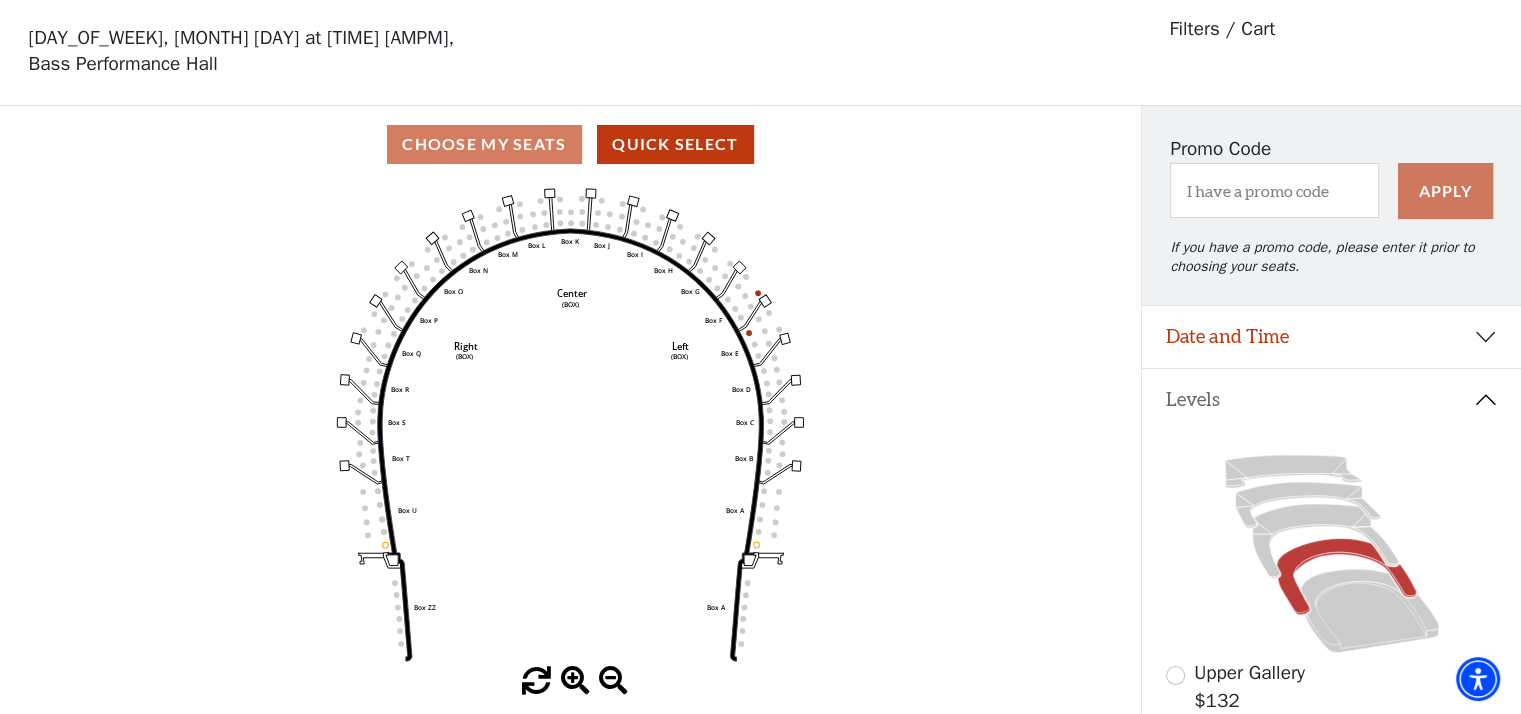 scroll, scrollTop: 92, scrollLeft: 0, axis: vertical 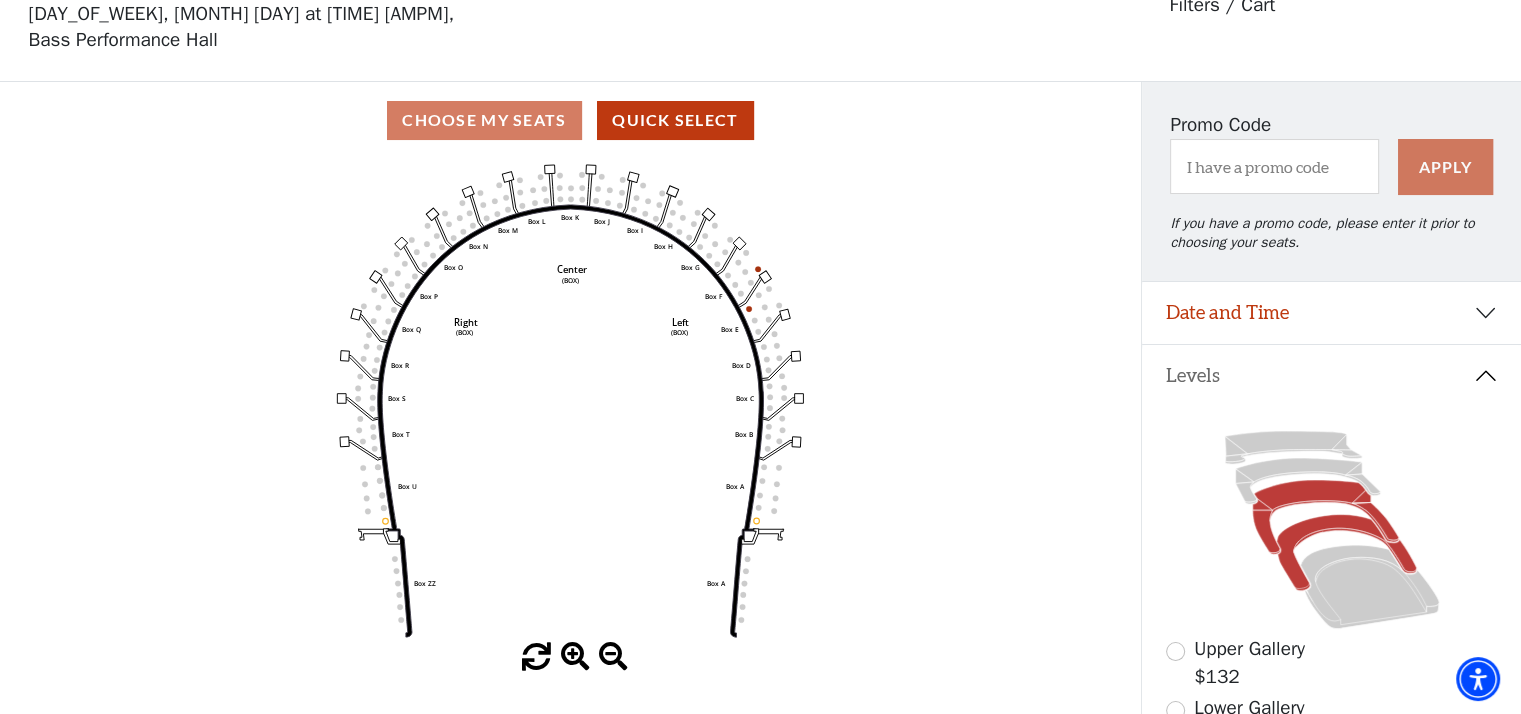 click 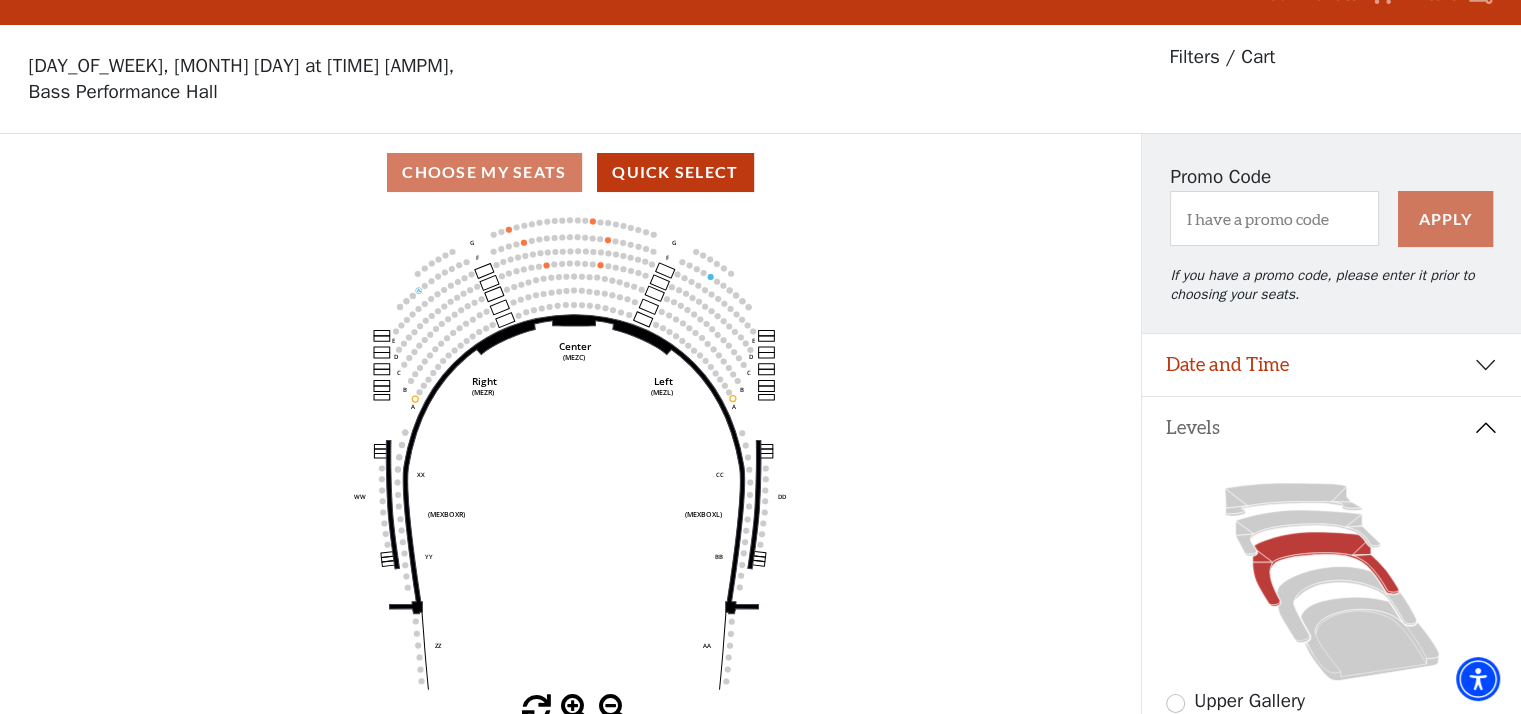 scroll, scrollTop: 92, scrollLeft: 0, axis: vertical 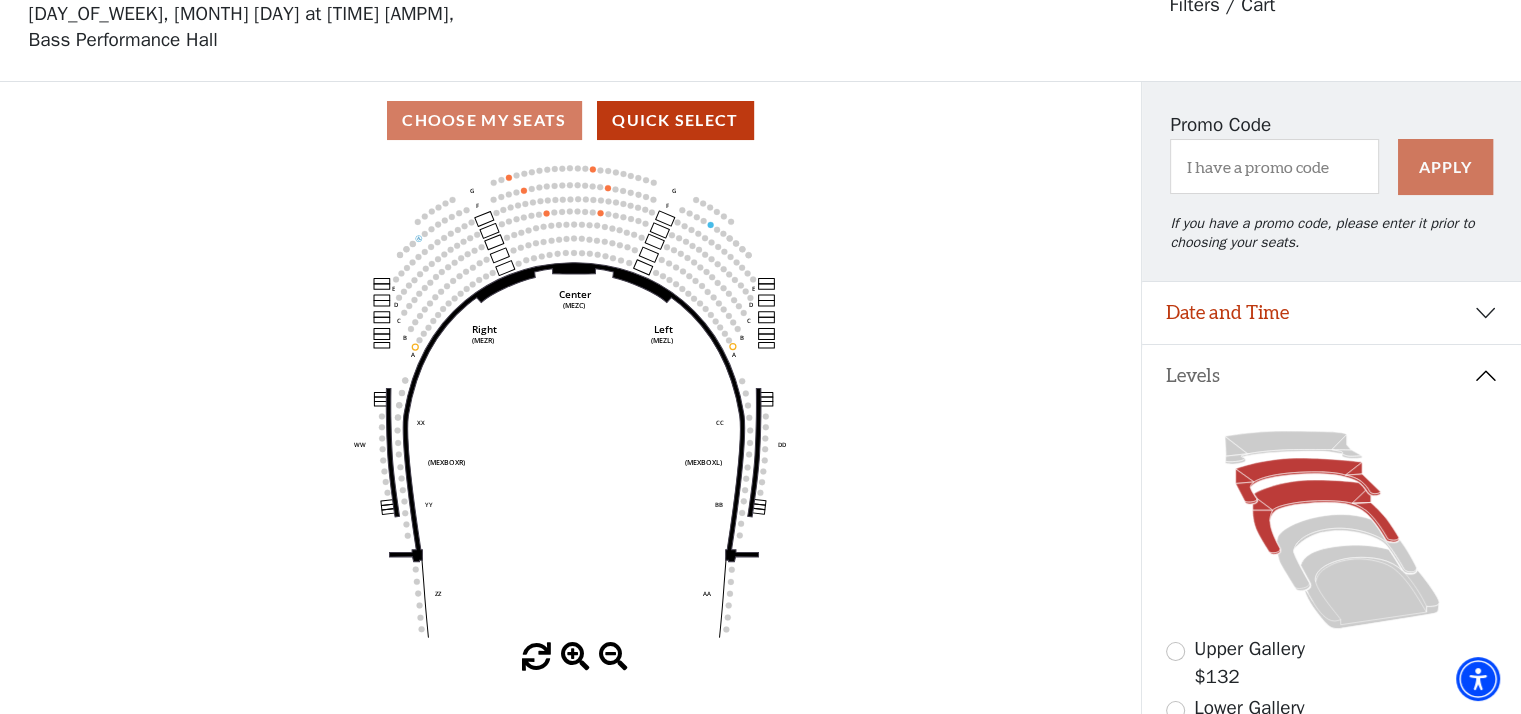 click 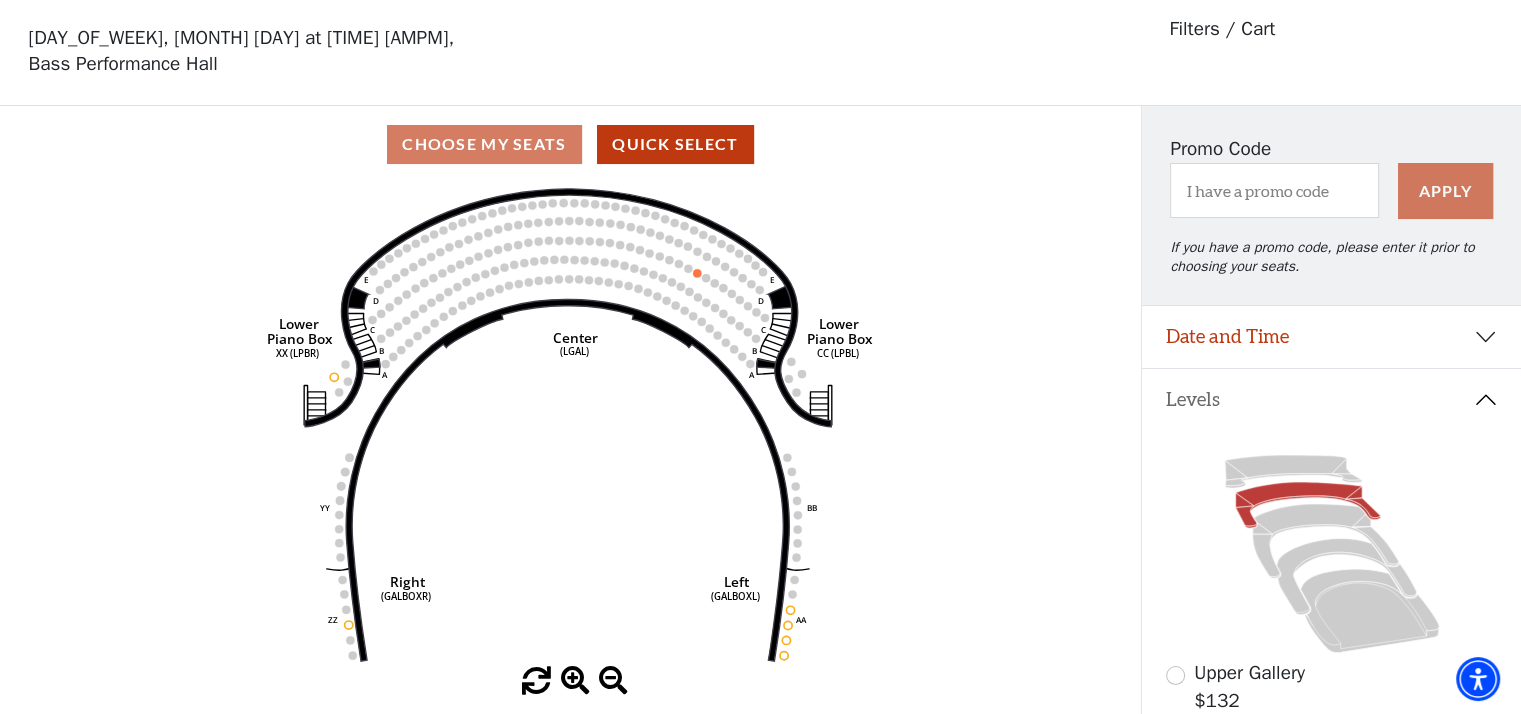 scroll, scrollTop: 92, scrollLeft: 0, axis: vertical 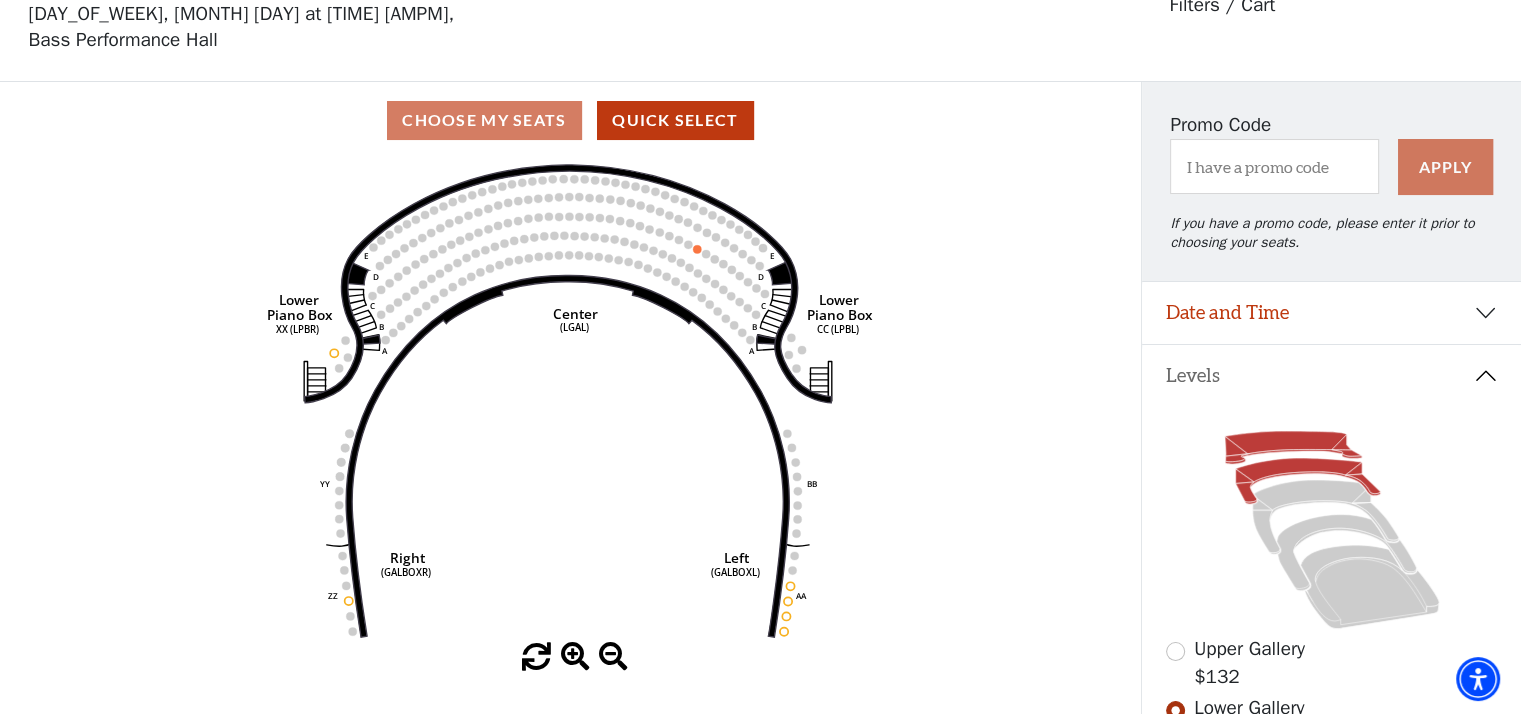click 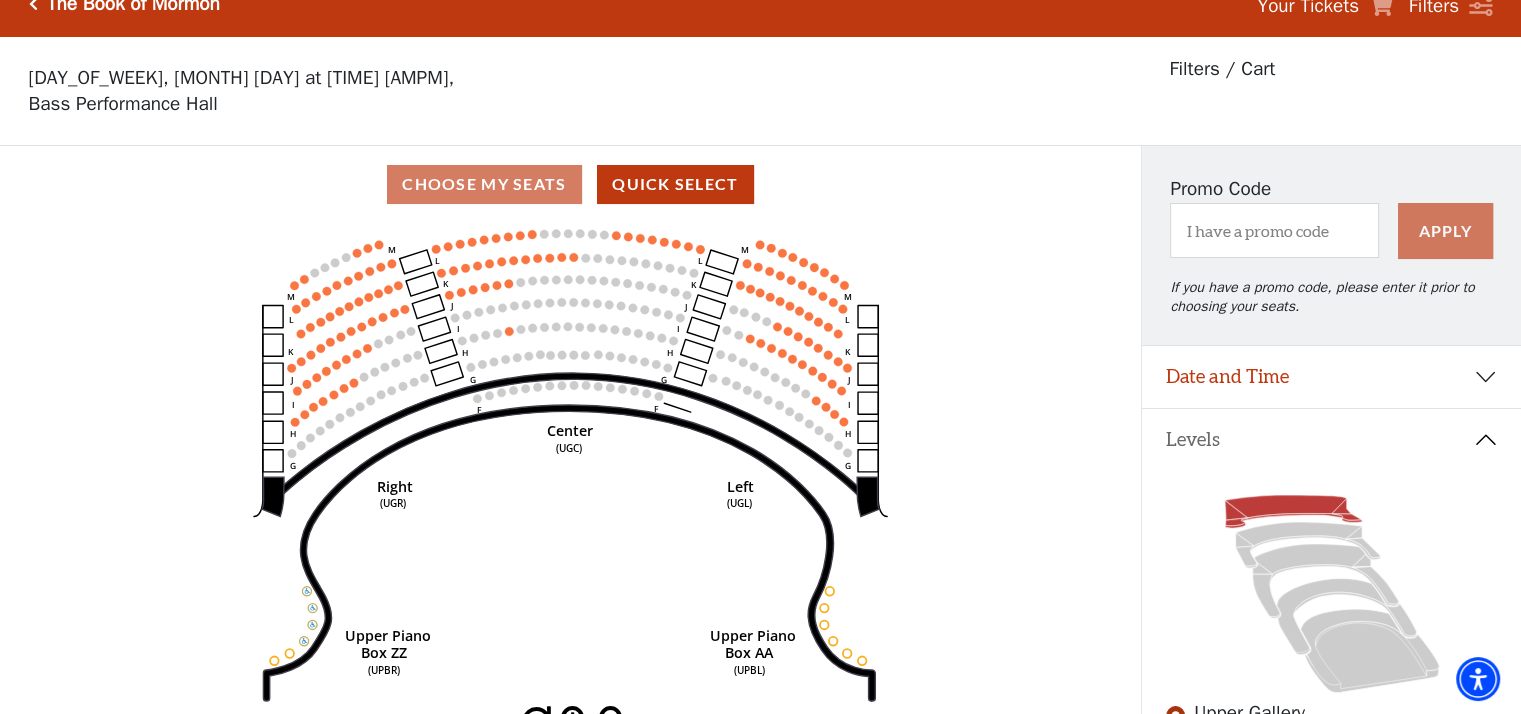 scroll, scrollTop: 0, scrollLeft: 0, axis: both 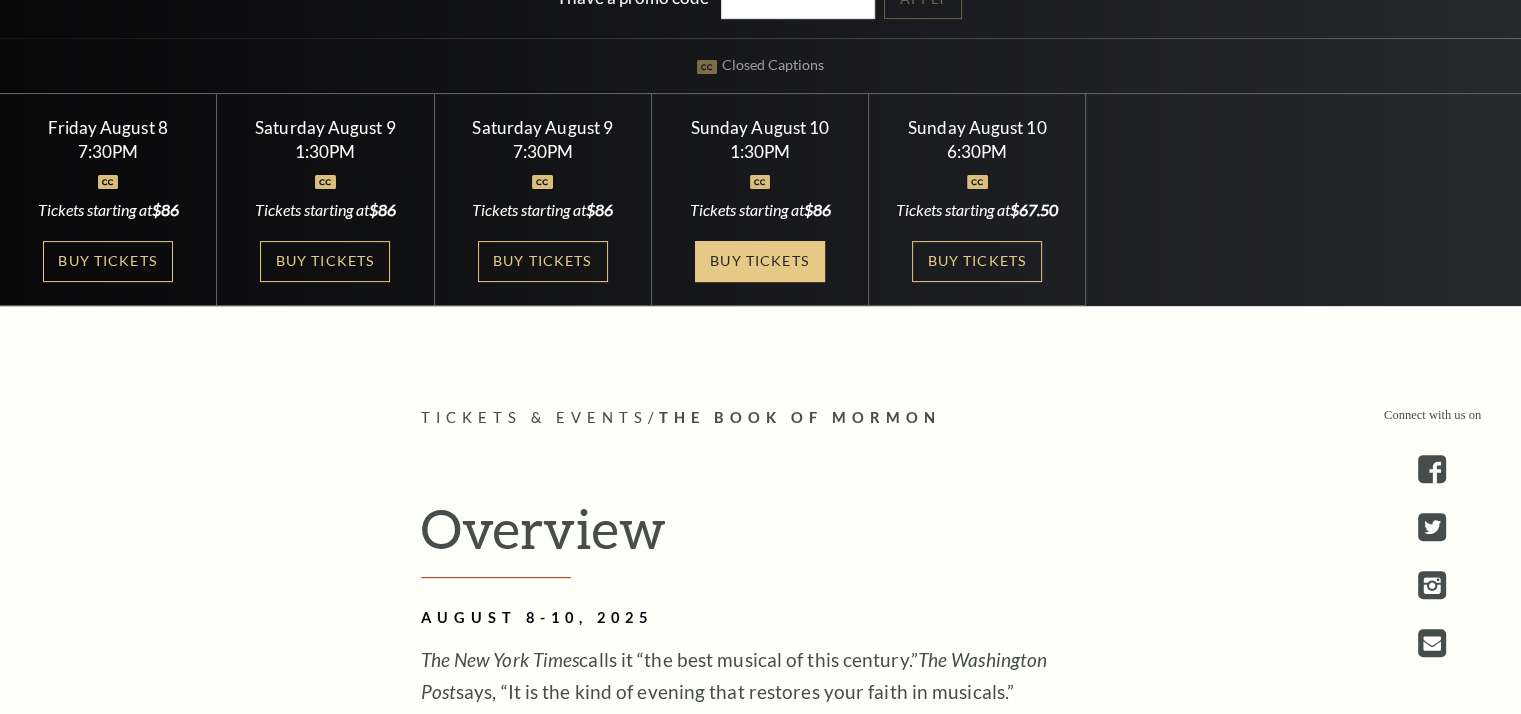 click on "Buy Tickets" at bounding box center [760, 261] 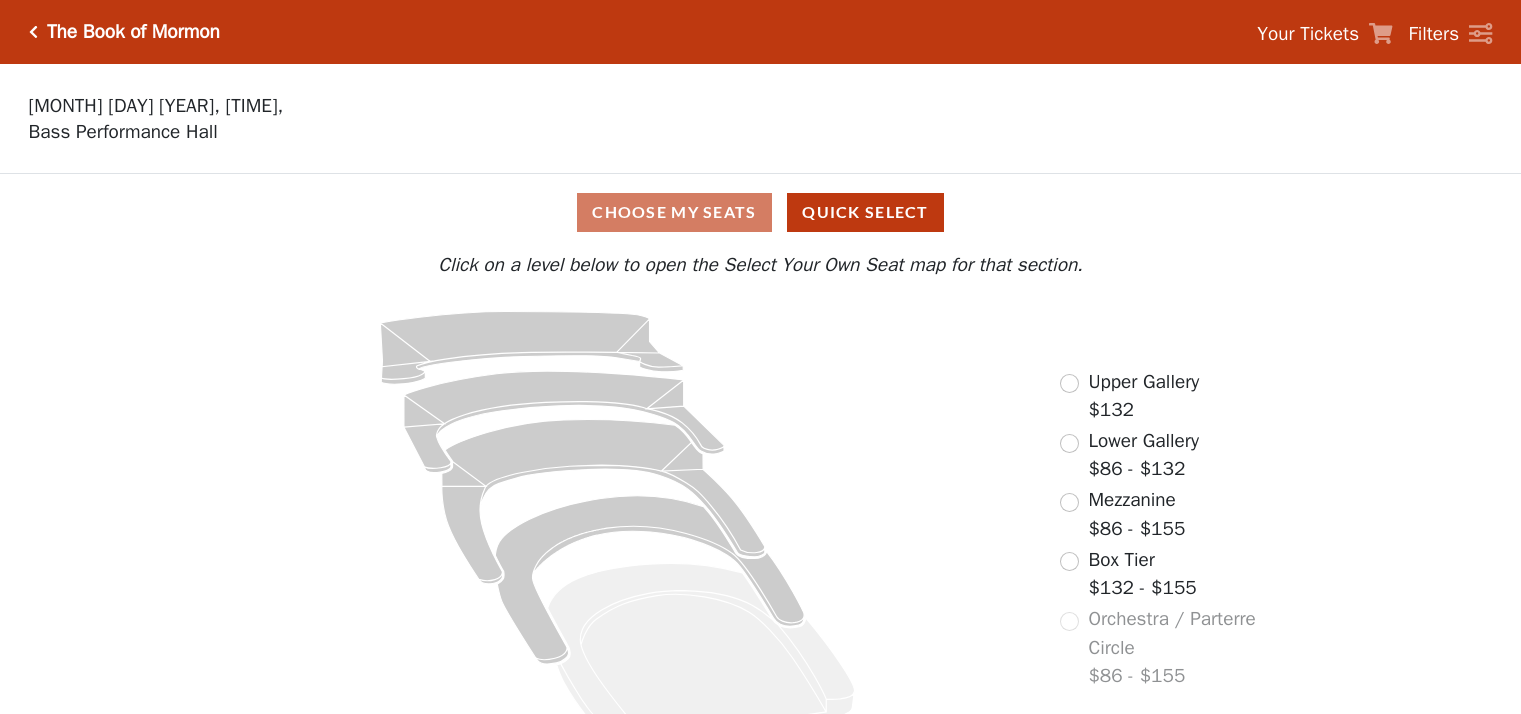 scroll, scrollTop: 0, scrollLeft: 0, axis: both 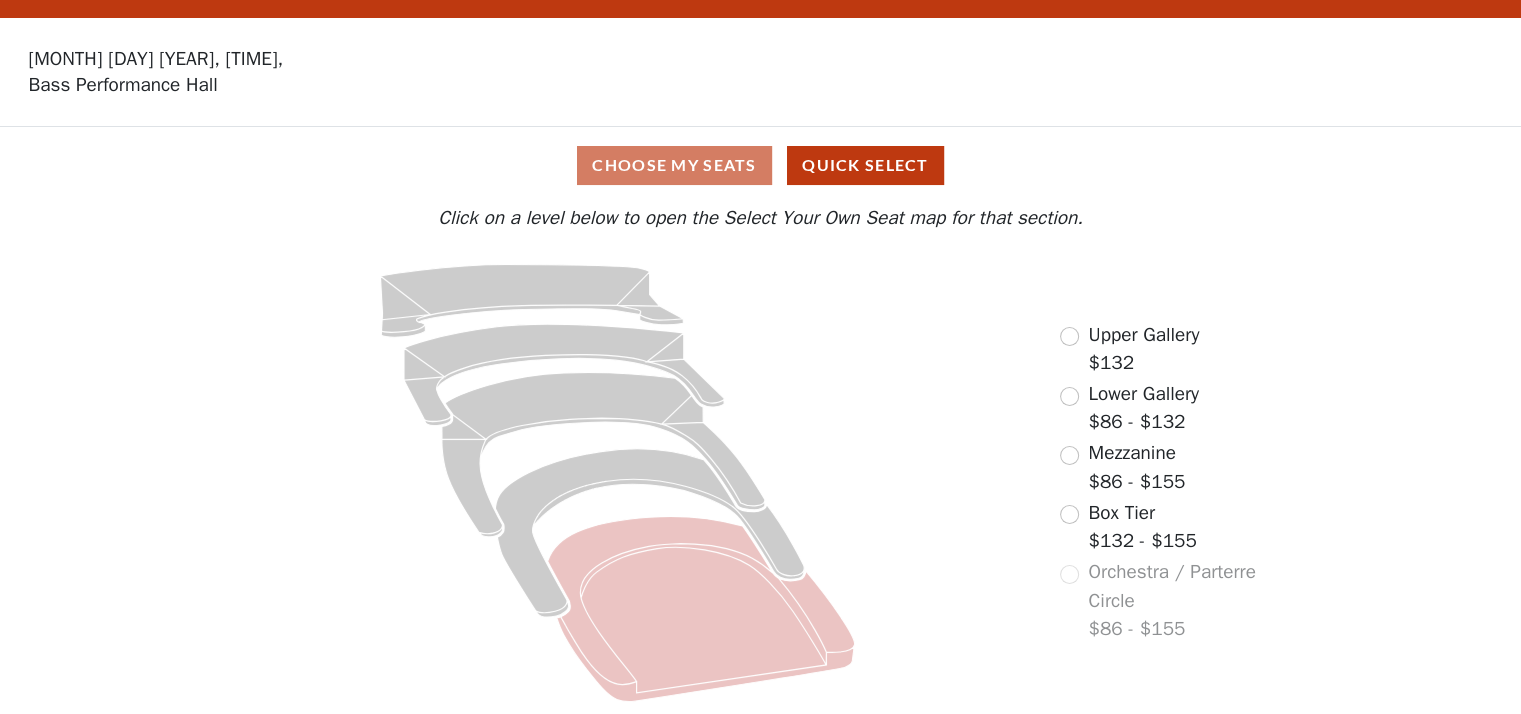 click 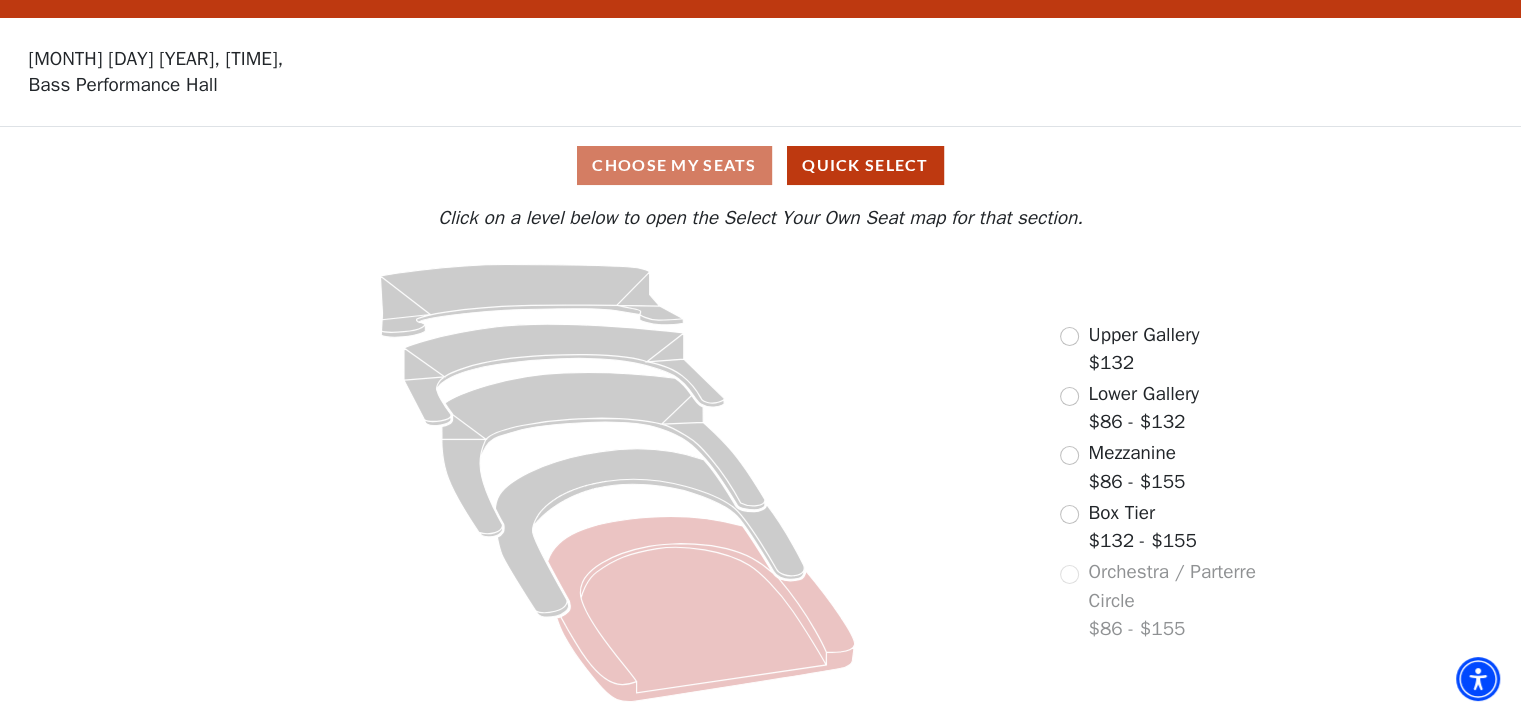 click 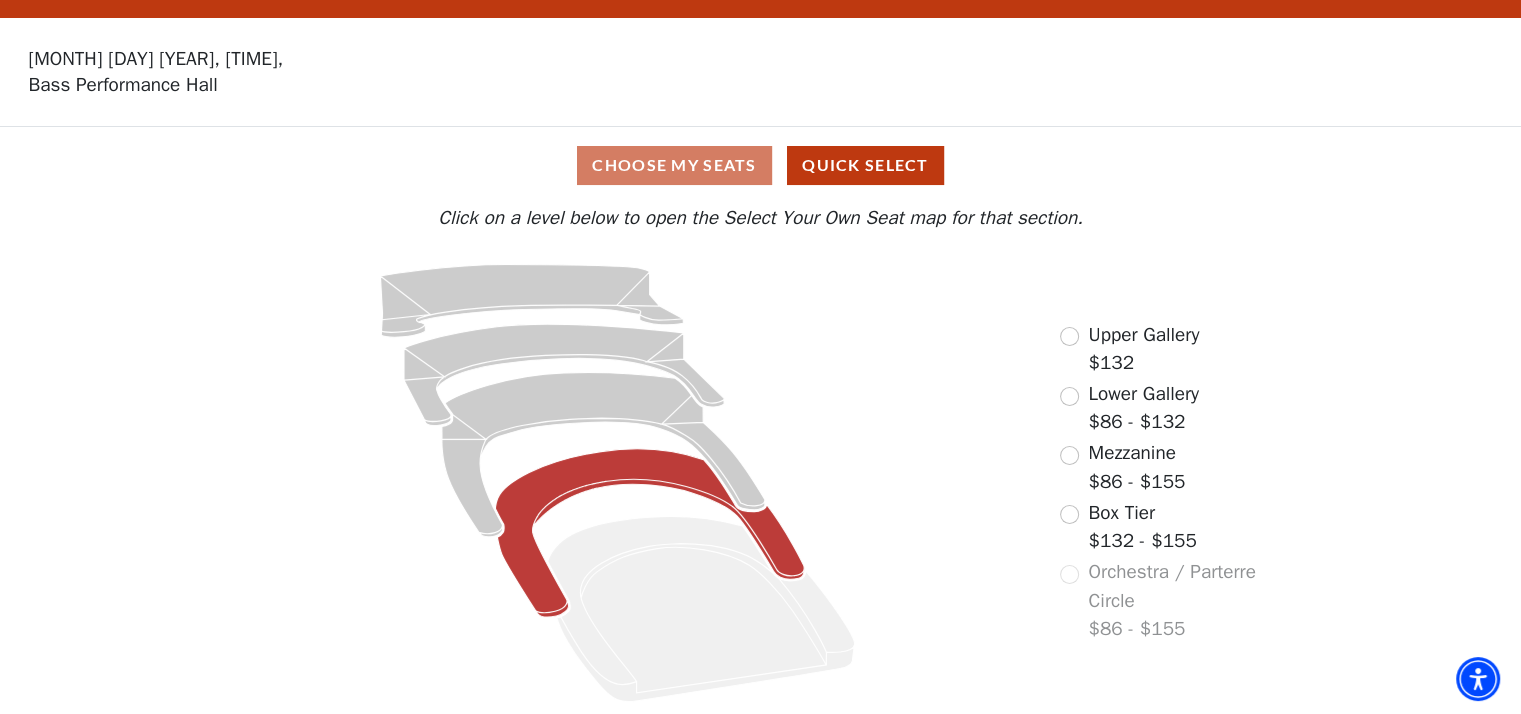 click 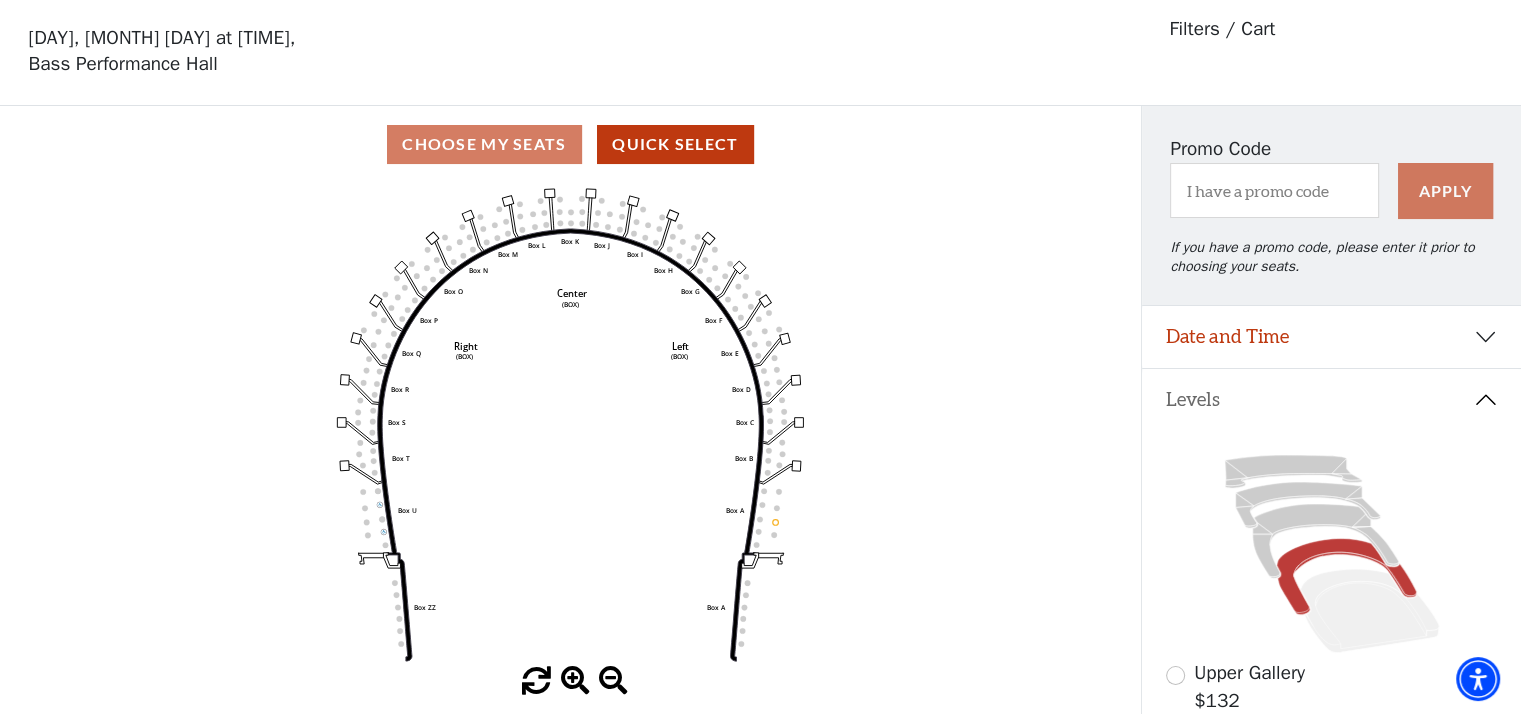 scroll, scrollTop: 92, scrollLeft: 0, axis: vertical 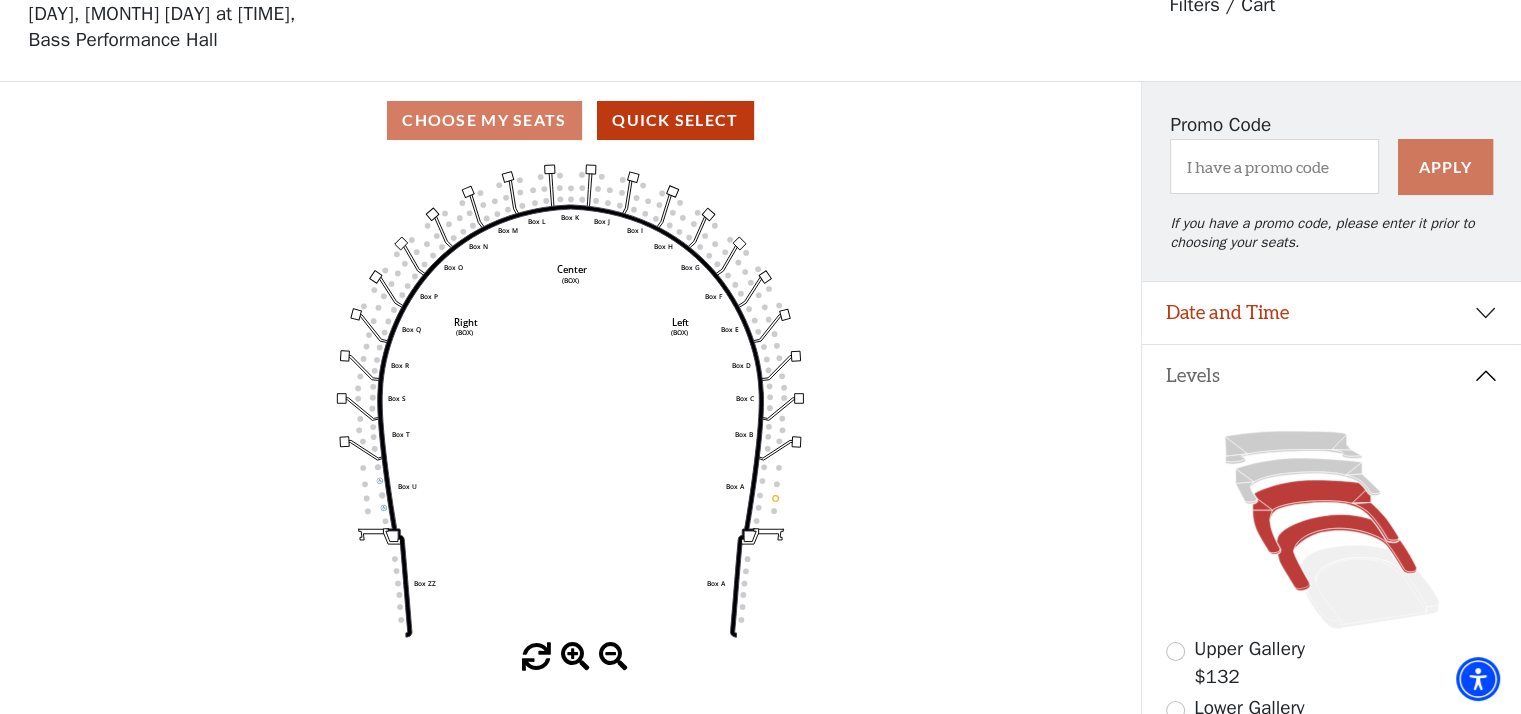 click 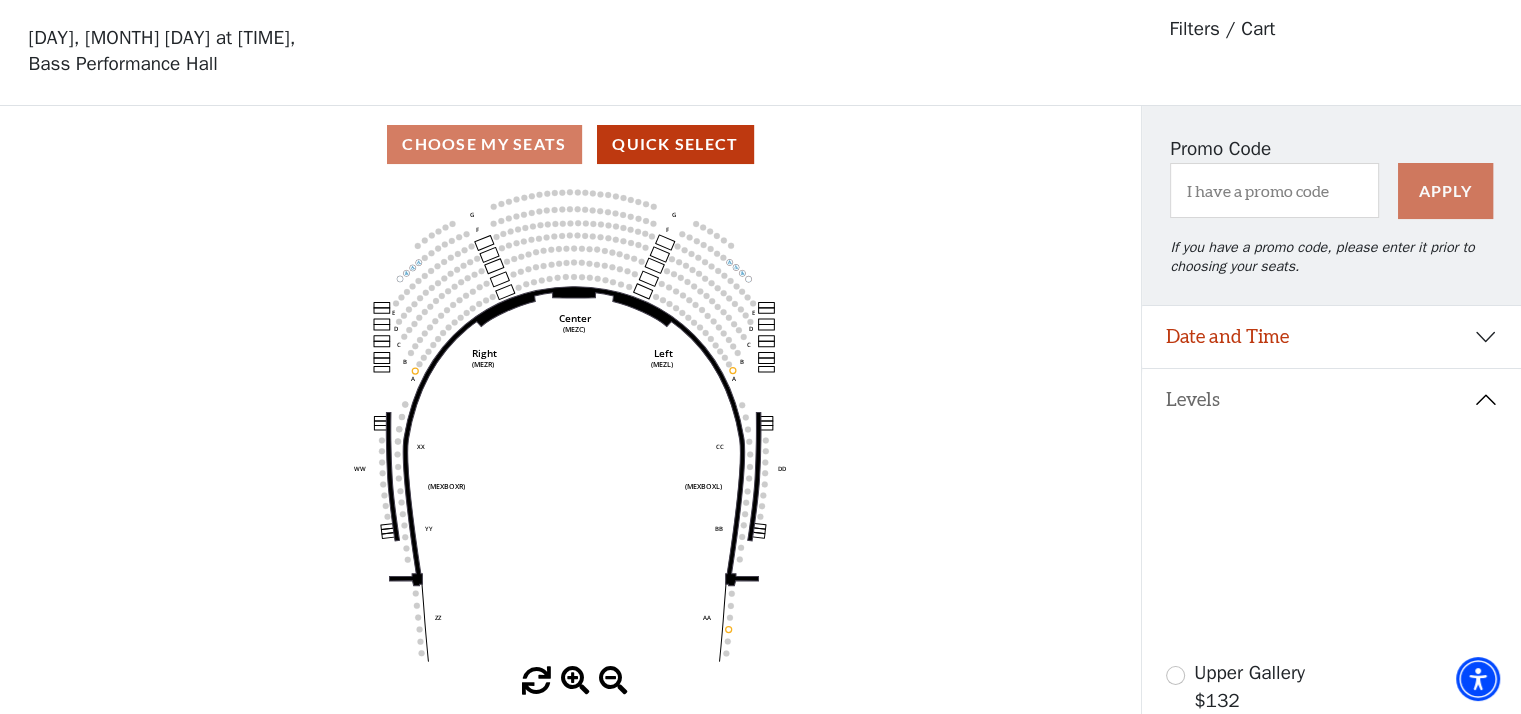 scroll, scrollTop: 92, scrollLeft: 0, axis: vertical 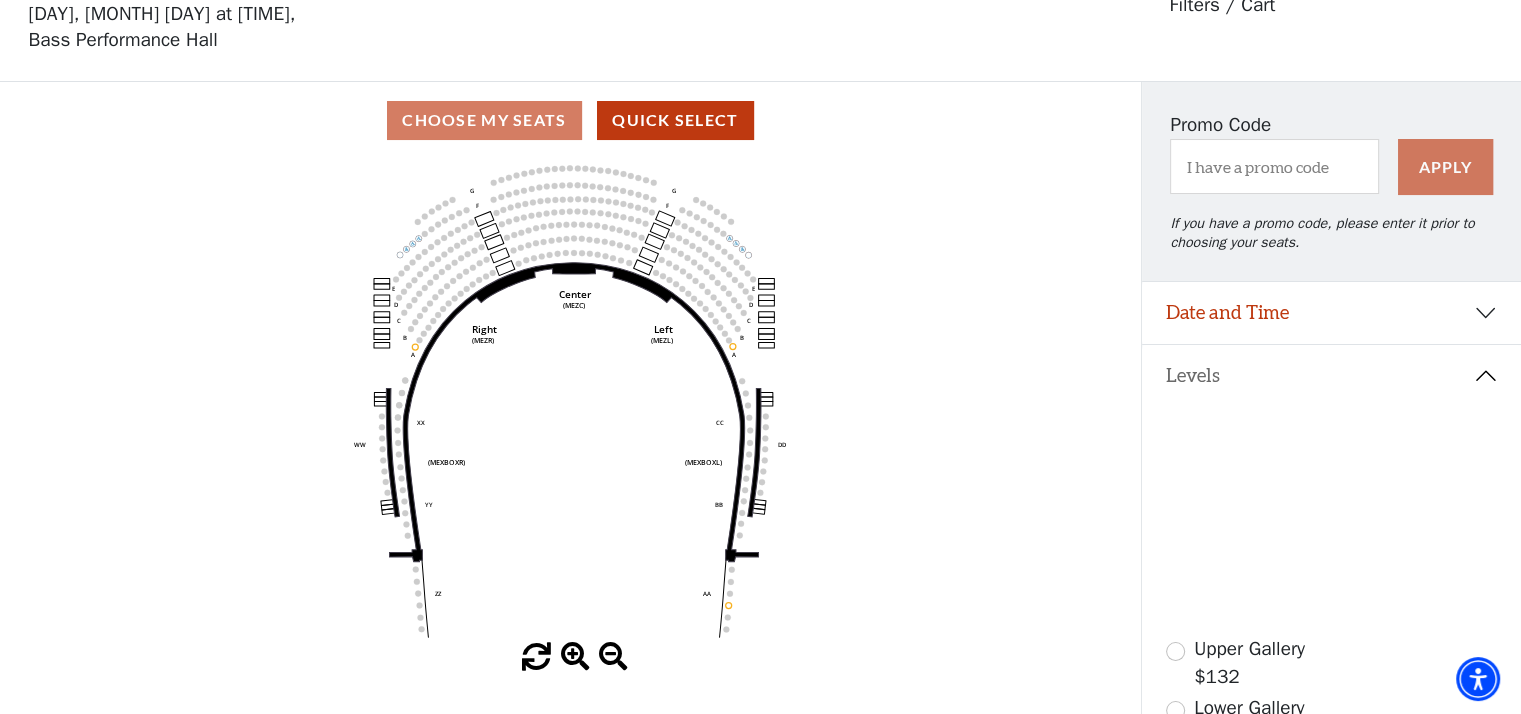 click 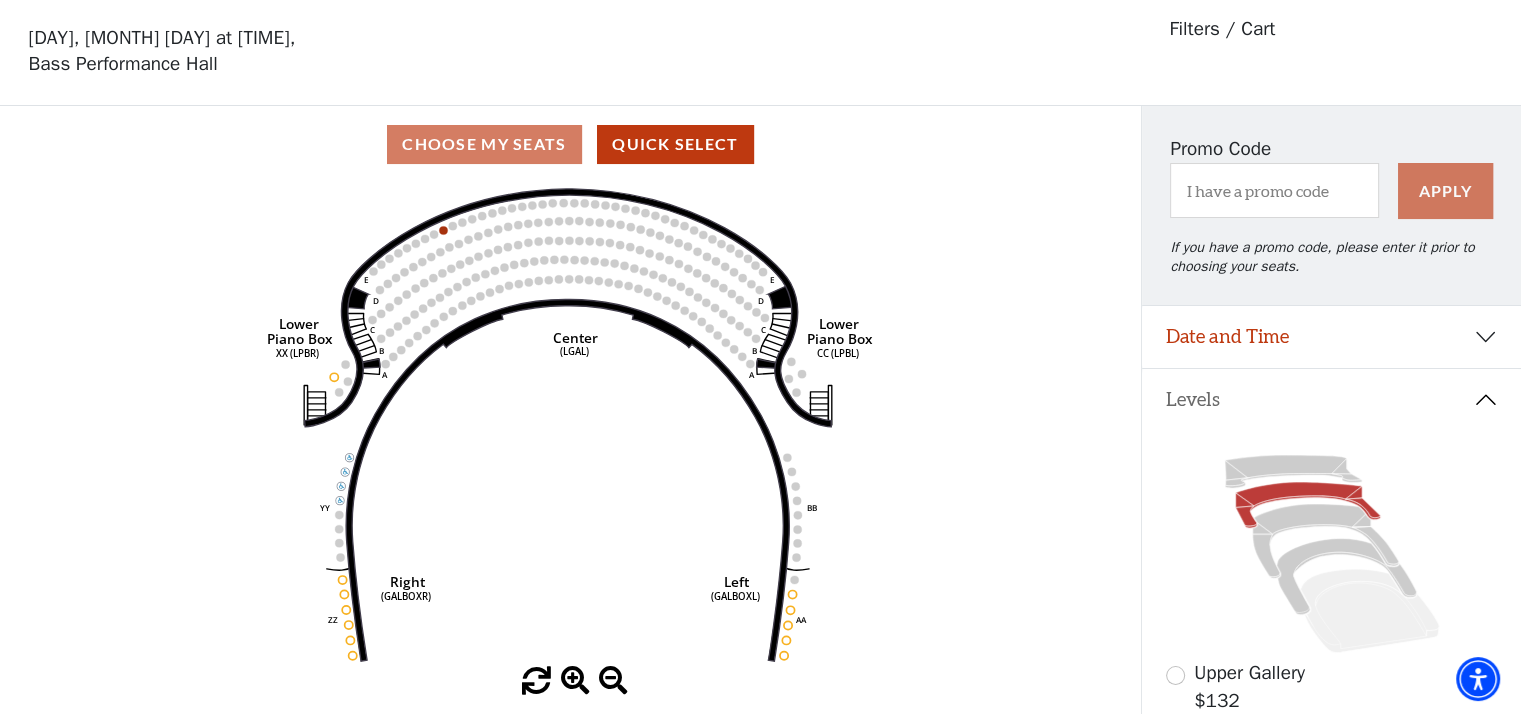scroll, scrollTop: 92, scrollLeft: 0, axis: vertical 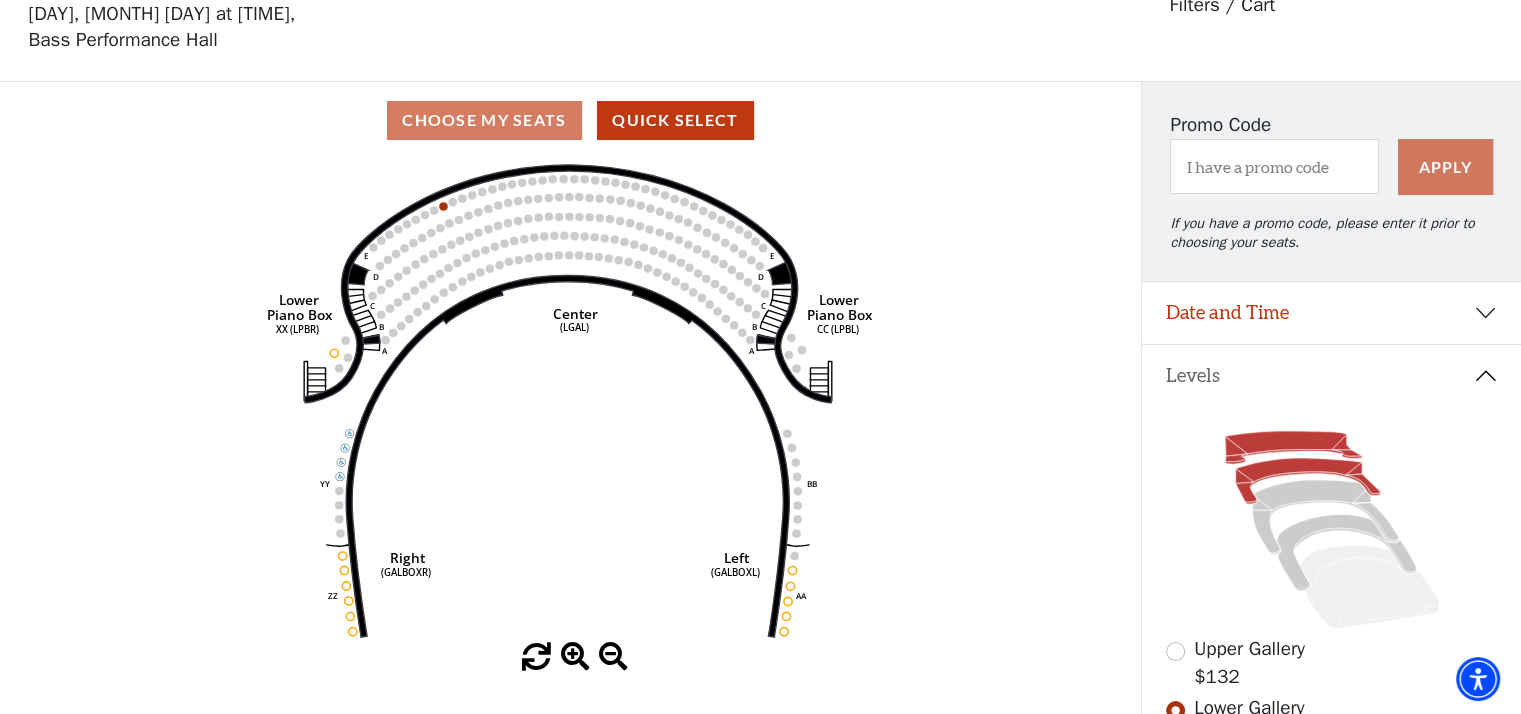 click 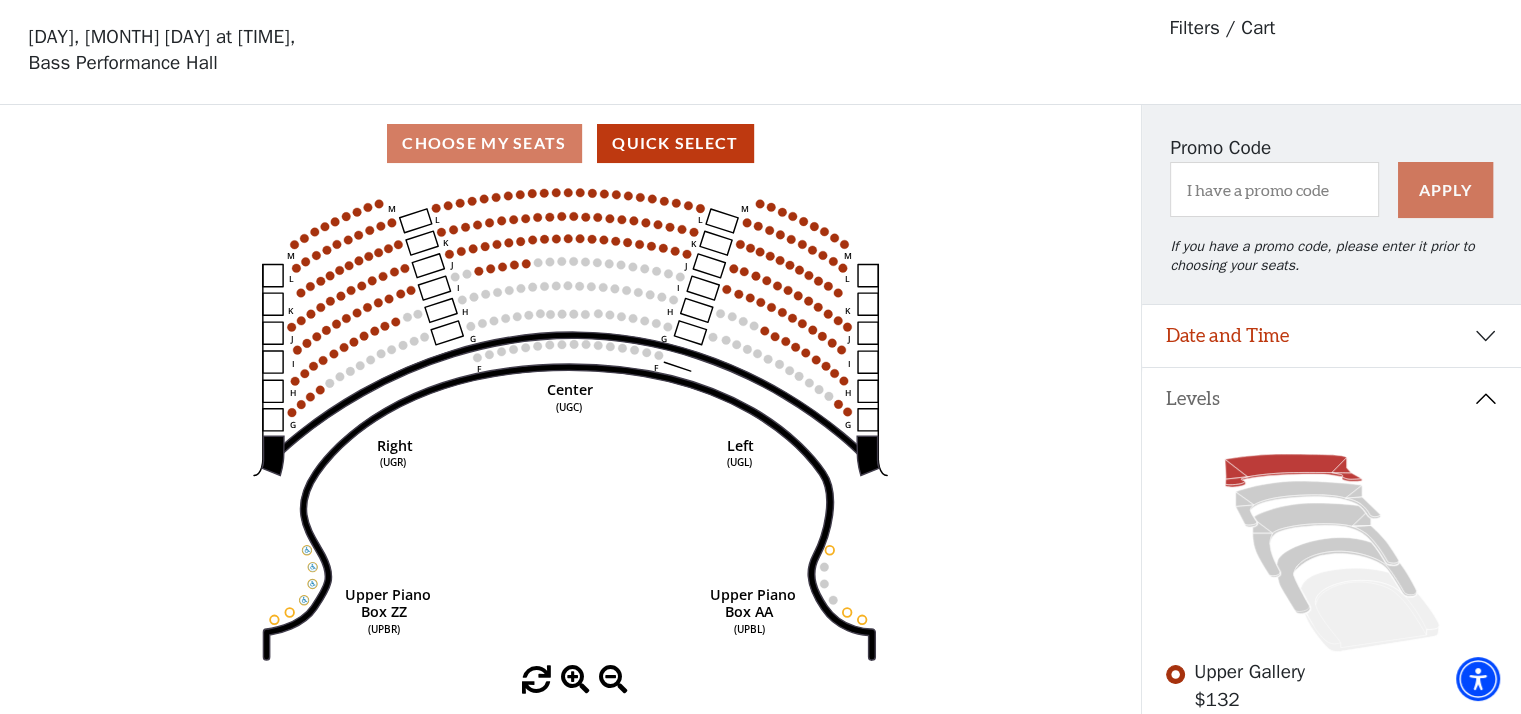scroll, scrollTop: 92, scrollLeft: 0, axis: vertical 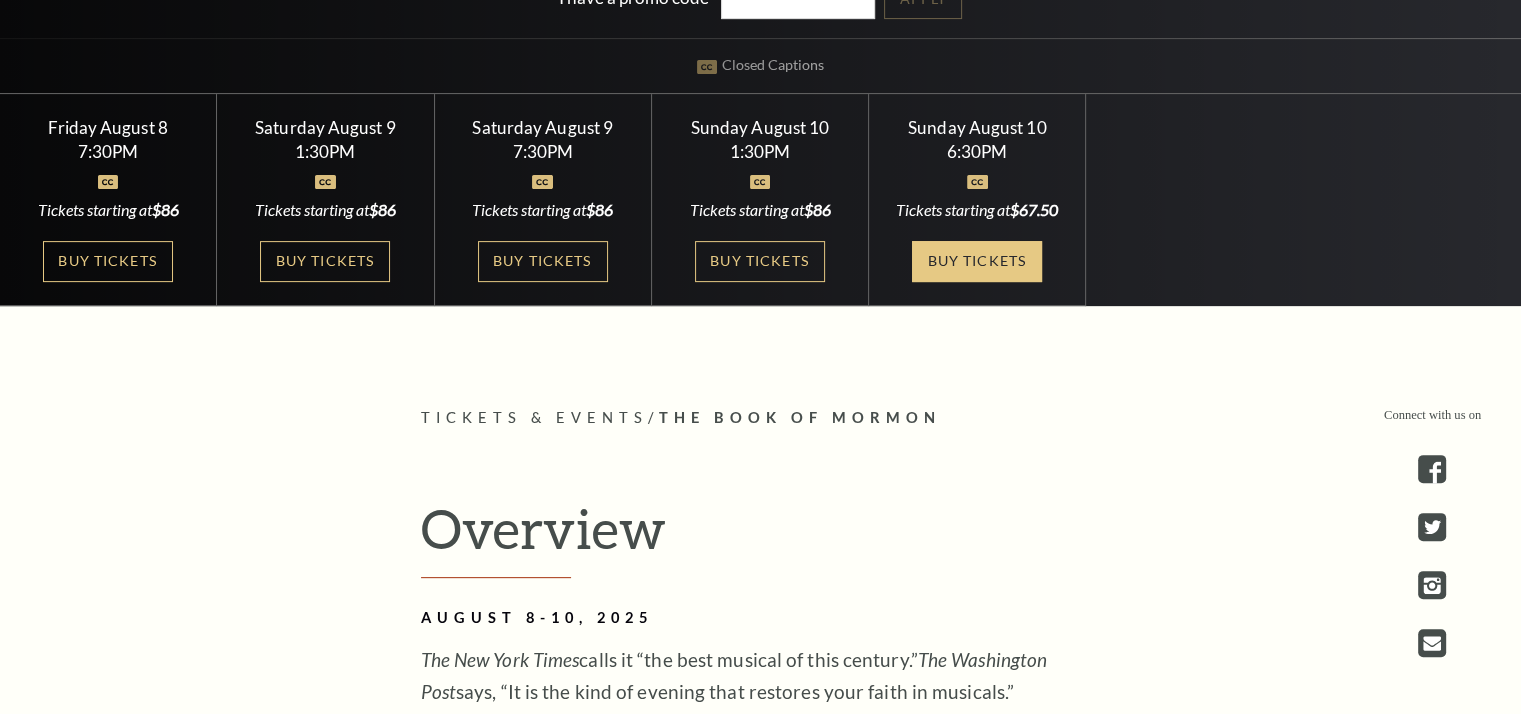 click on "Buy Tickets" at bounding box center (977, 261) 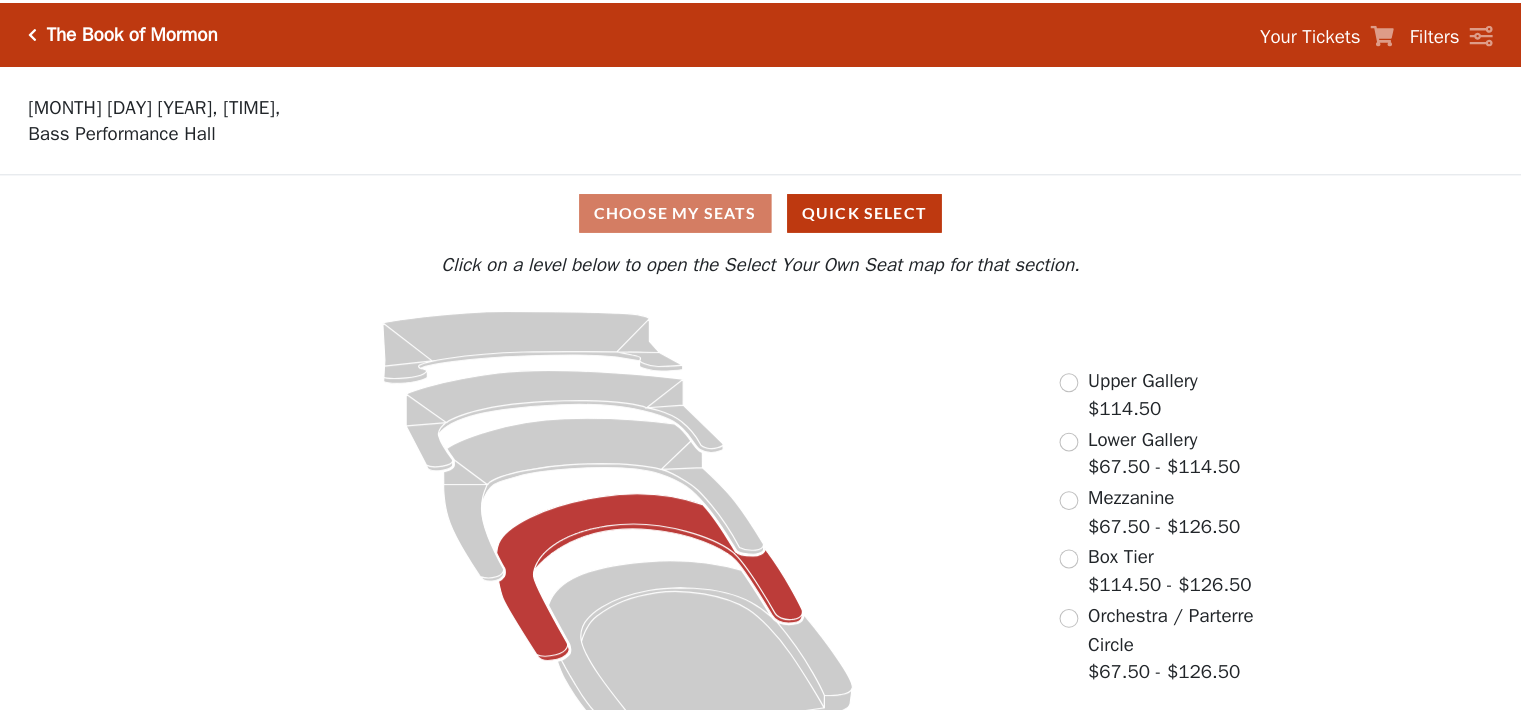 scroll, scrollTop: 0, scrollLeft: 0, axis: both 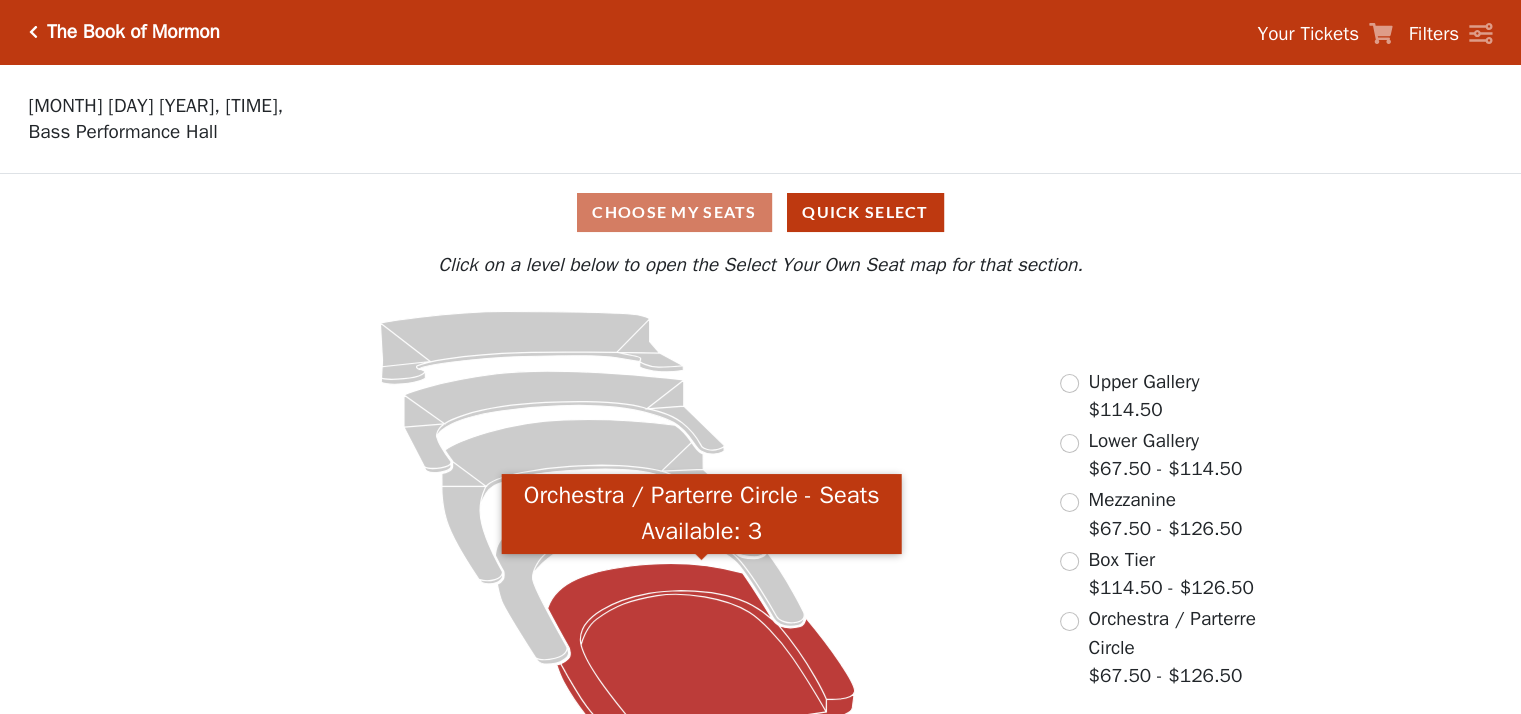 click 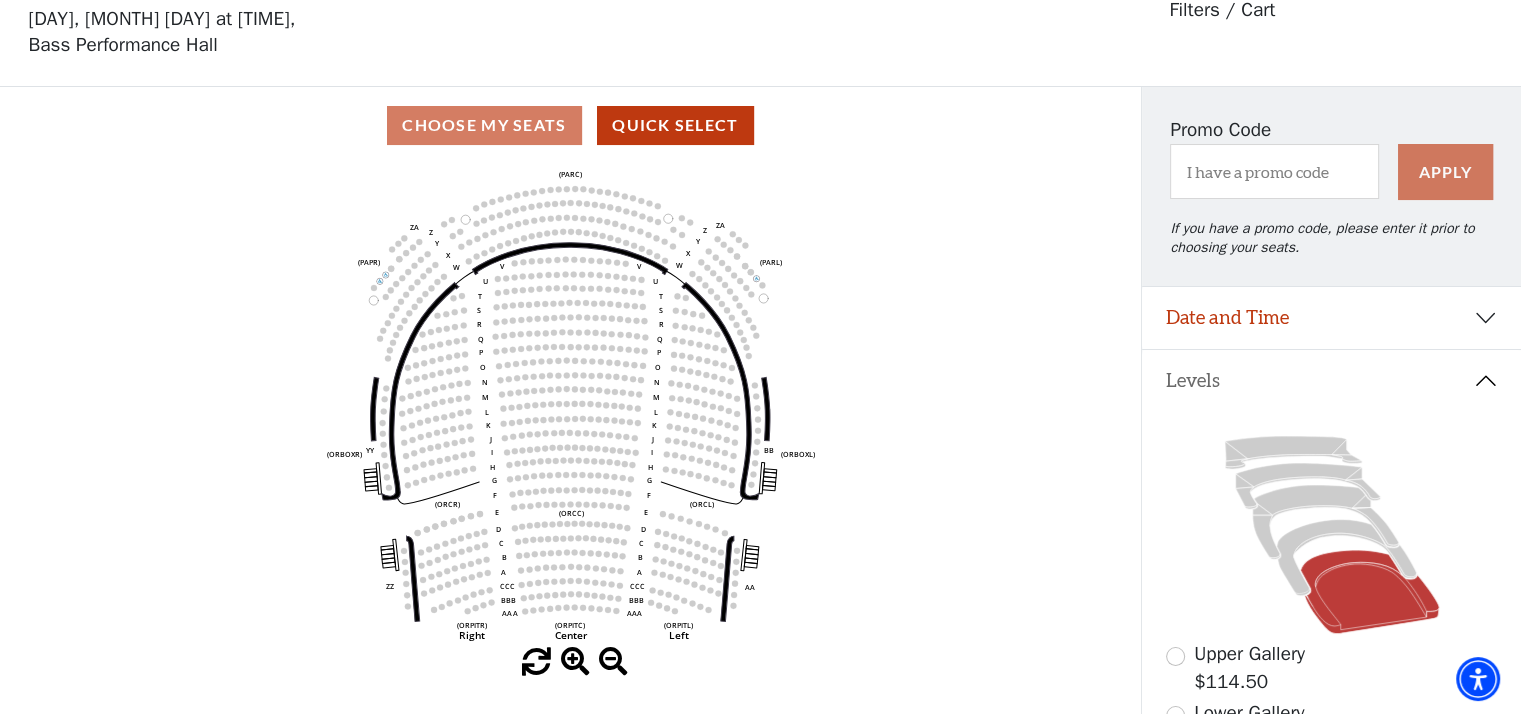 scroll, scrollTop: 92, scrollLeft: 0, axis: vertical 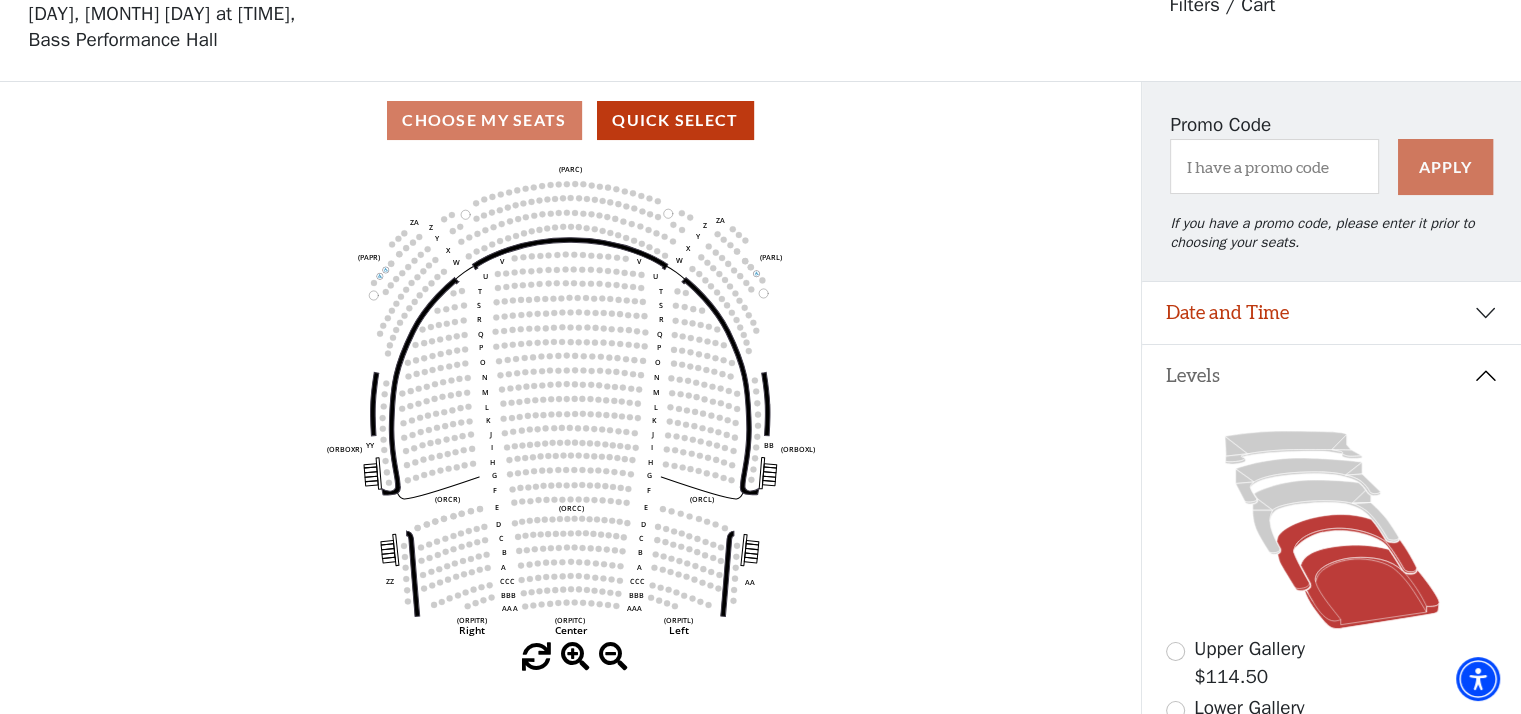 click 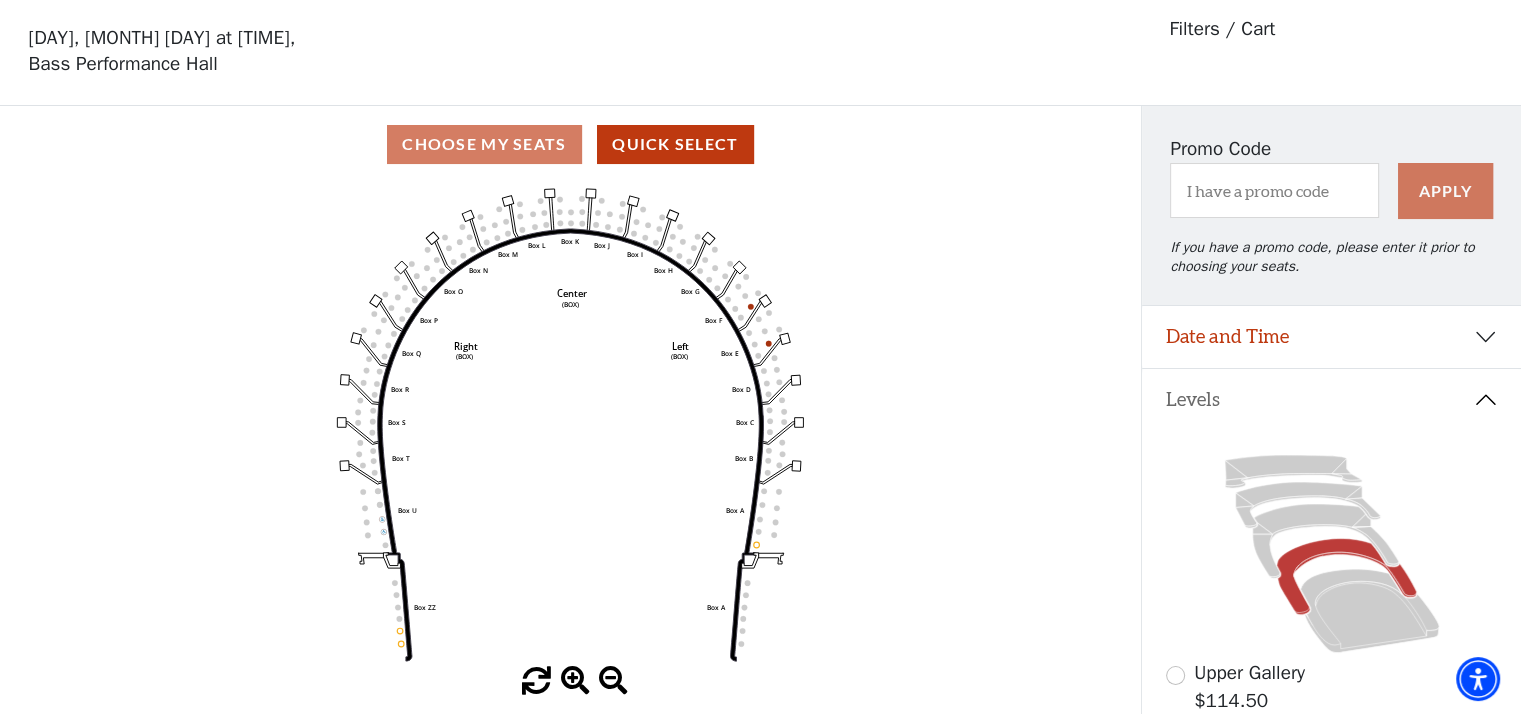 scroll, scrollTop: 92, scrollLeft: 0, axis: vertical 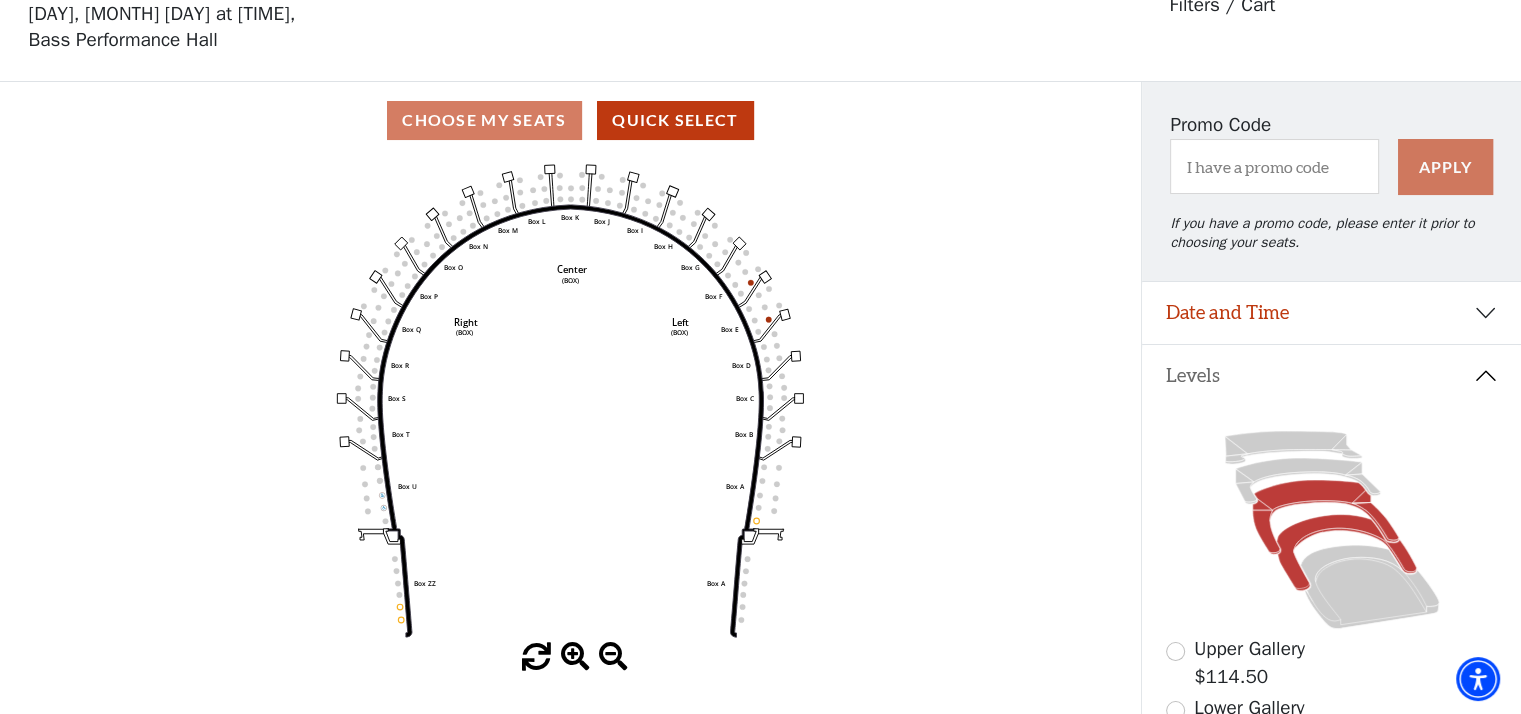 click 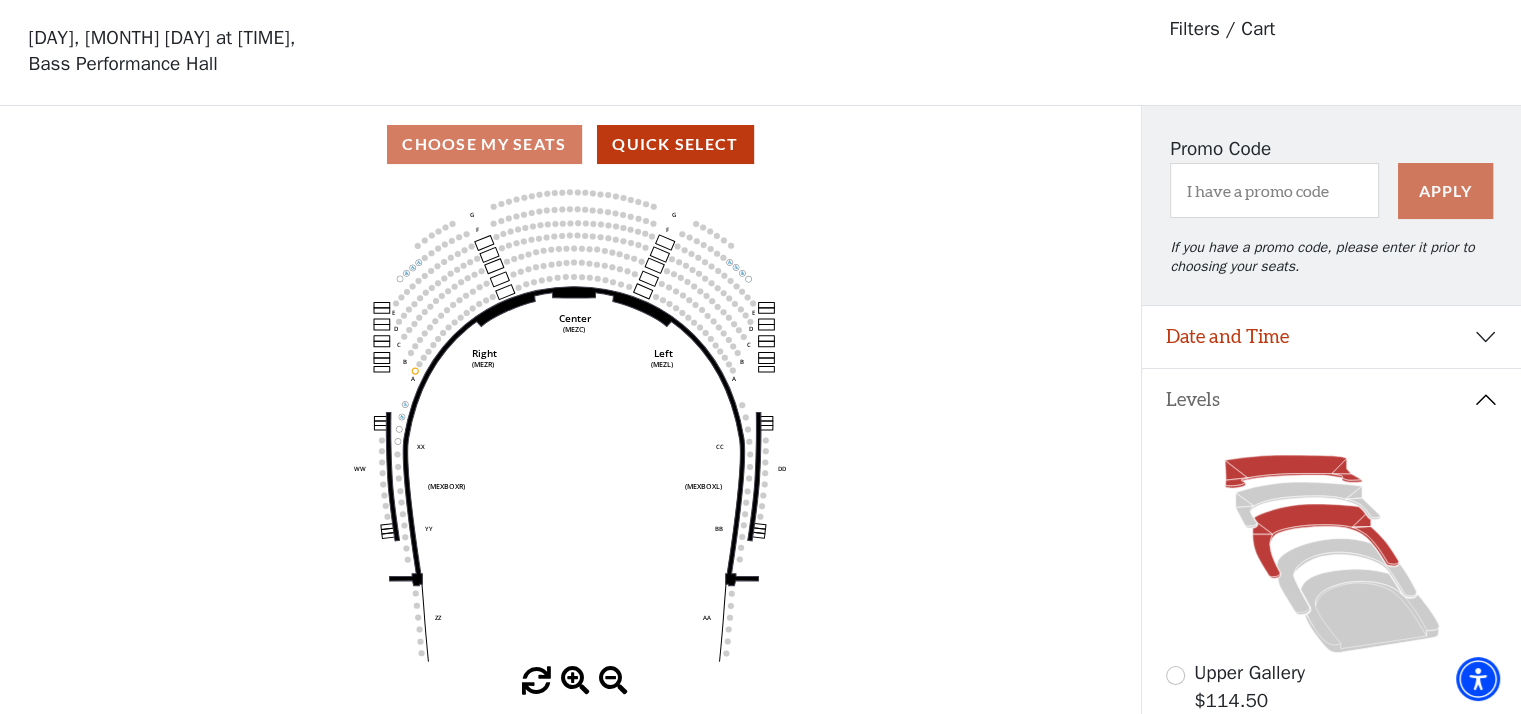 scroll, scrollTop: 92, scrollLeft: 0, axis: vertical 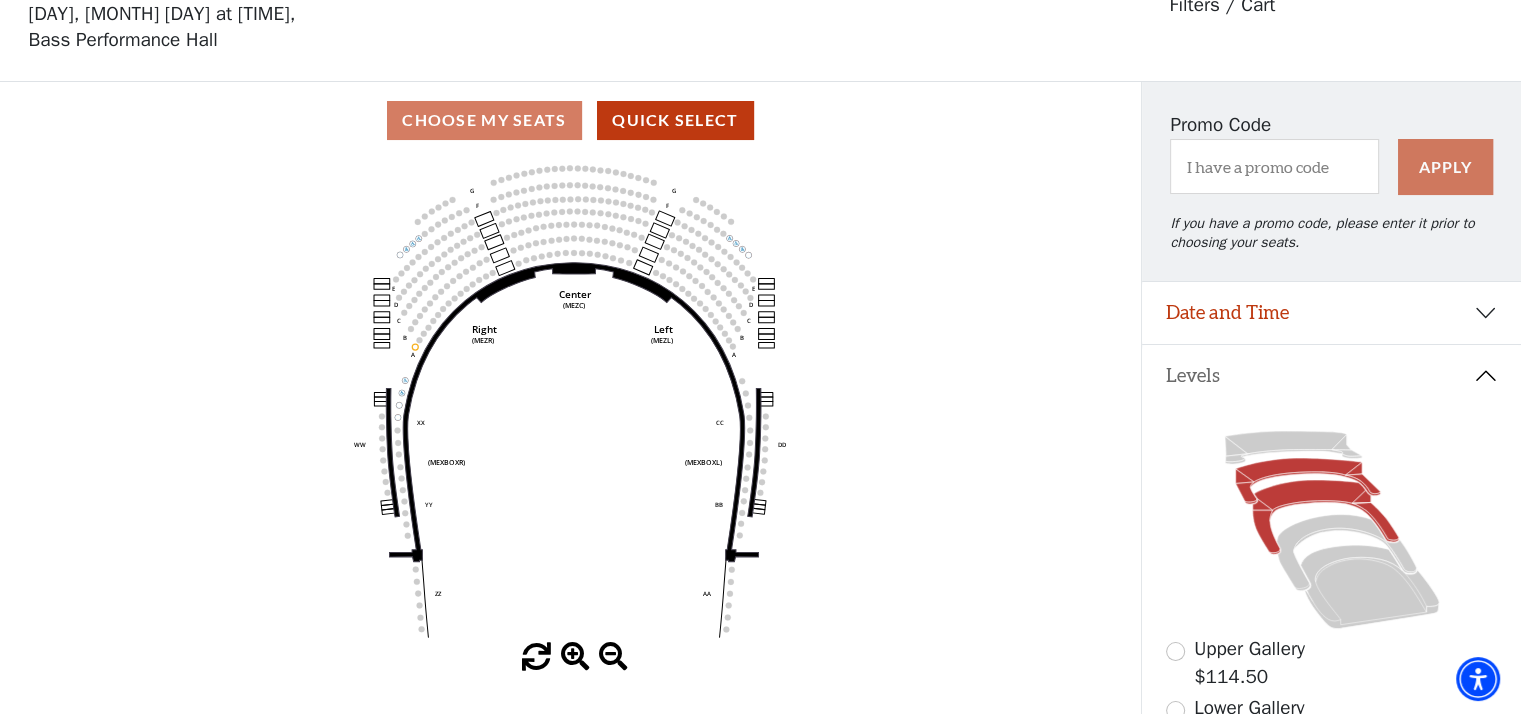 click 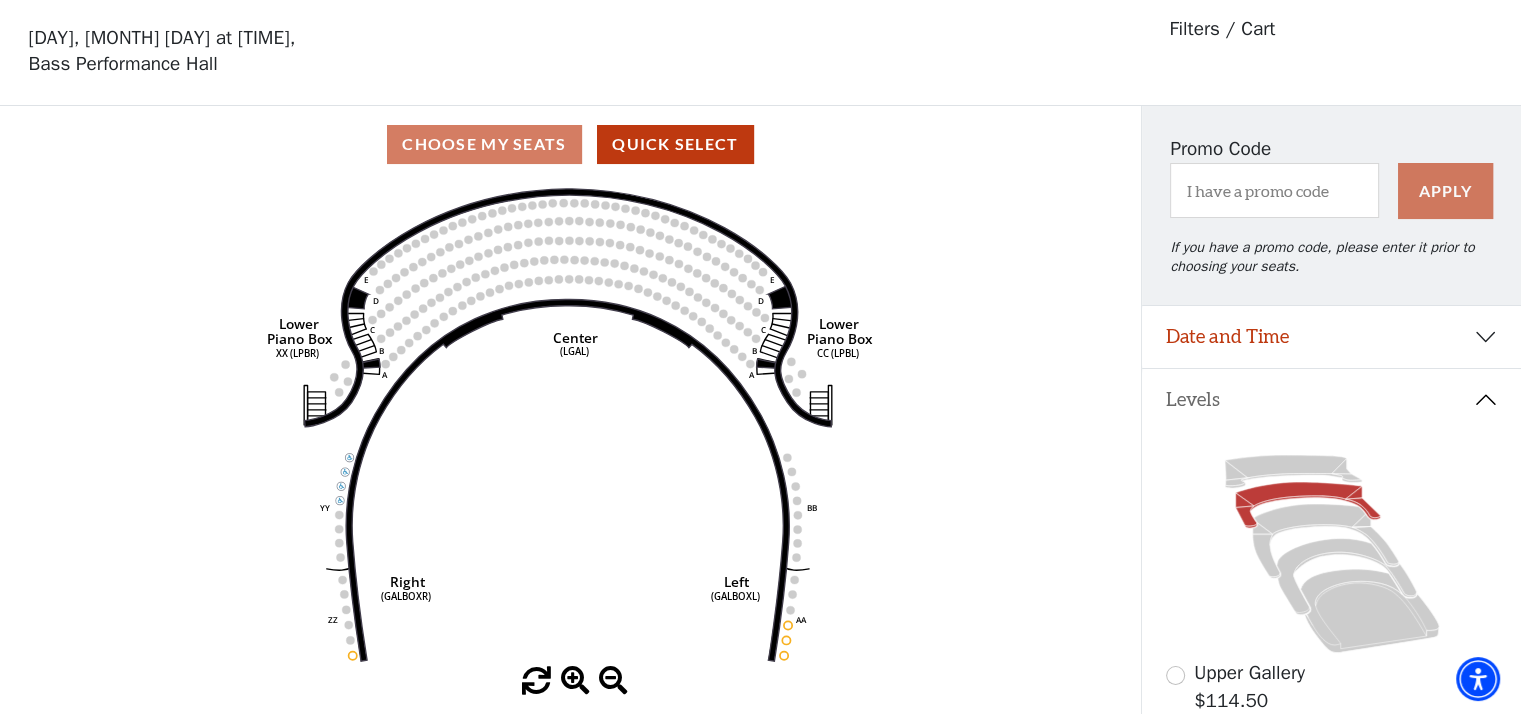 scroll, scrollTop: 92, scrollLeft: 0, axis: vertical 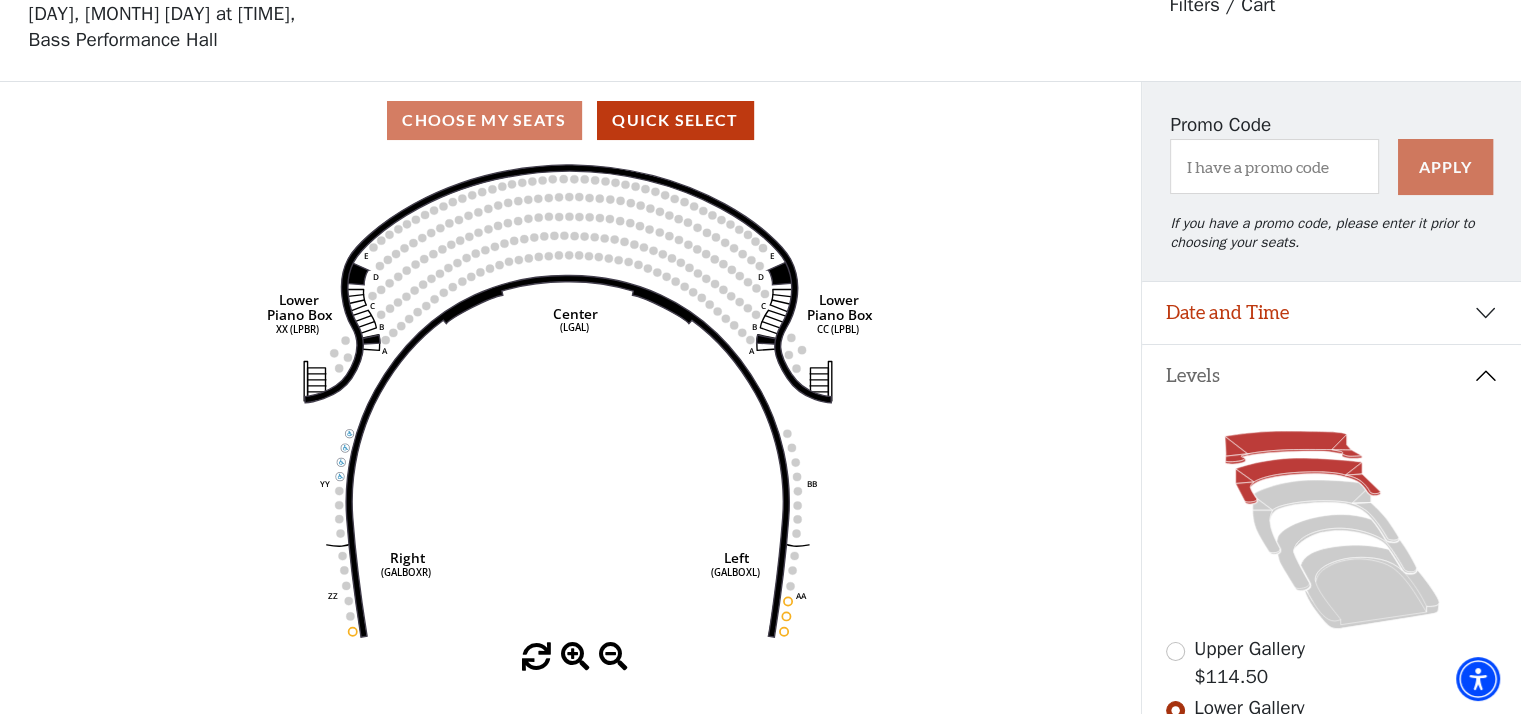 click 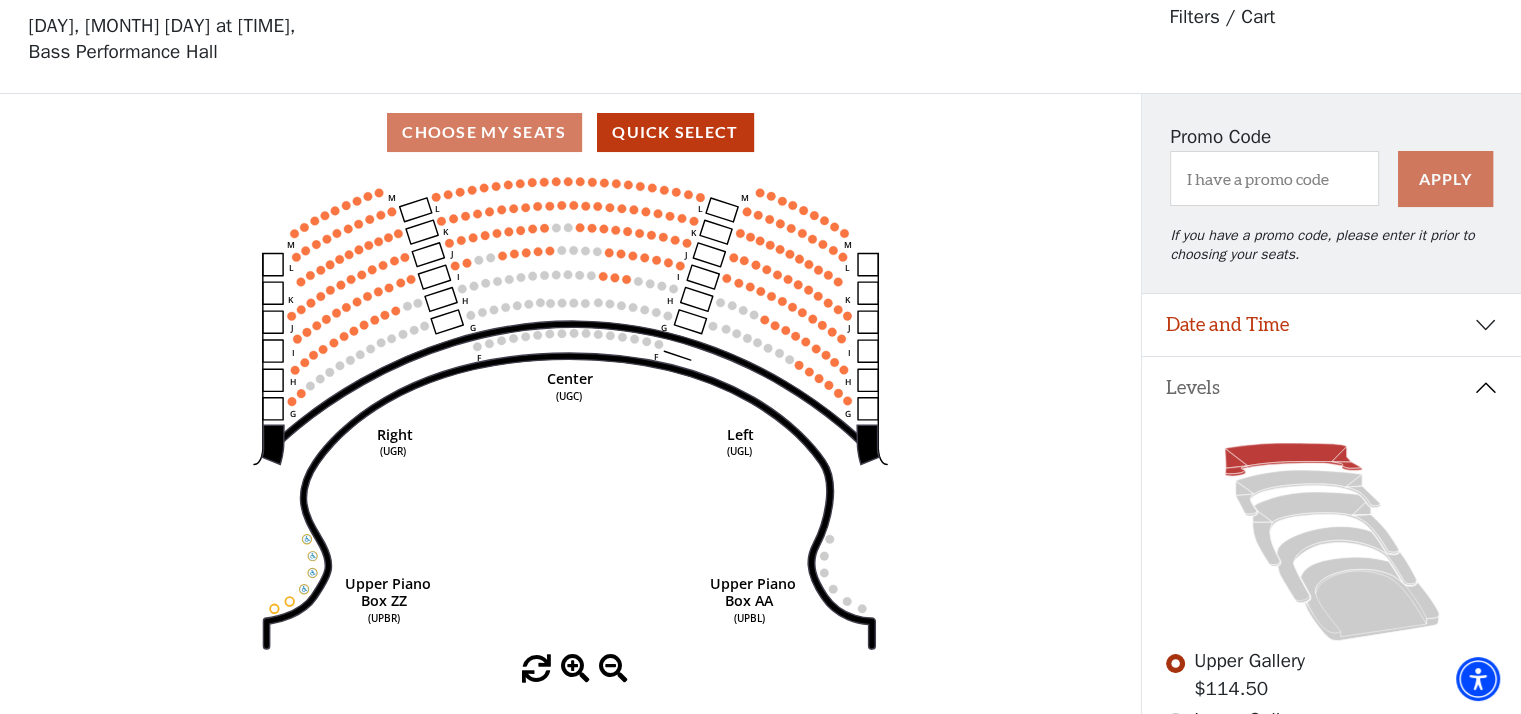scroll, scrollTop: 92, scrollLeft: 0, axis: vertical 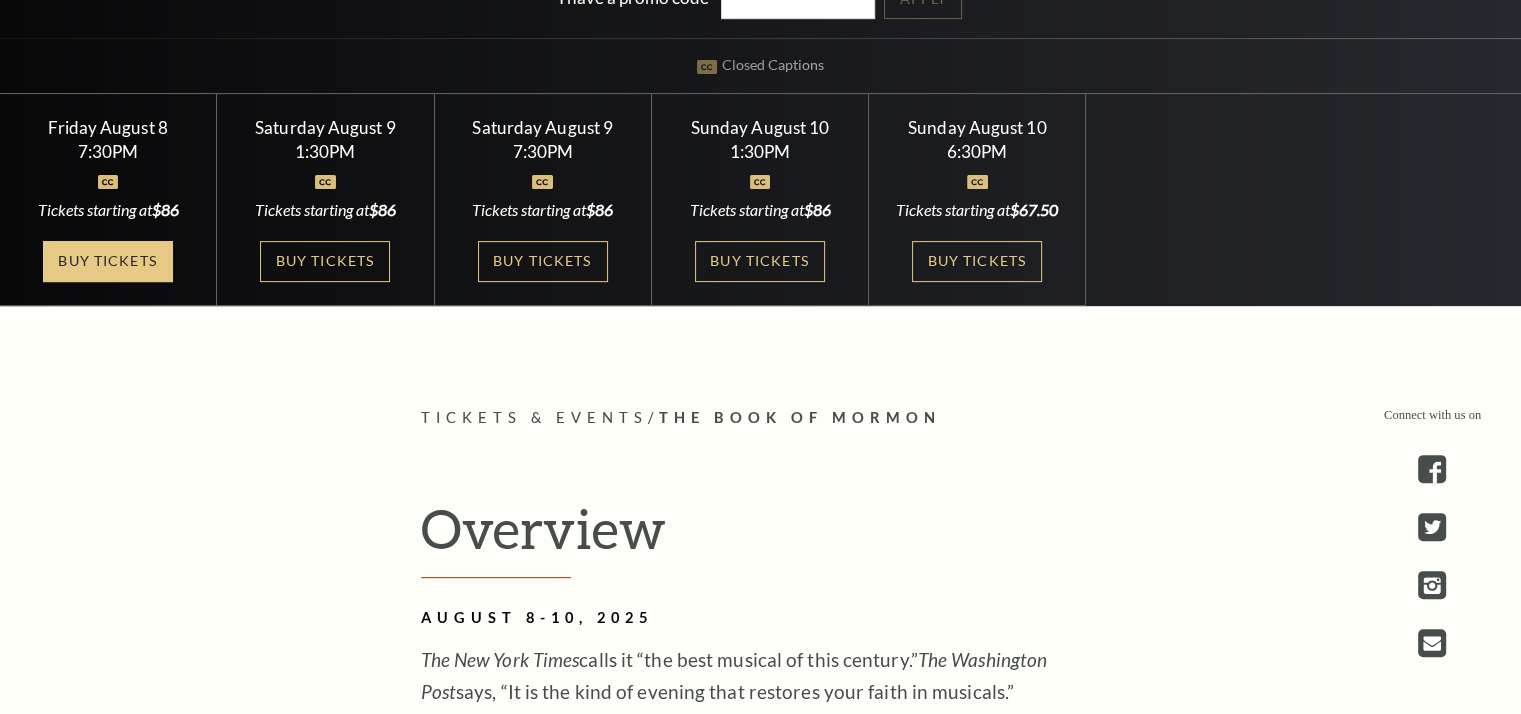 click on "Buy Tickets" at bounding box center [108, 261] 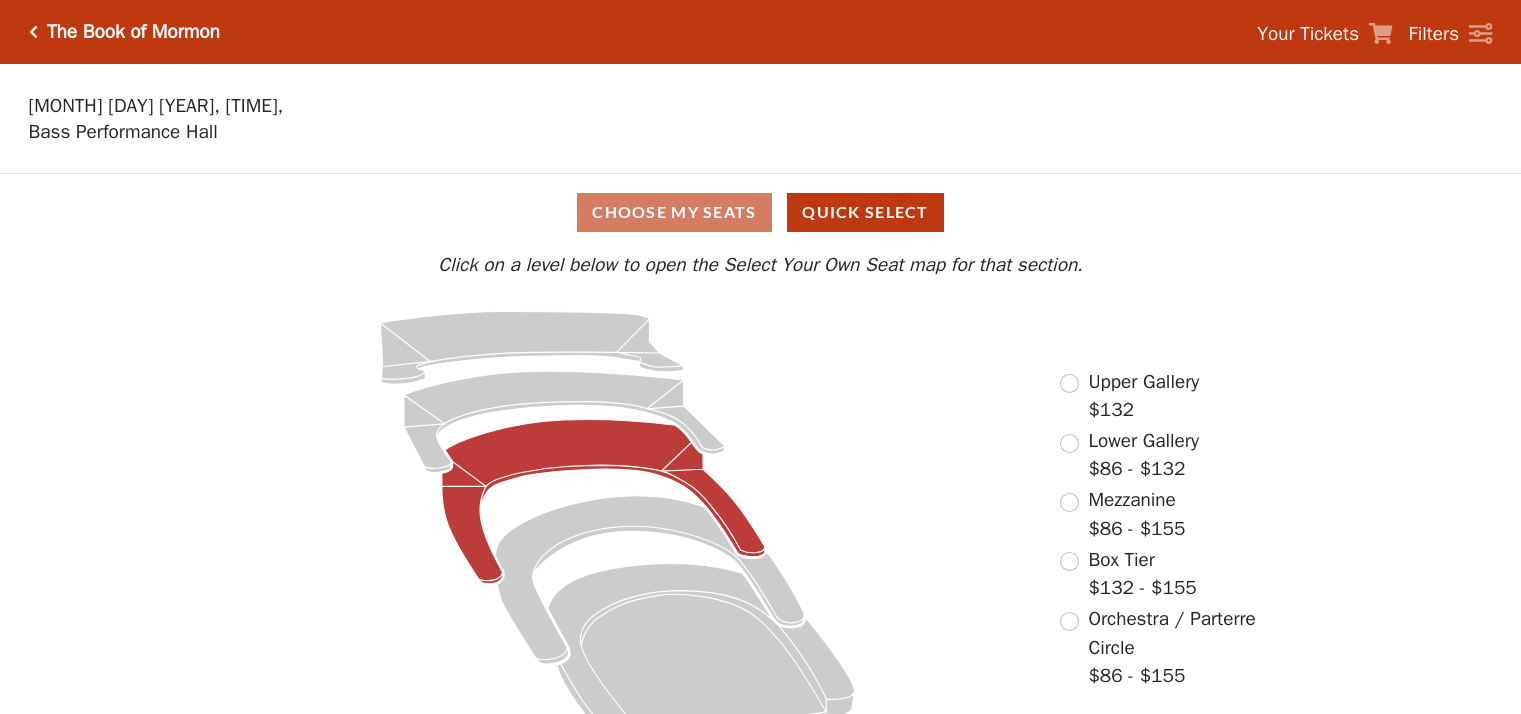 scroll, scrollTop: 0, scrollLeft: 0, axis: both 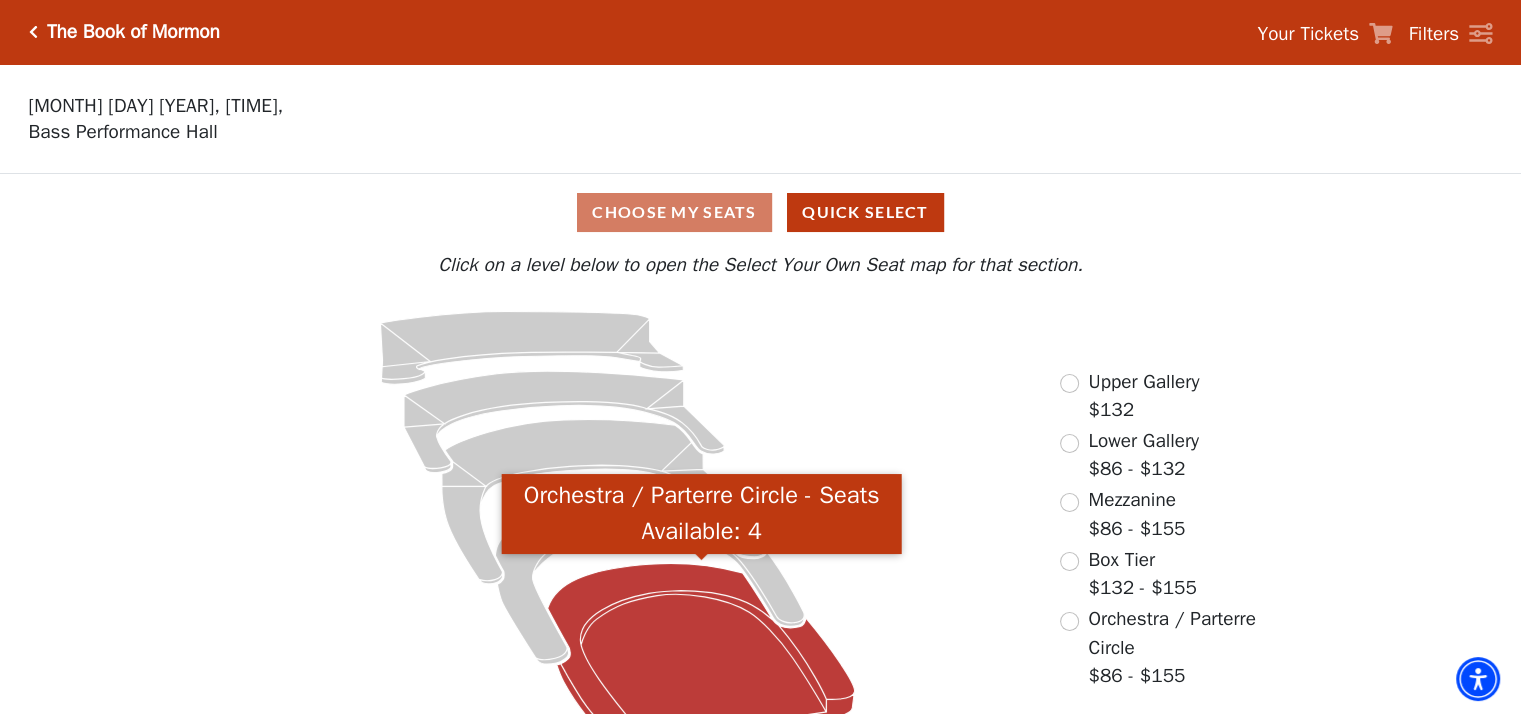 click 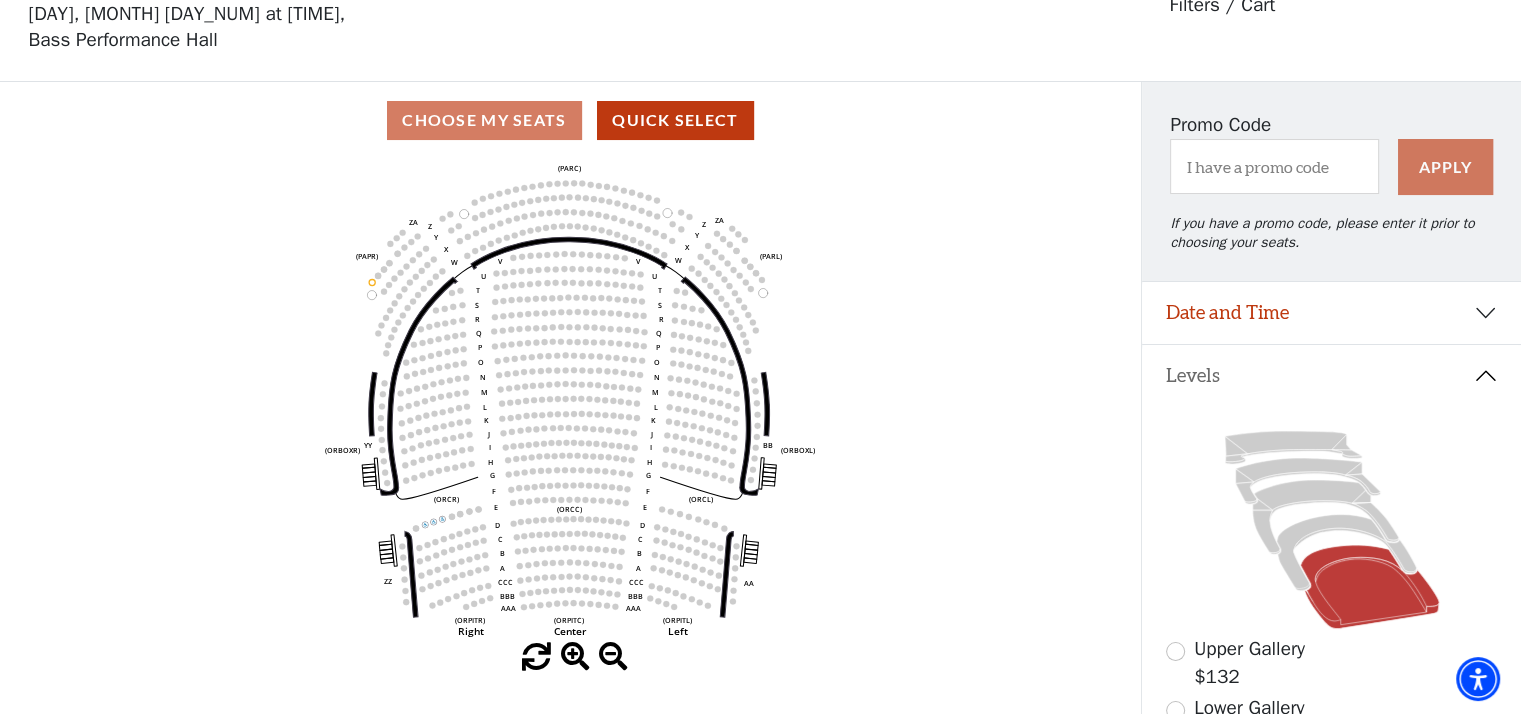 scroll, scrollTop: 92, scrollLeft: 0, axis: vertical 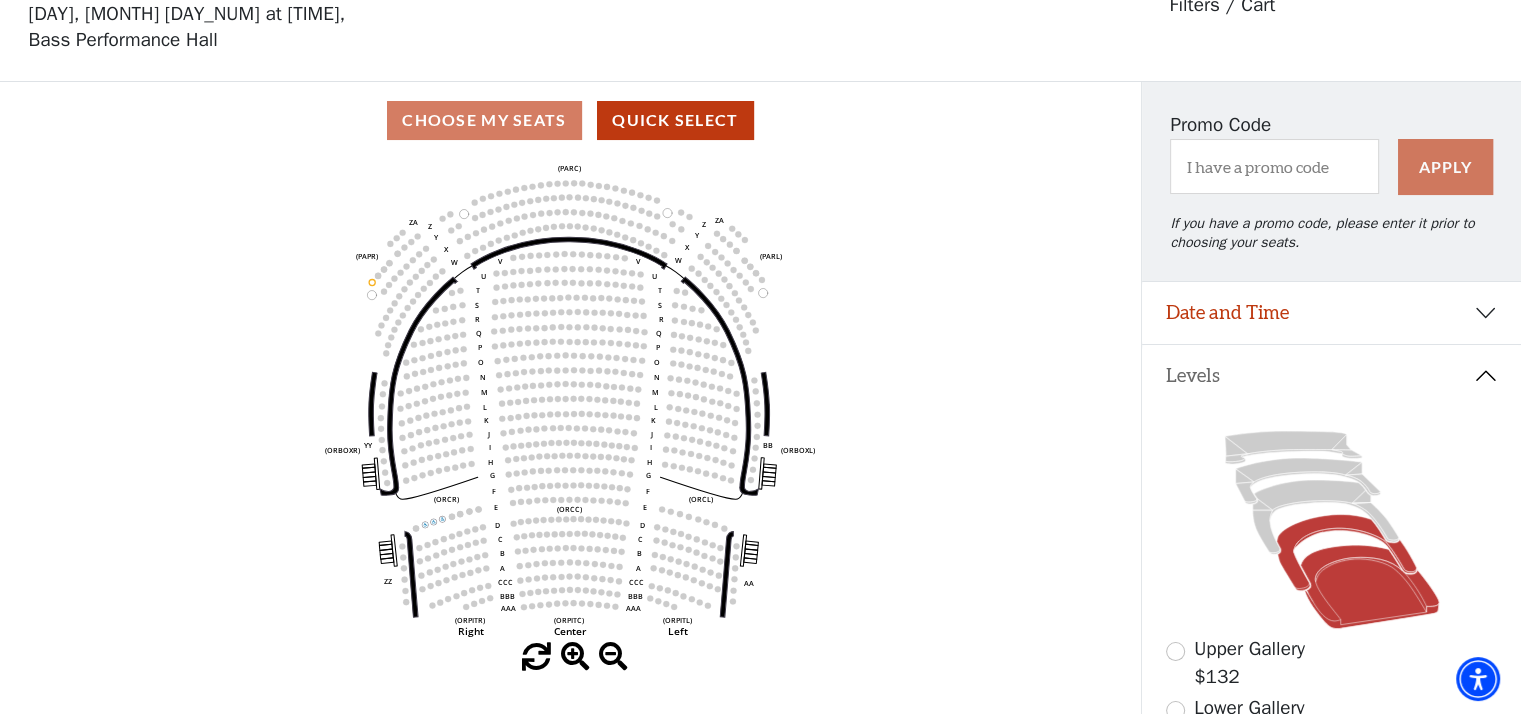 click 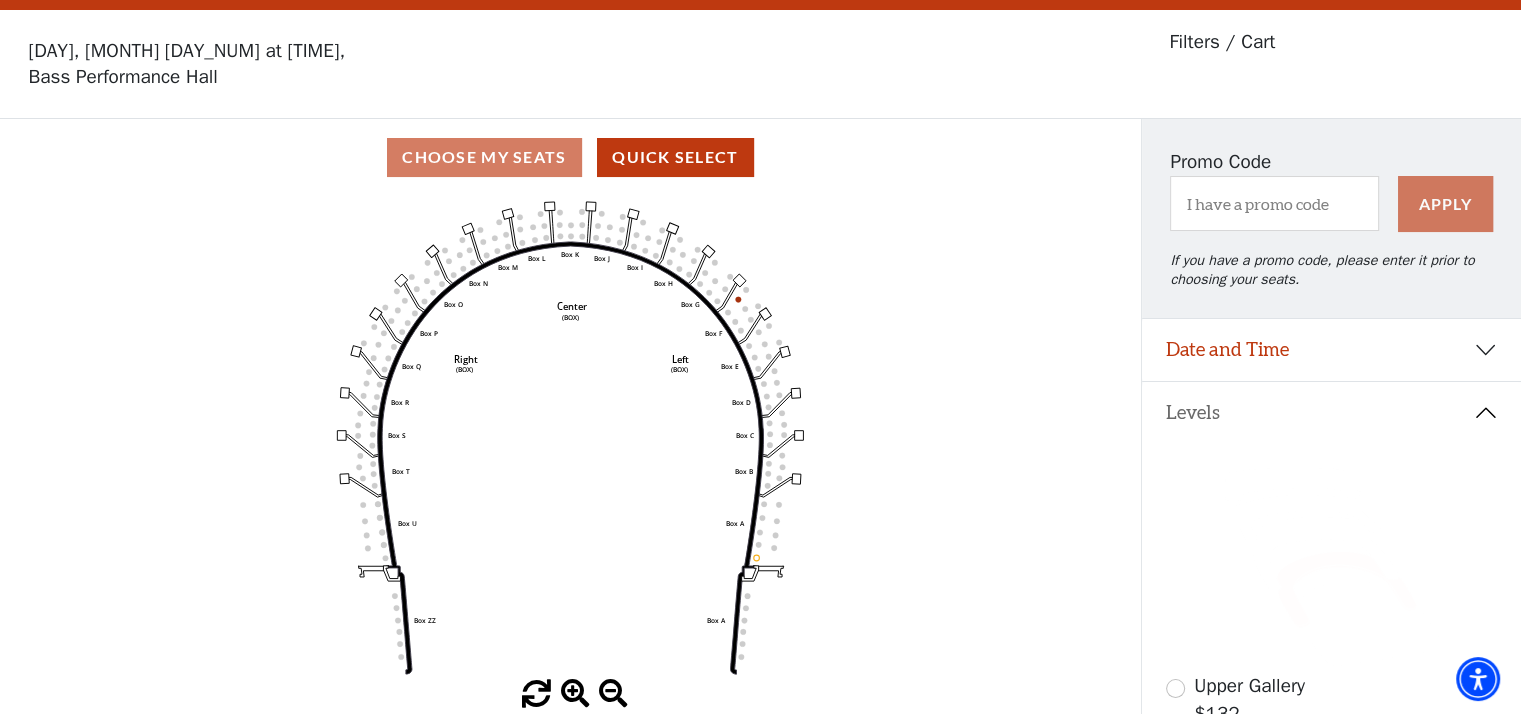 scroll, scrollTop: 92, scrollLeft: 0, axis: vertical 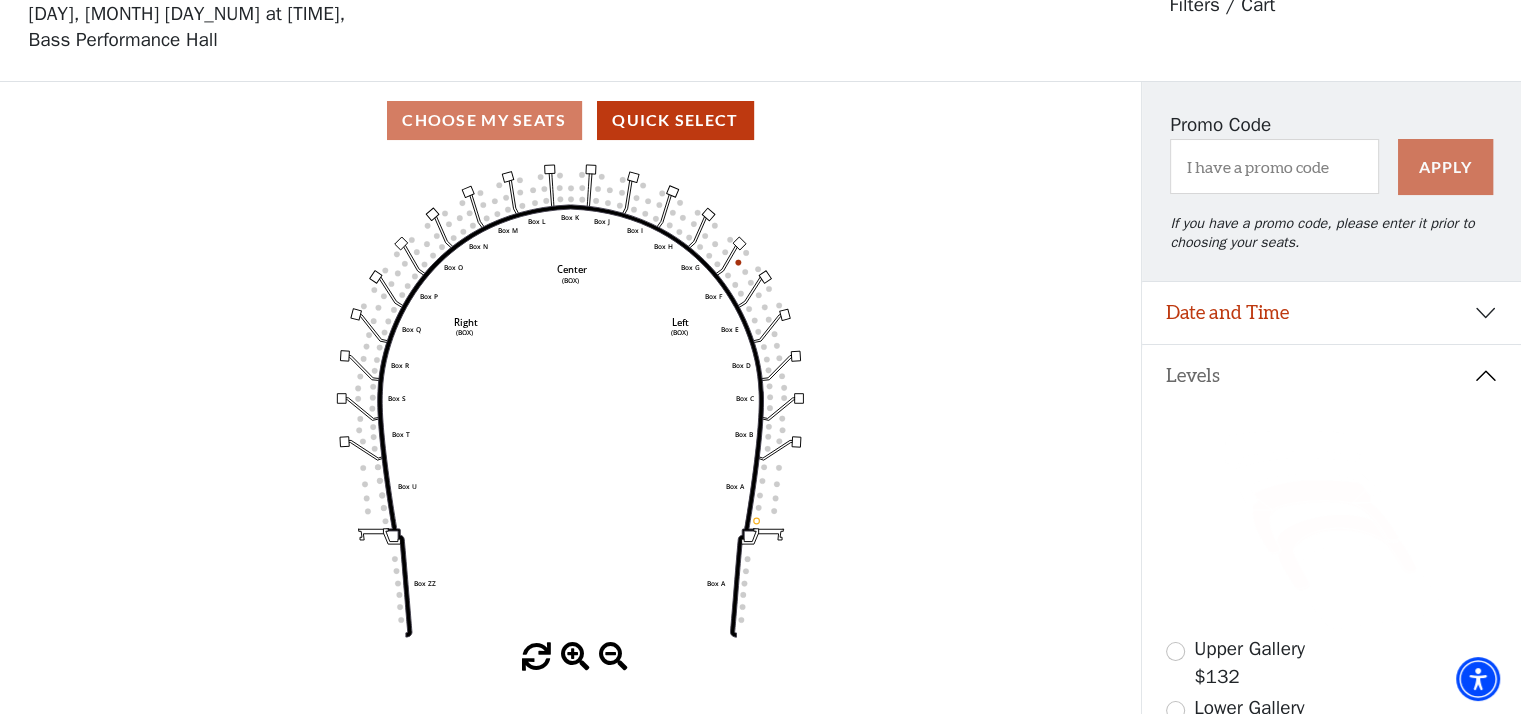 click 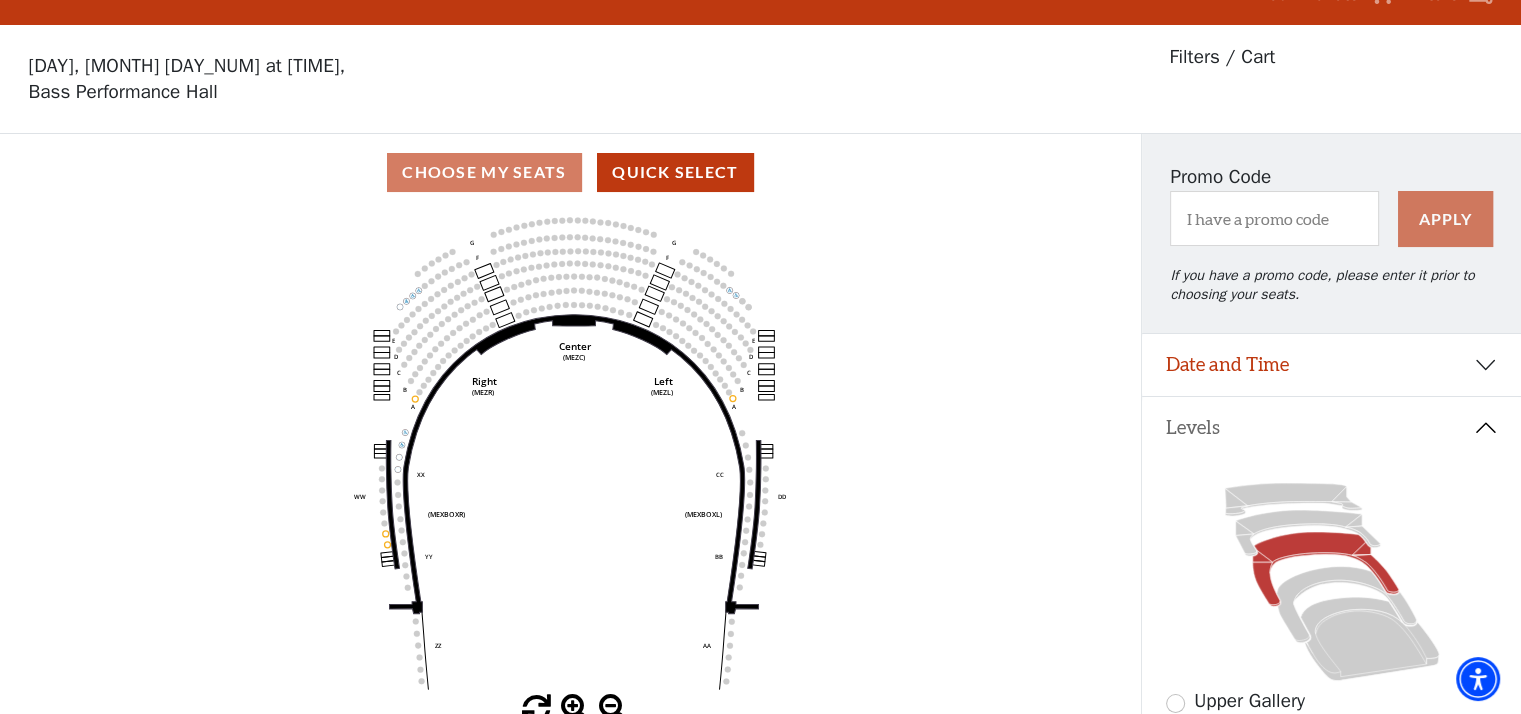 scroll, scrollTop: 92, scrollLeft: 0, axis: vertical 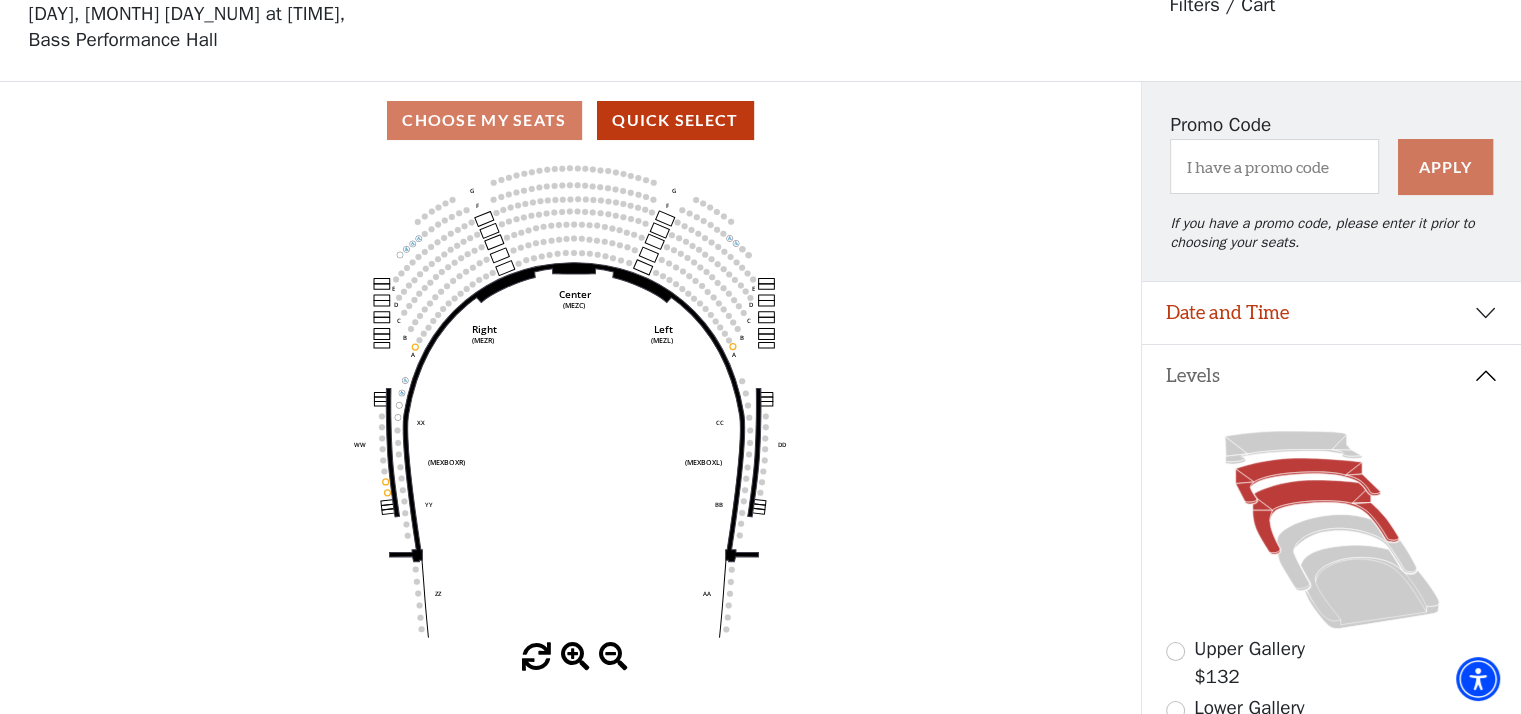 click 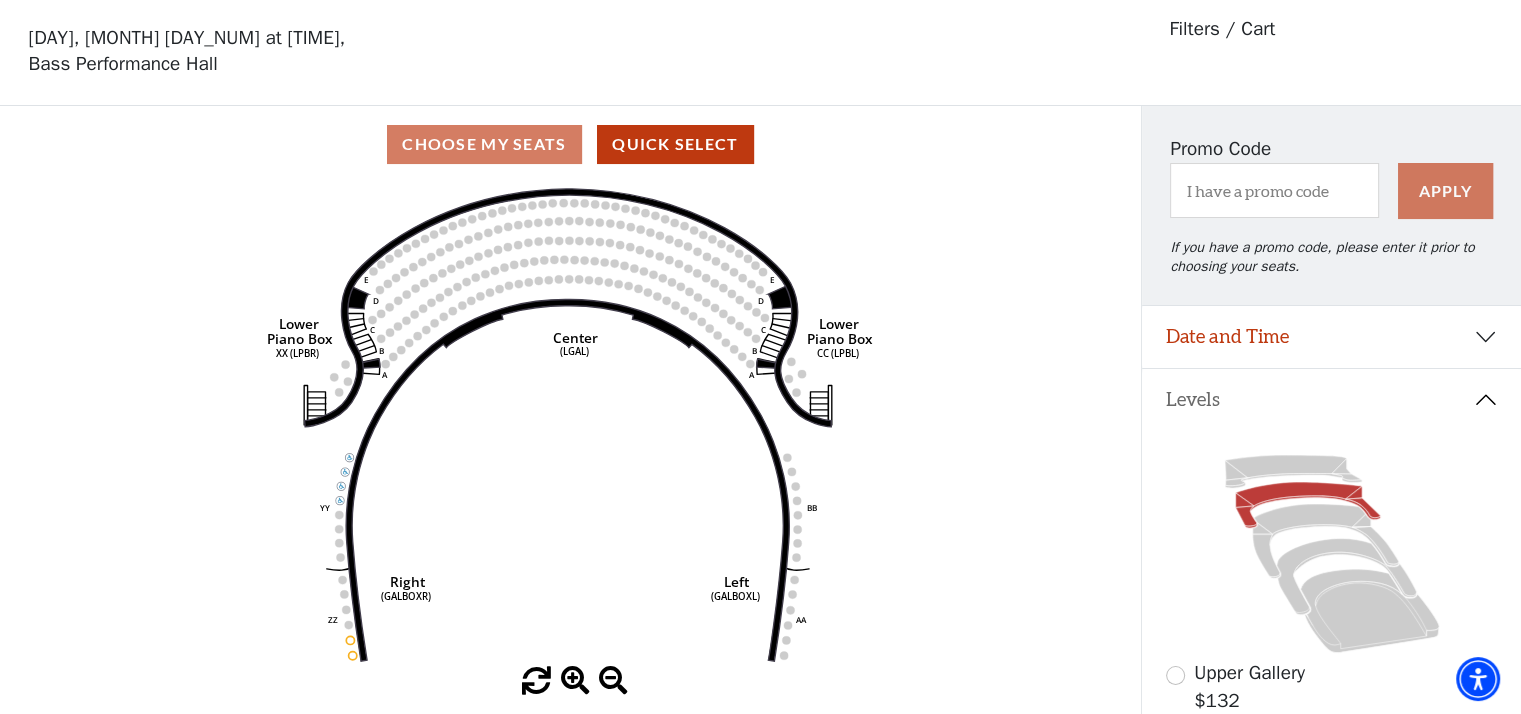 scroll, scrollTop: 92, scrollLeft: 0, axis: vertical 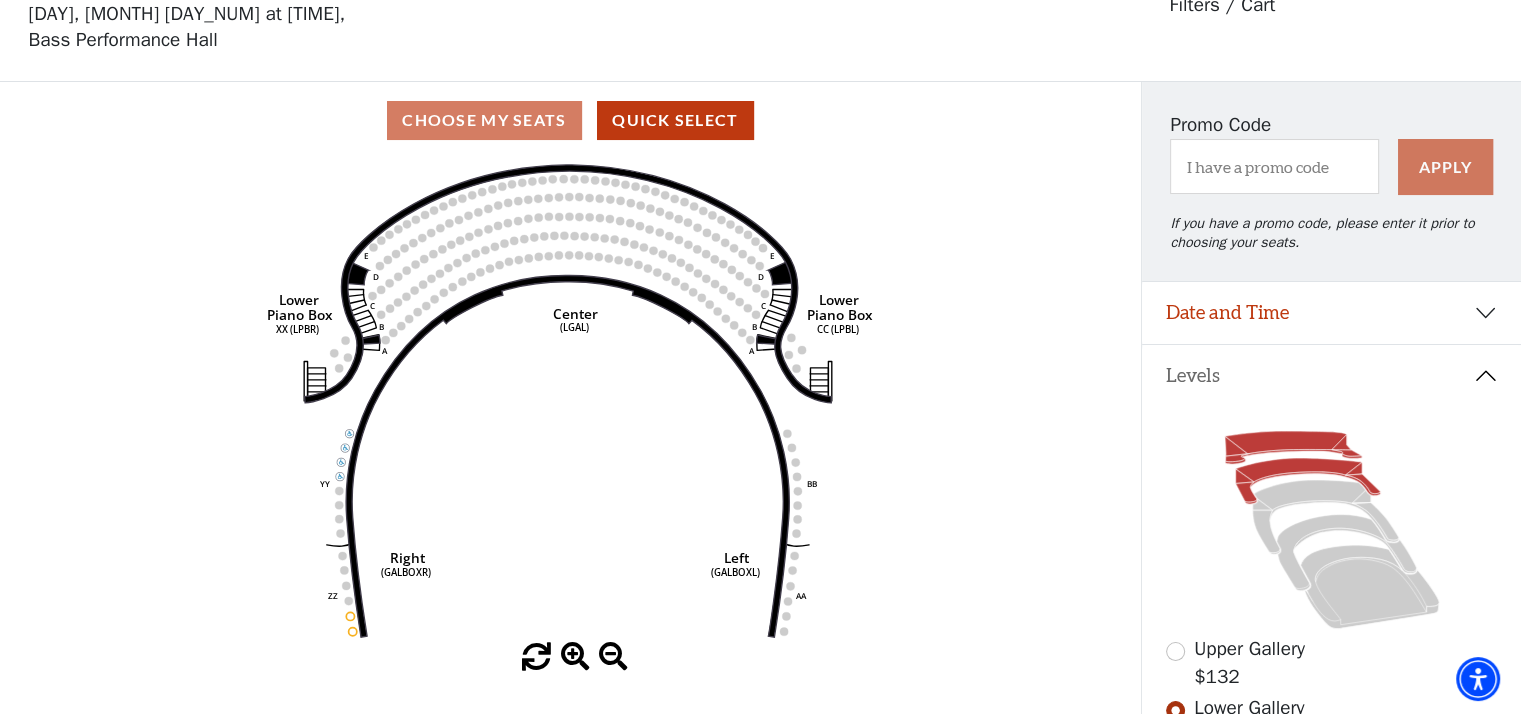 click 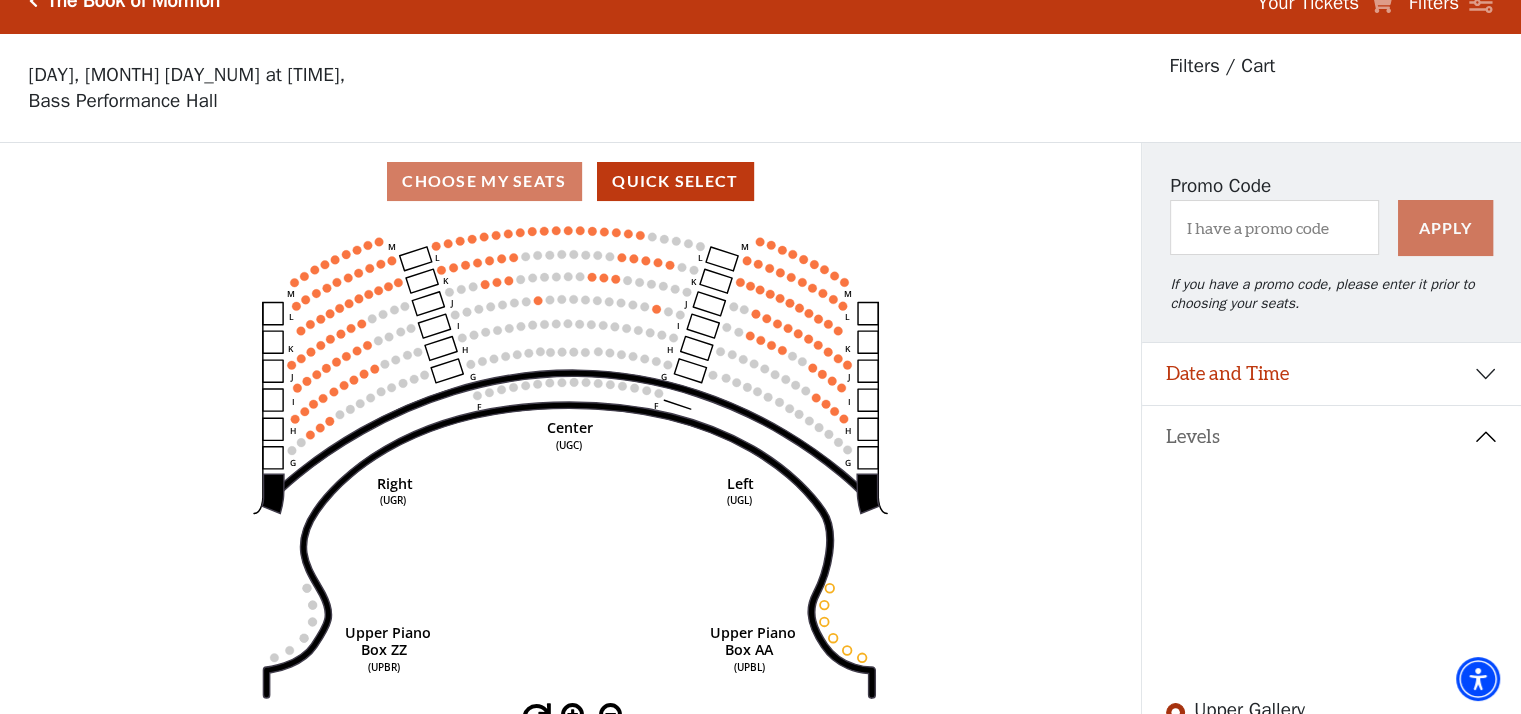 scroll, scrollTop: 0, scrollLeft: 0, axis: both 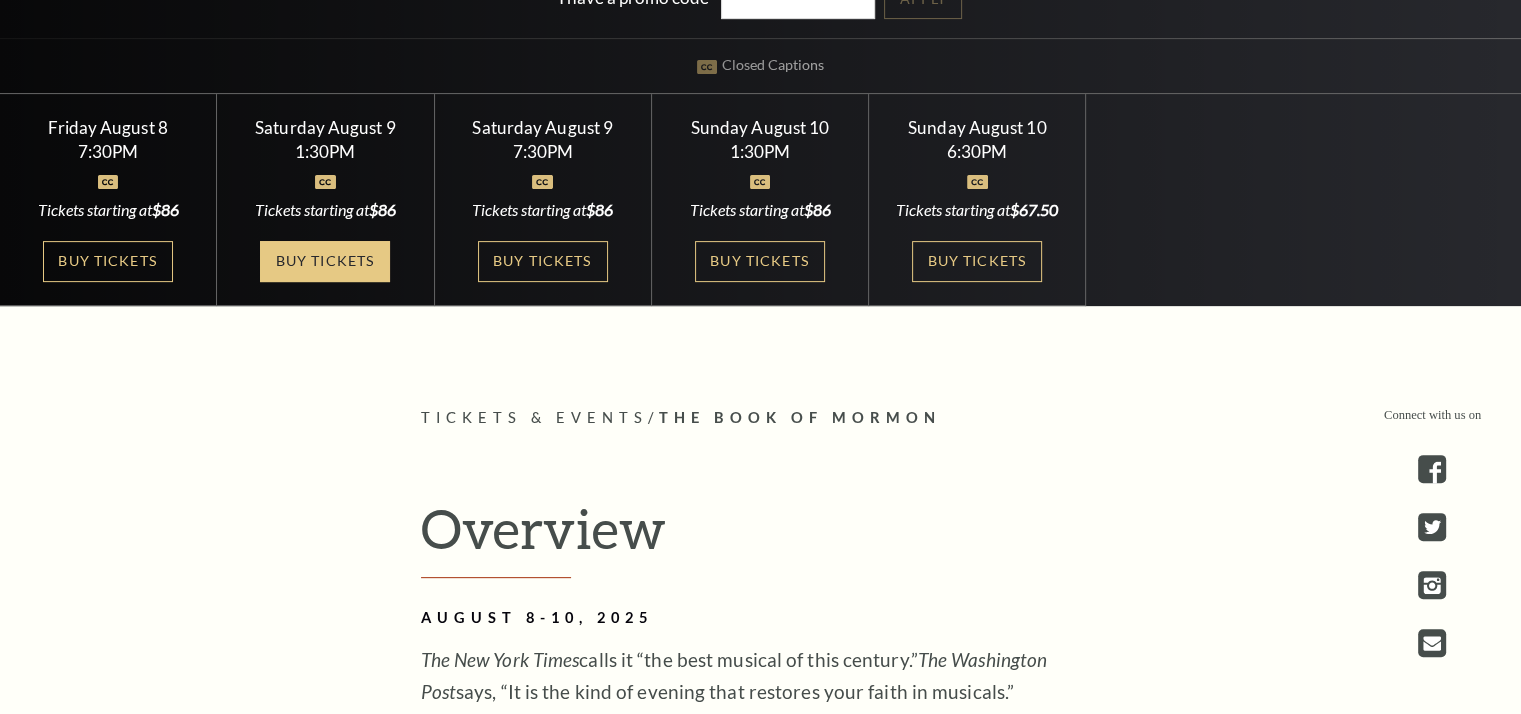click on "Buy Tickets" at bounding box center [325, 261] 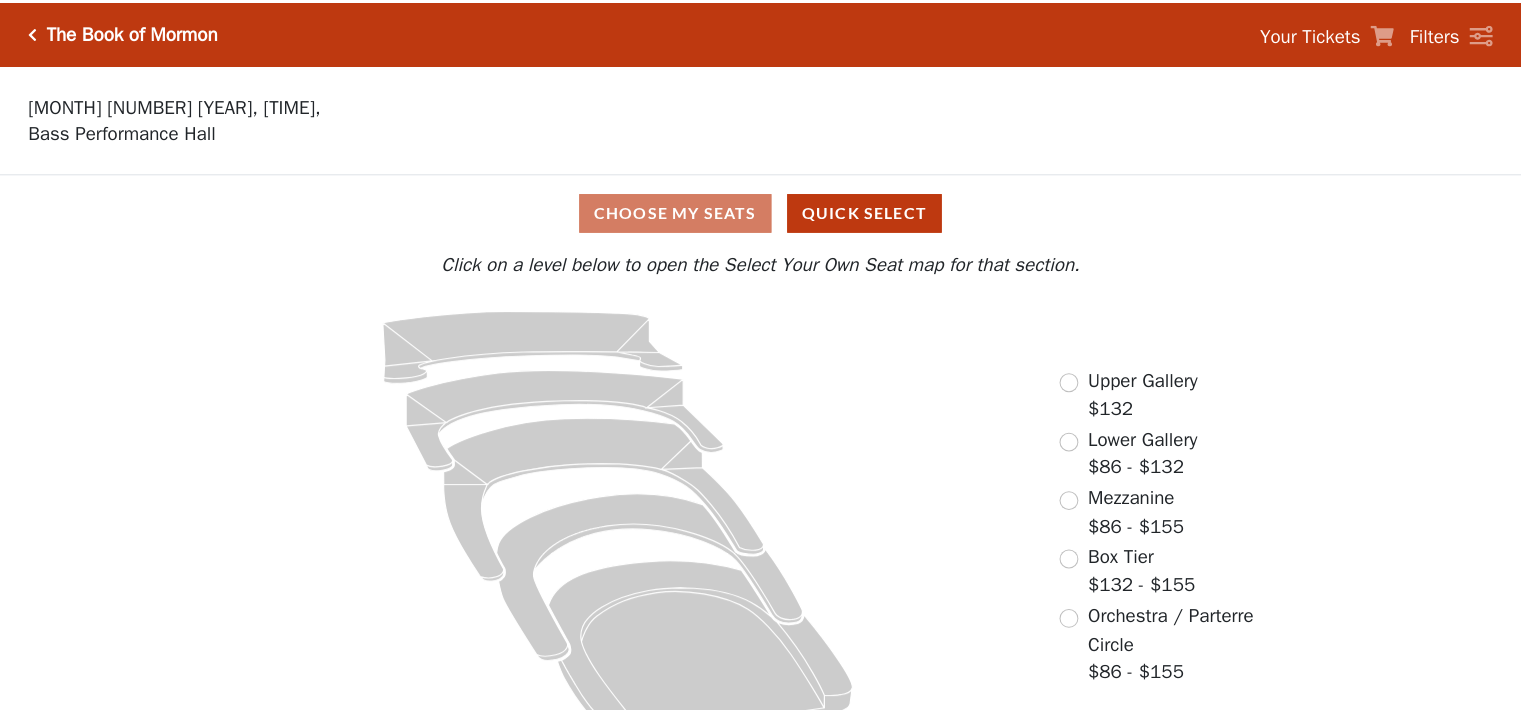 scroll, scrollTop: 0, scrollLeft: 0, axis: both 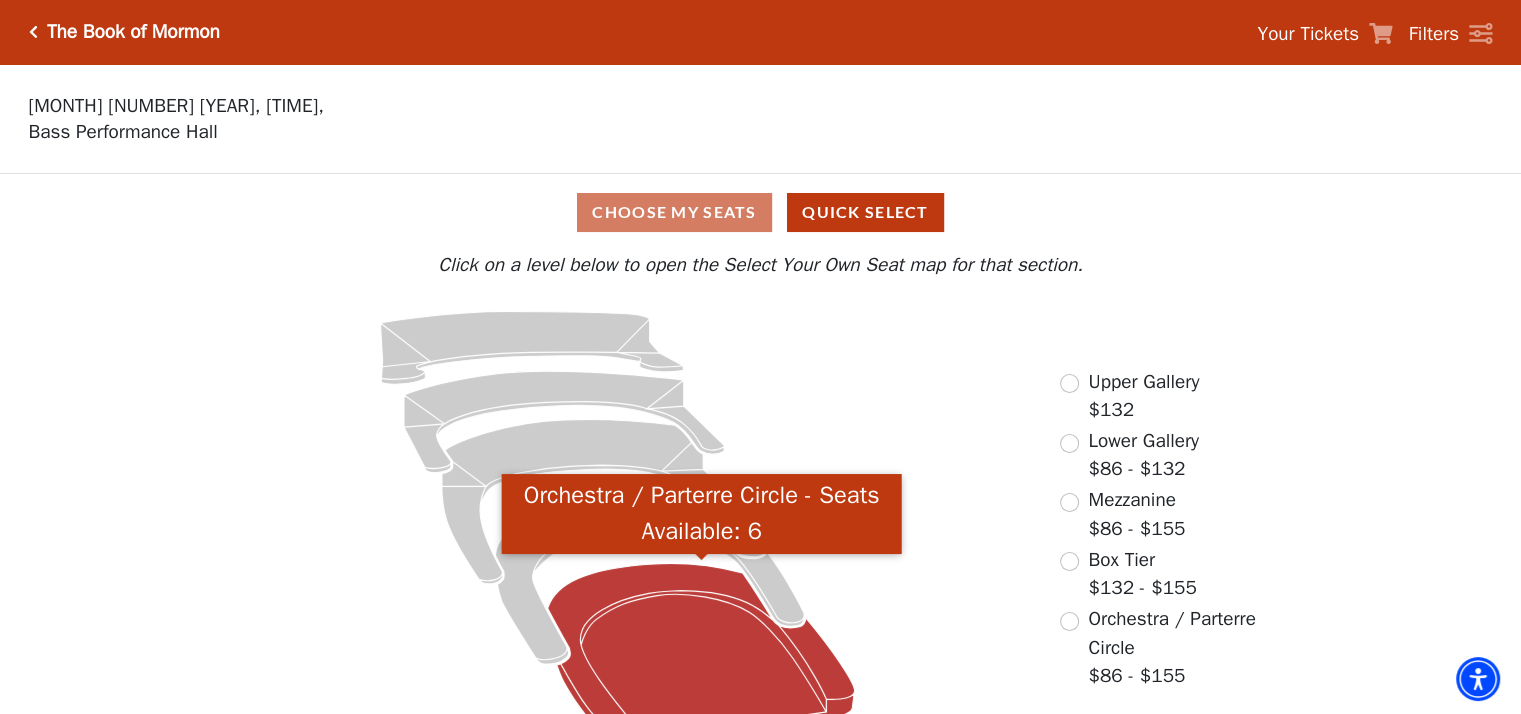 click 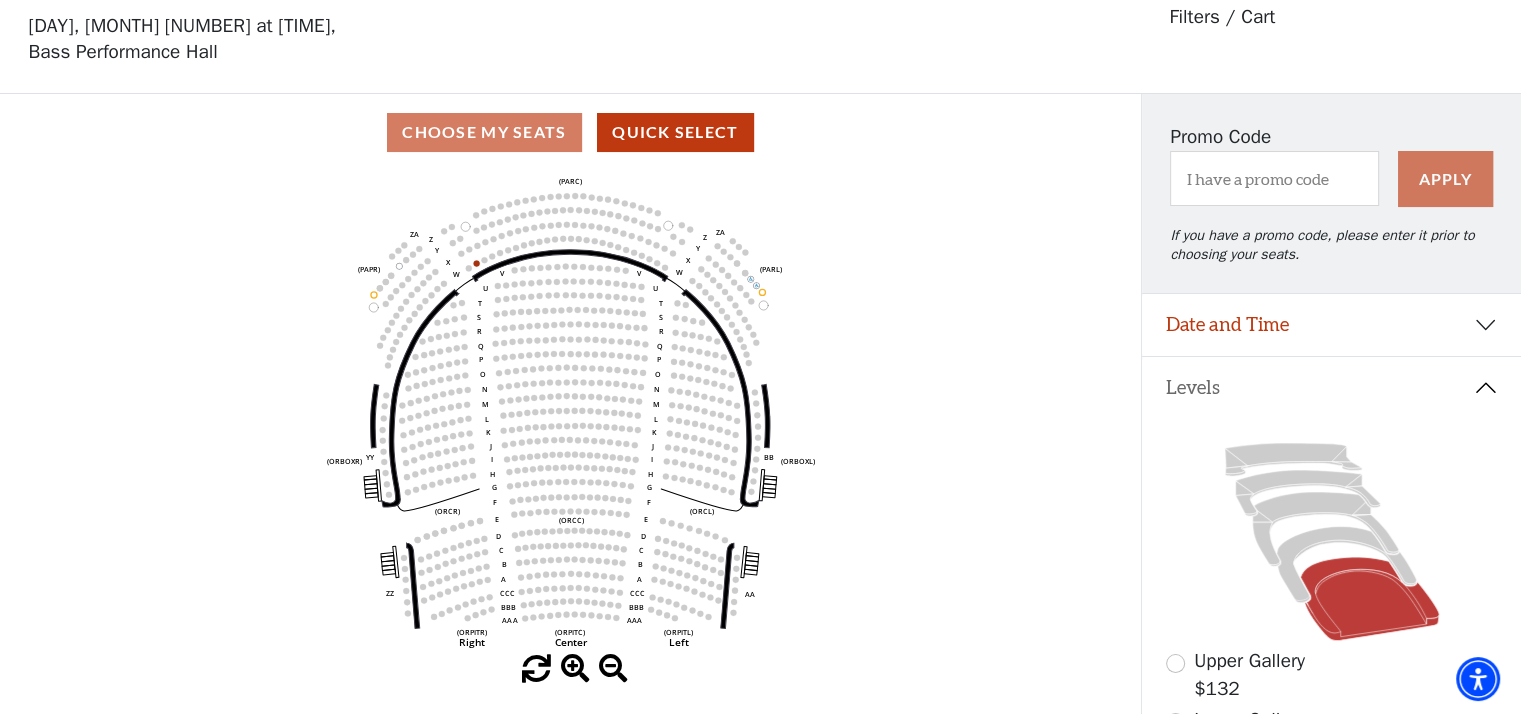 scroll, scrollTop: 92, scrollLeft: 0, axis: vertical 